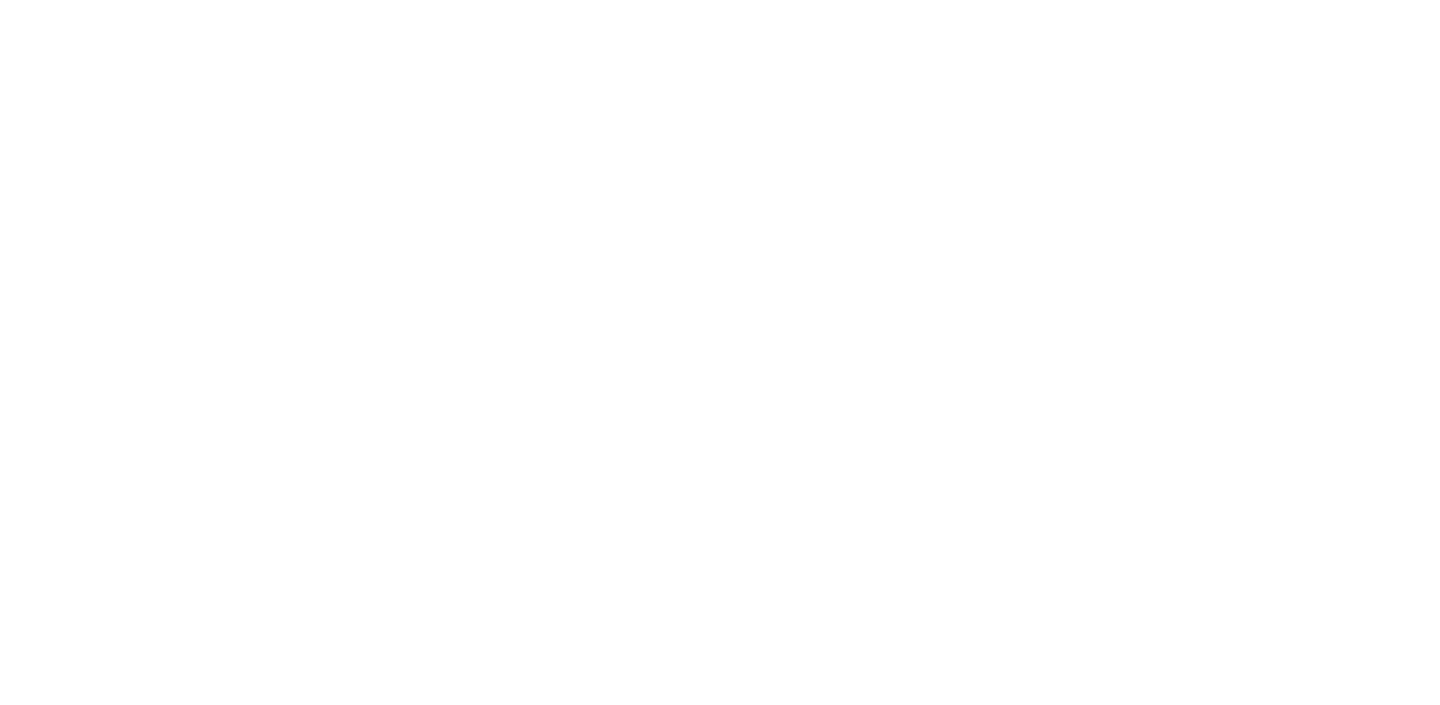scroll, scrollTop: 0, scrollLeft: 0, axis: both 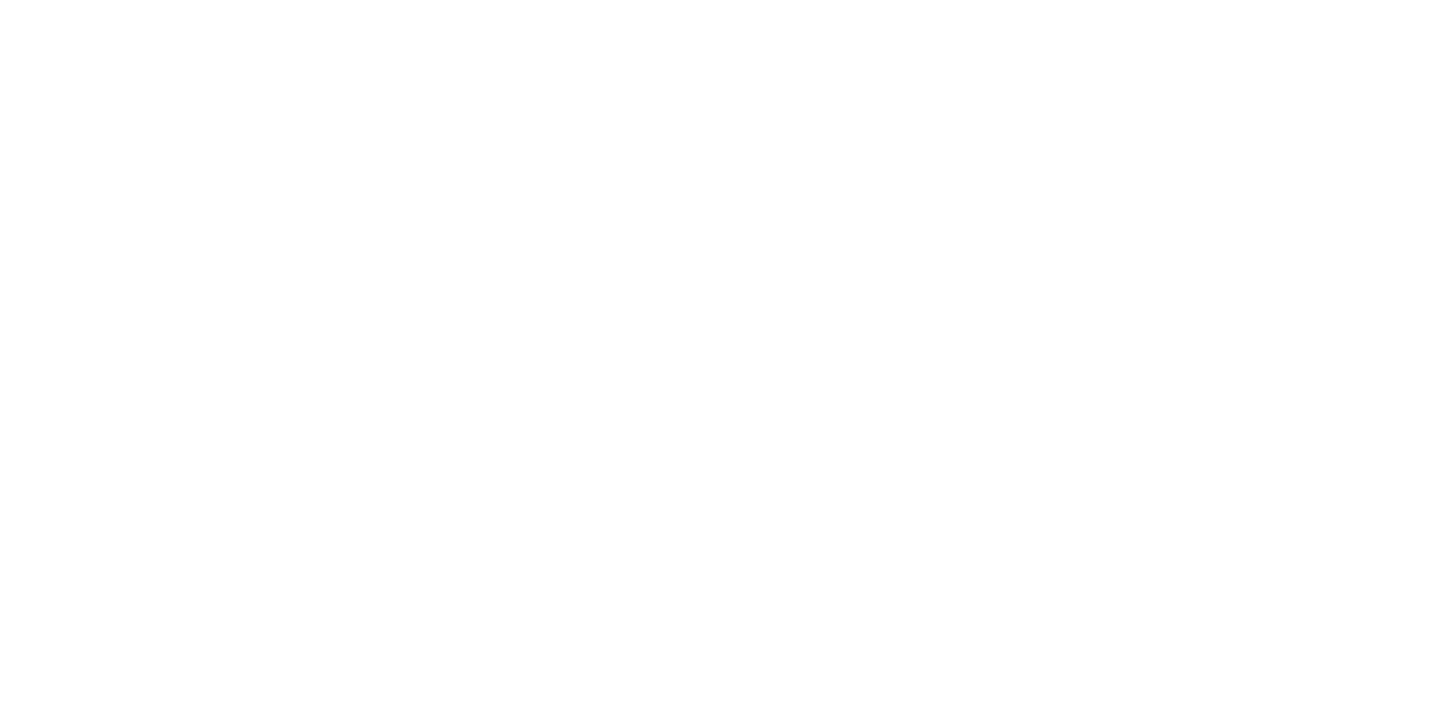 select on "*" 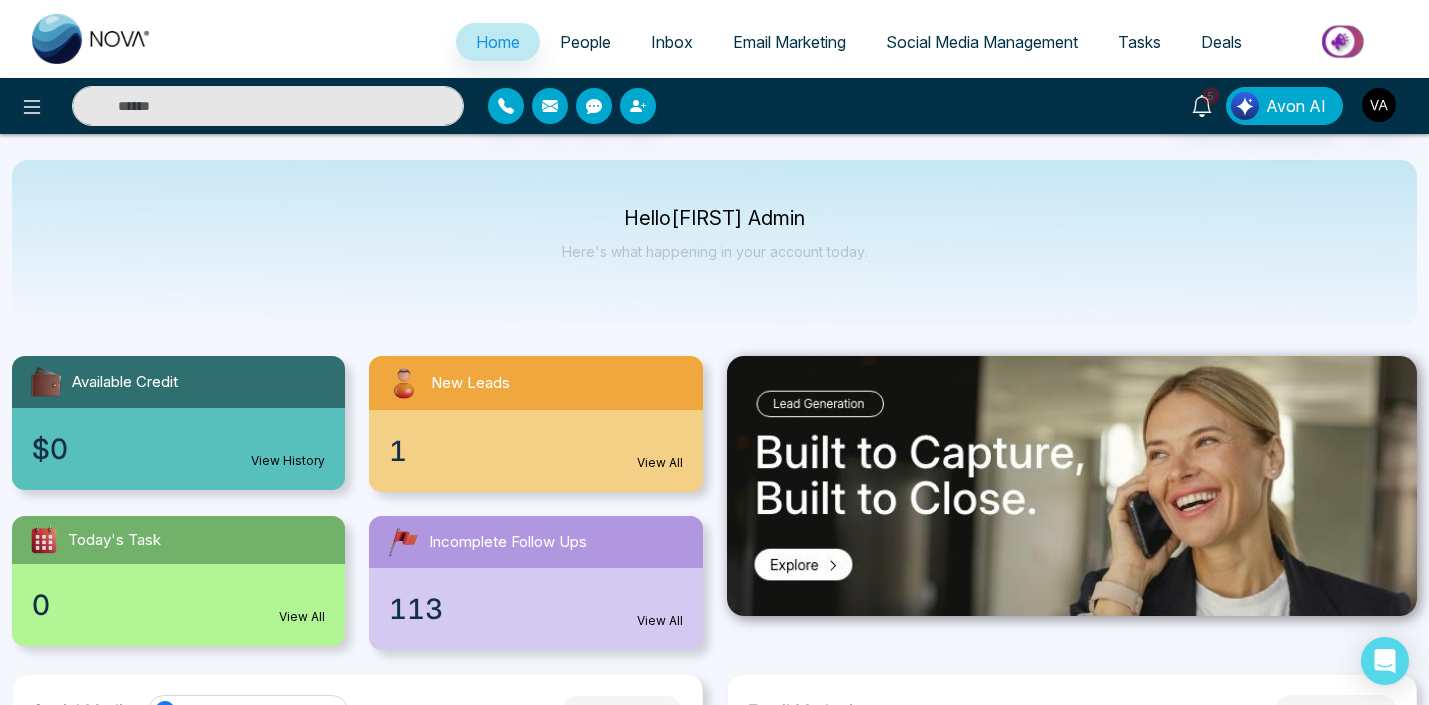 click on "Social Media Management" at bounding box center (982, 43) 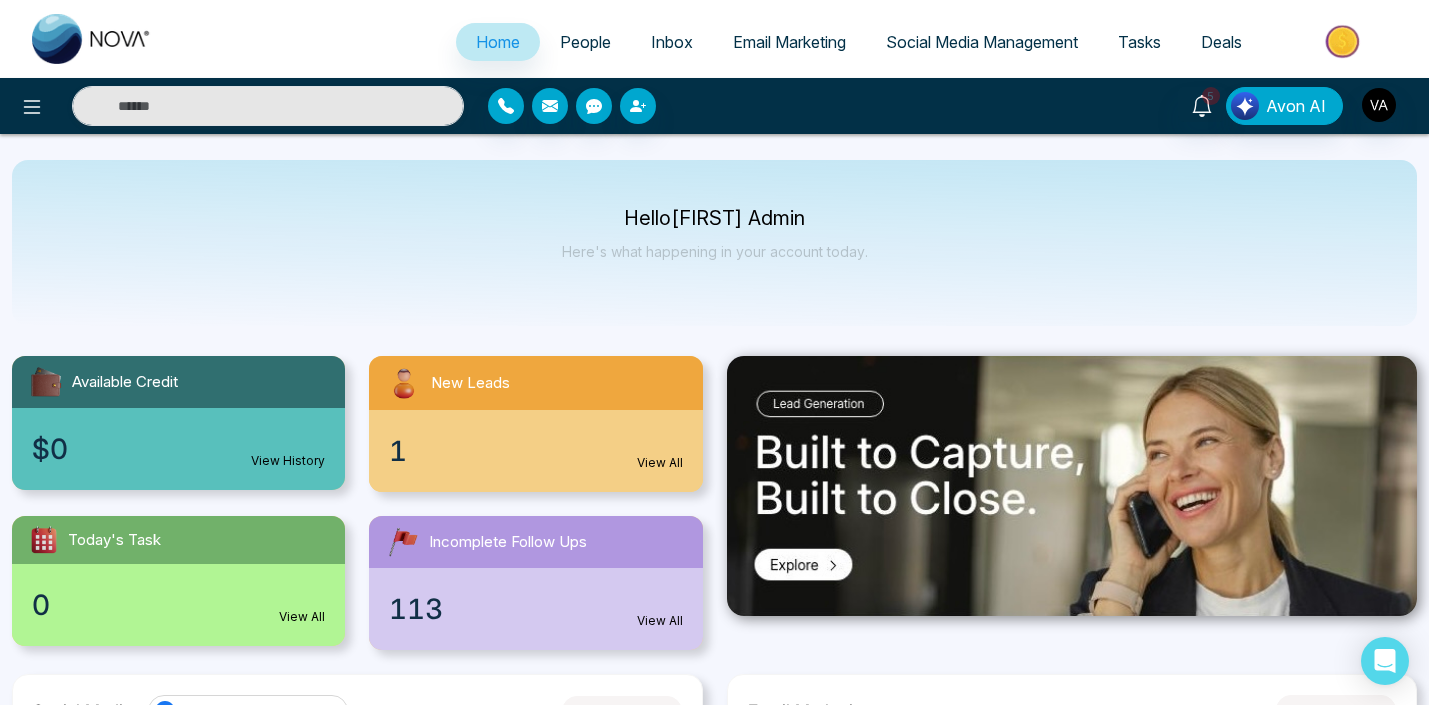 click on "Social Media Management" at bounding box center (982, 42) 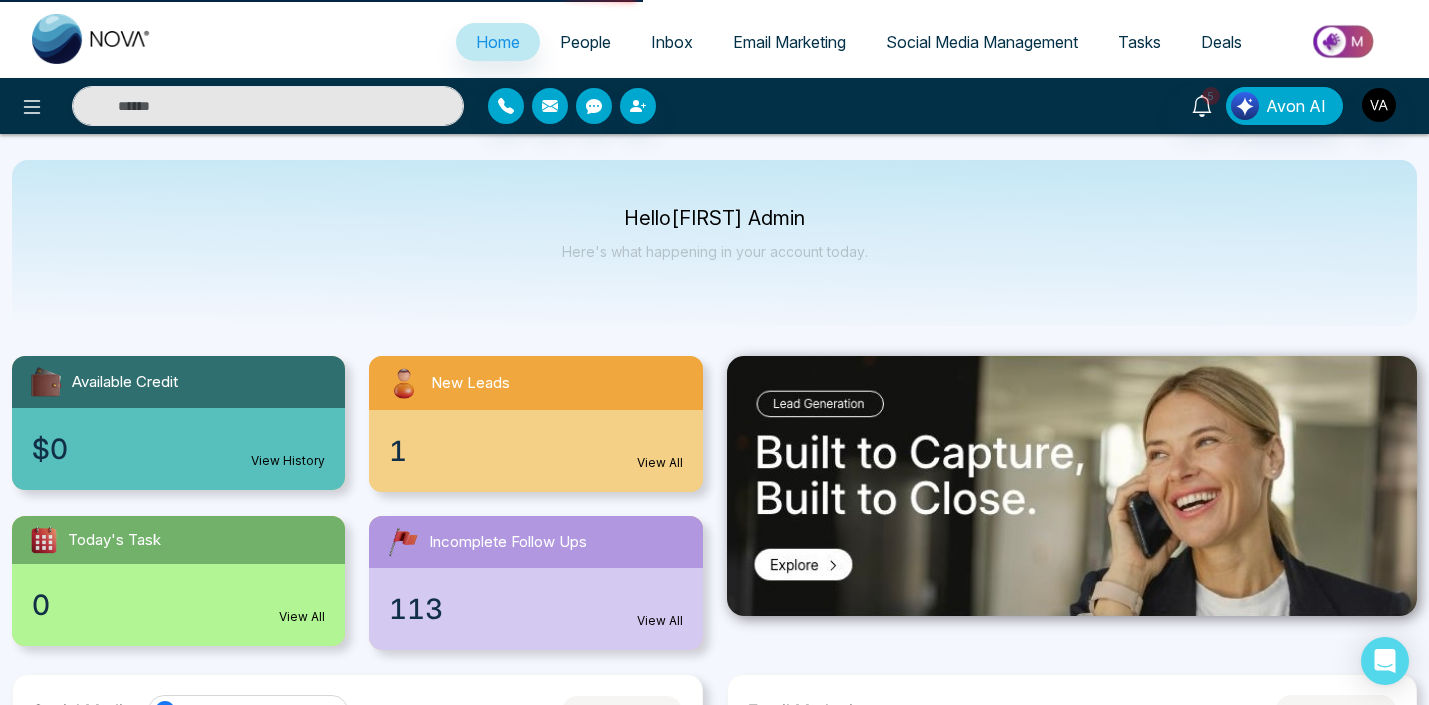 click on "Social Media Management" at bounding box center [982, 42] 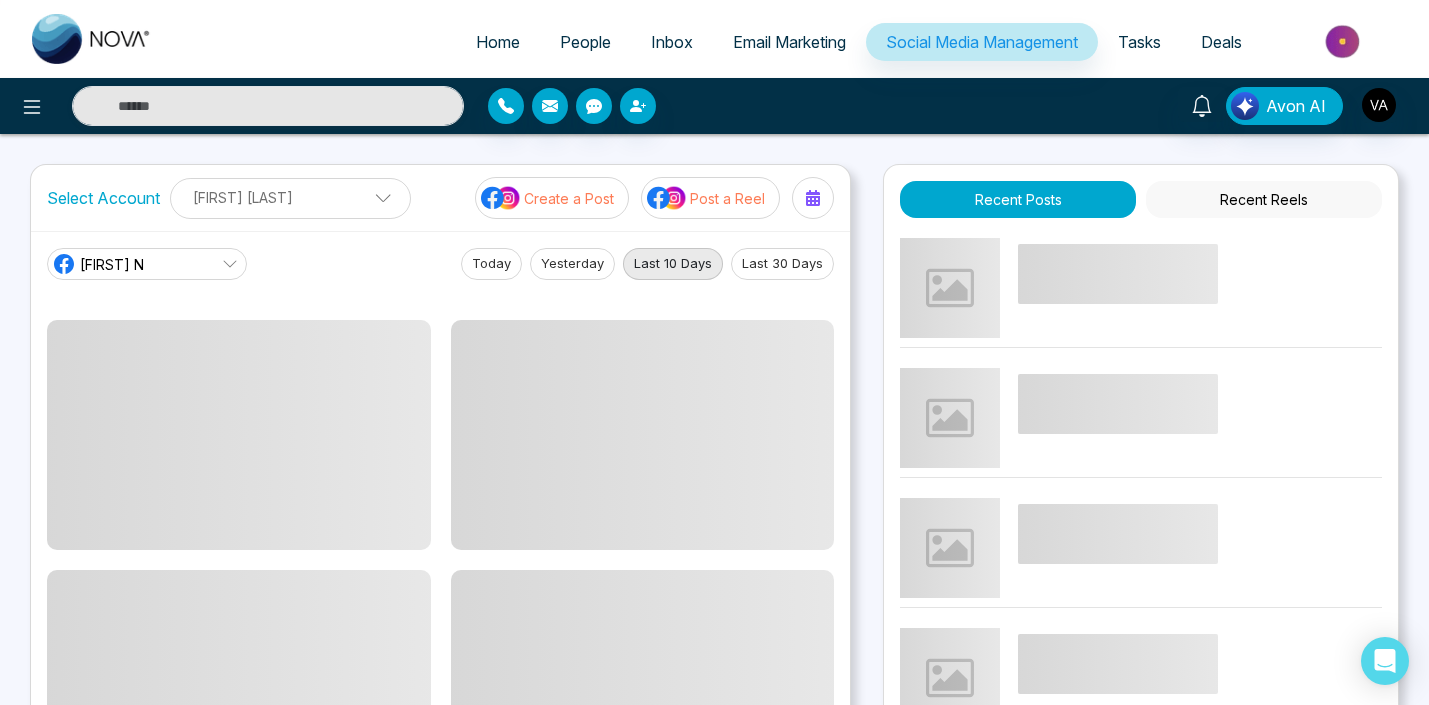 click at bounding box center (654, 106) 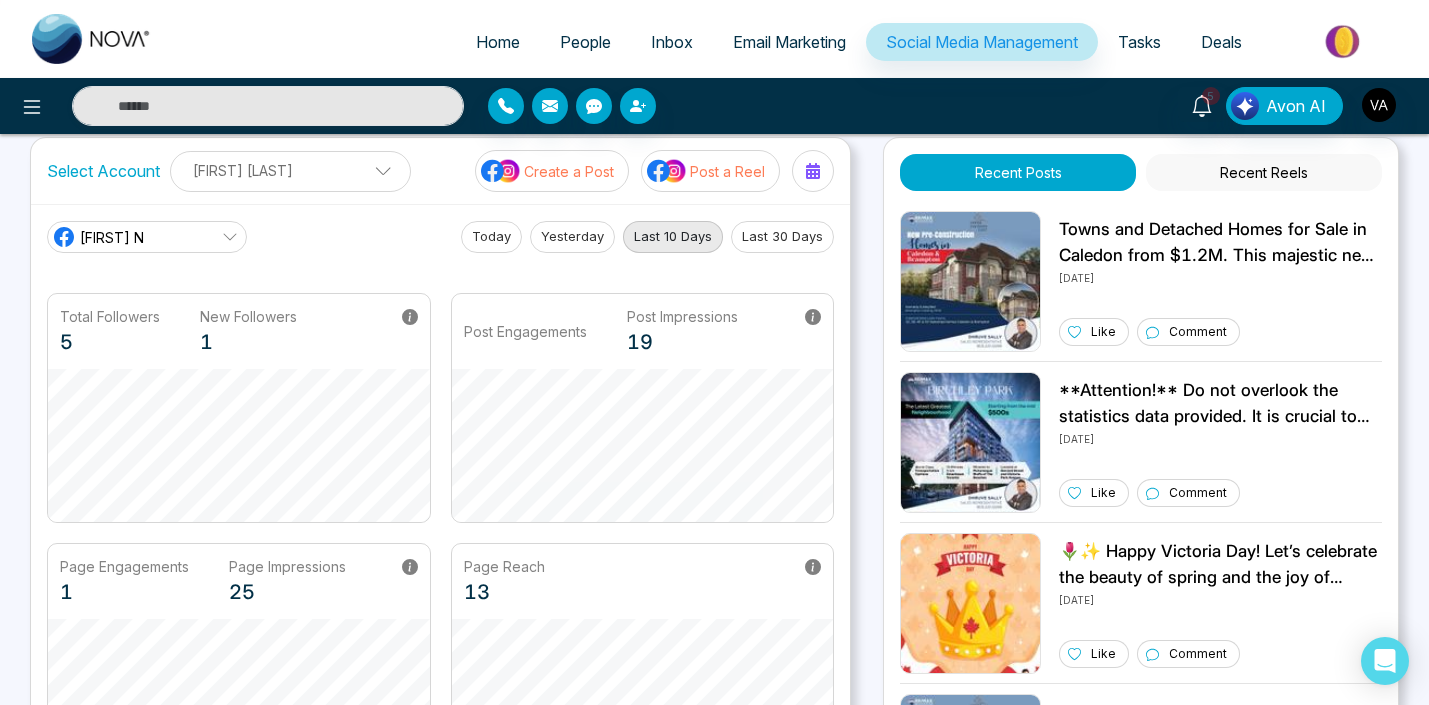 scroll, scrollTop: 0, scrollLeft: 0, axis: both 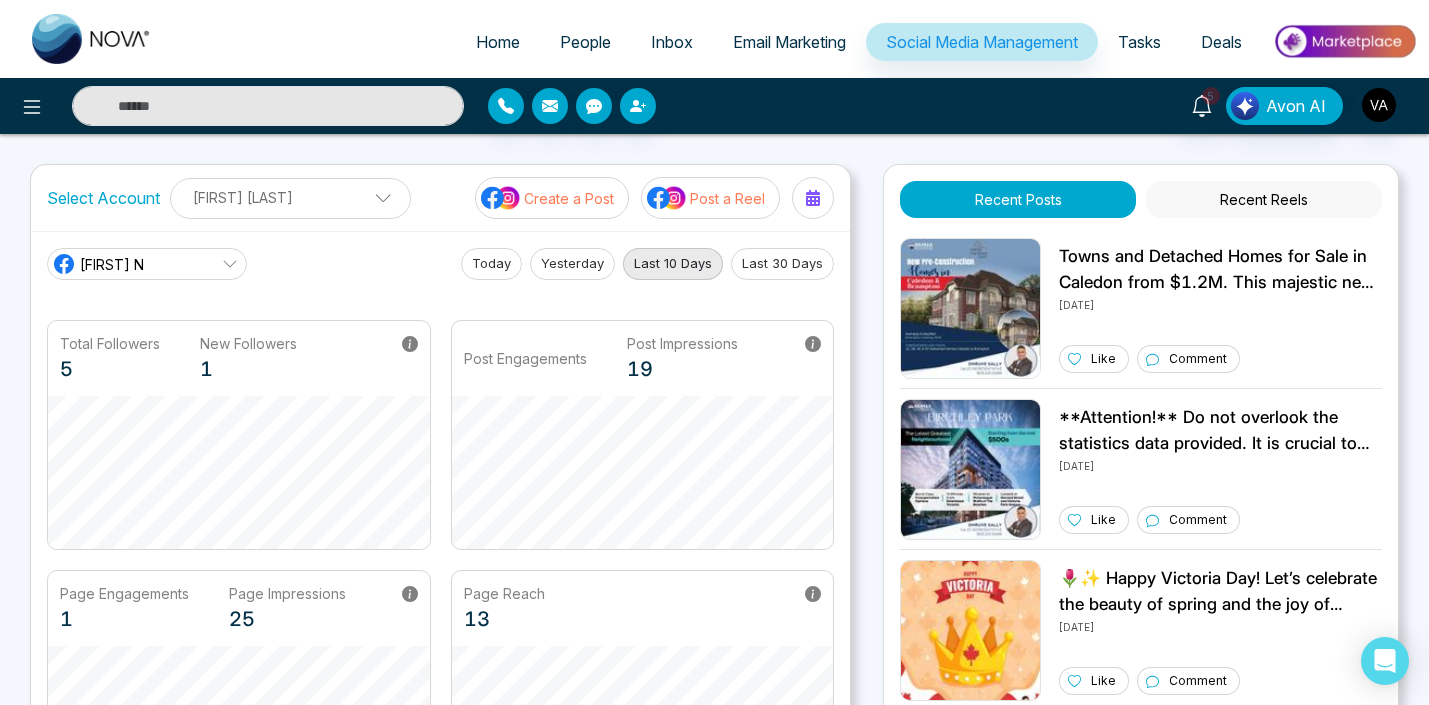 click on "Home People Inbox Email Marketing Social Media Management Tasks Deals 5 Avon AI Select Account [FIRST] [LAST] [FIRST] [LAST] Add Social Accounts Create a Post Post a Reel [FIRST] N Today Yesterday Last 10 Days Last 30 Days Total Followers 5 New Followers 1 Post Engagements Post Impressions 19 Page Engagements 1 Page Impressions 25 Page Reach 13 Recent Posts Recent Reels [DATE] Like Comment **Attention!**
Do not overlook the statistics data provided. It is crucial to your understanding. Stay informed and be ready to act on the insights received. Mark your calendars - this is a scheduled post that demands your attention! Review carefully and engage with the information presented. Your awareness is non-negotiable! [DATE] Like Comment 🌷✨ Happy Victoria Day! Let’s celebrate the beauty of spring and the joy of togetherness. Enjoy the long weekend! 🎉🇨🇦 [DATE] Like Comment [DATE] Like Comment [DATE] Like Comment [DATE] Like Comment [FIRST] N [DATE] 1 Like Comment Like" at bounding box center (714, 676) 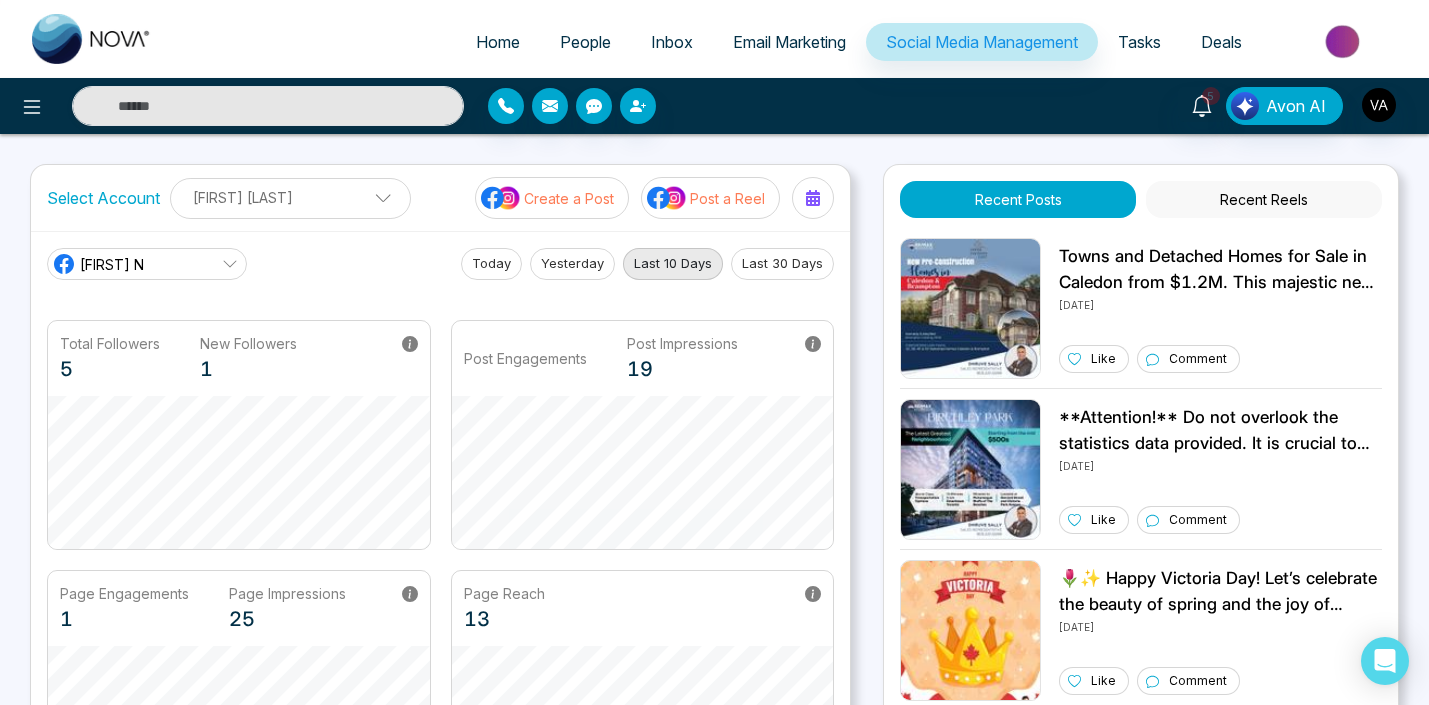 click on "Post a Reel" at bounding box center (727, 198) 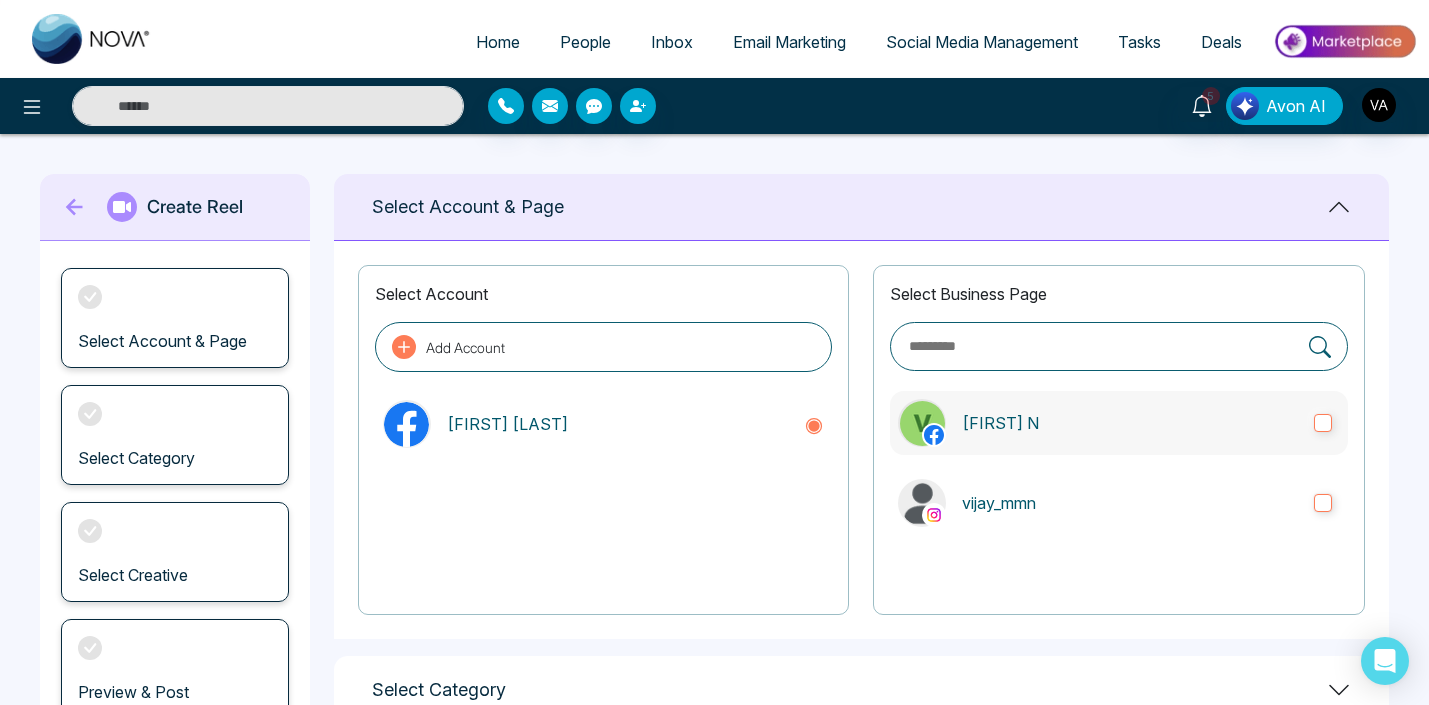 click on "[FIRST] N" at bounding box center (1119, 423) 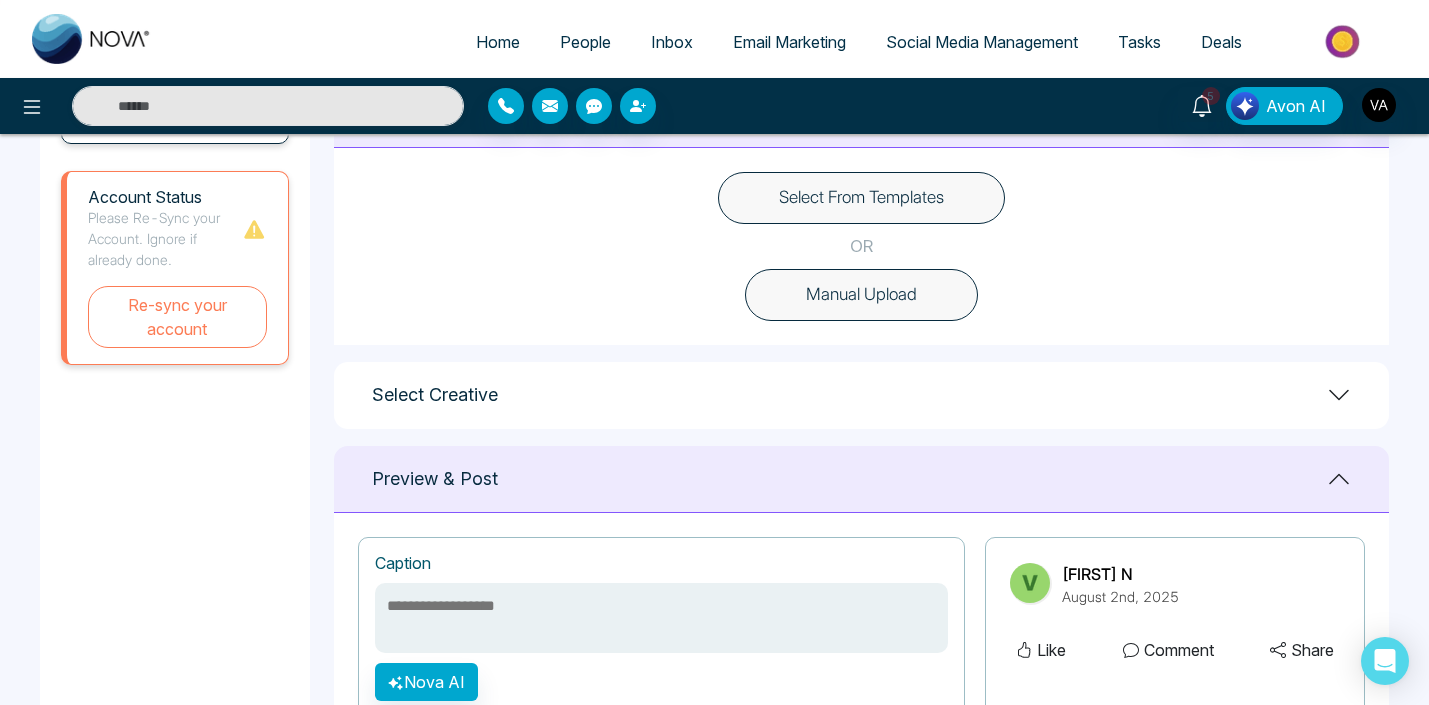 click on "Manual Upload" at bounding box center [861, 295] 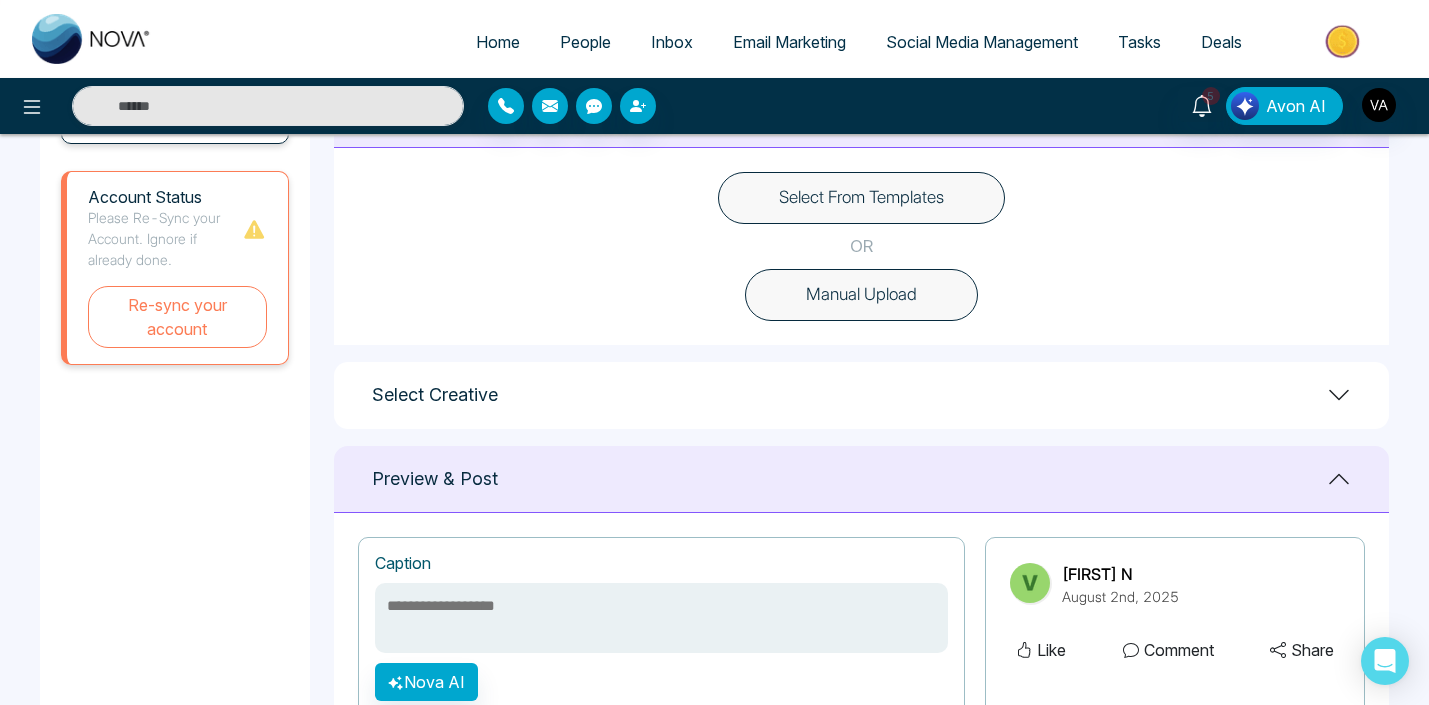scroll, scrollTop: 458, scrollLeft: 0, axis: vertical 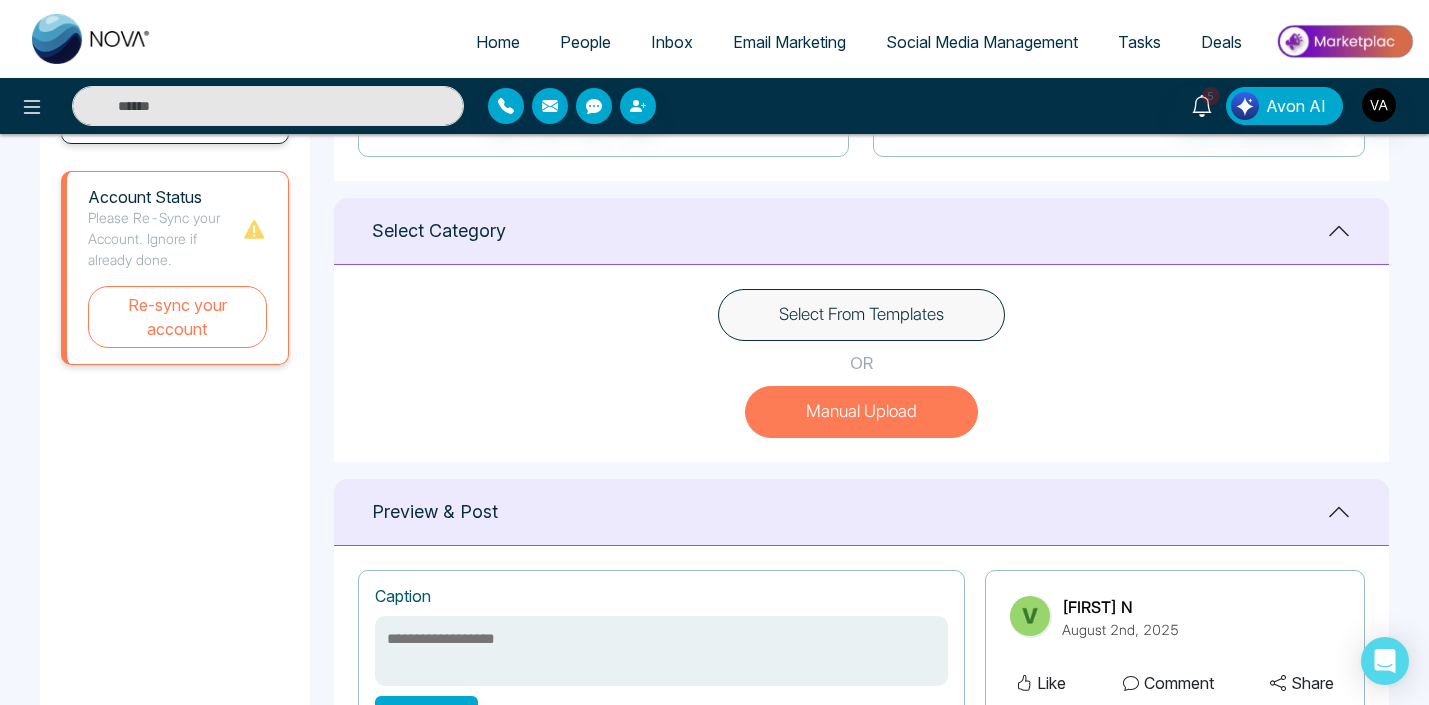 click on "Manual Upload" at bounding box center [861, 412] 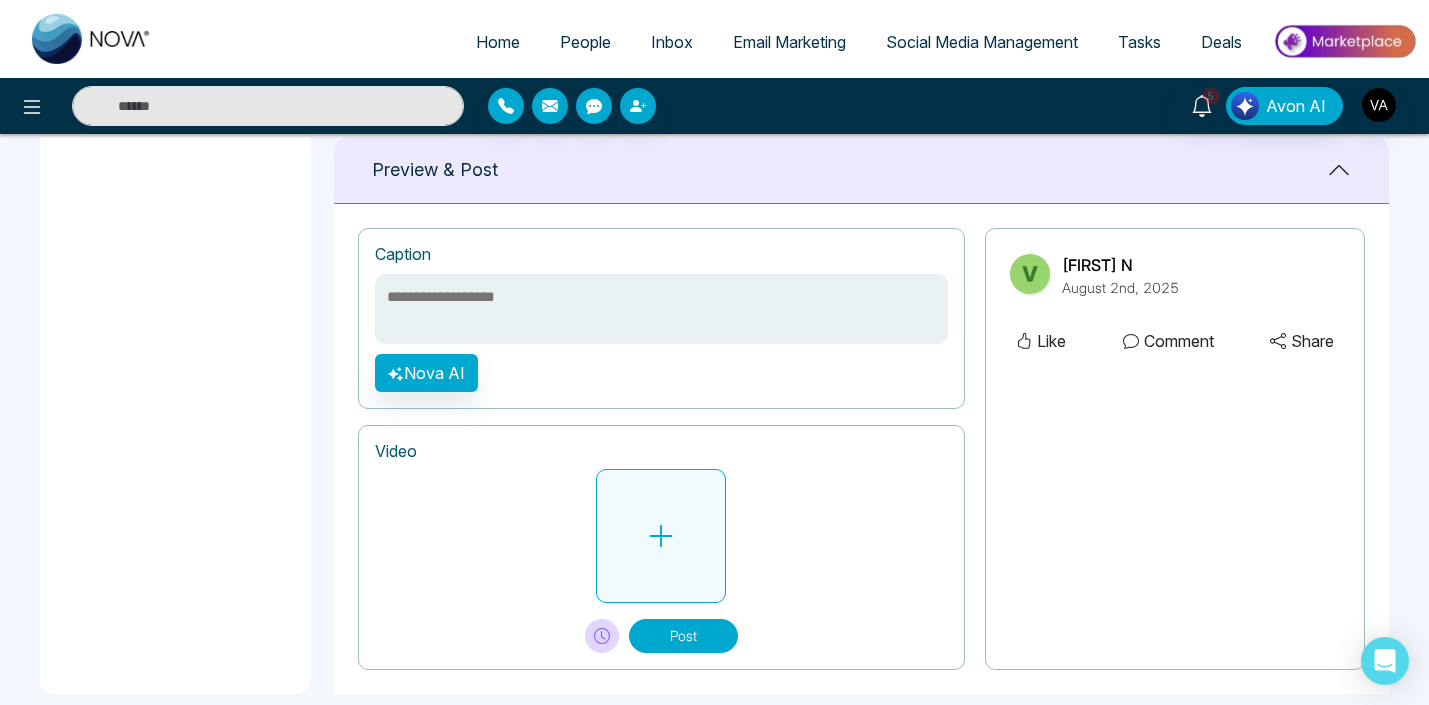 scroll, scrollTop: 827, scrollLeft: 0, axis: vertical 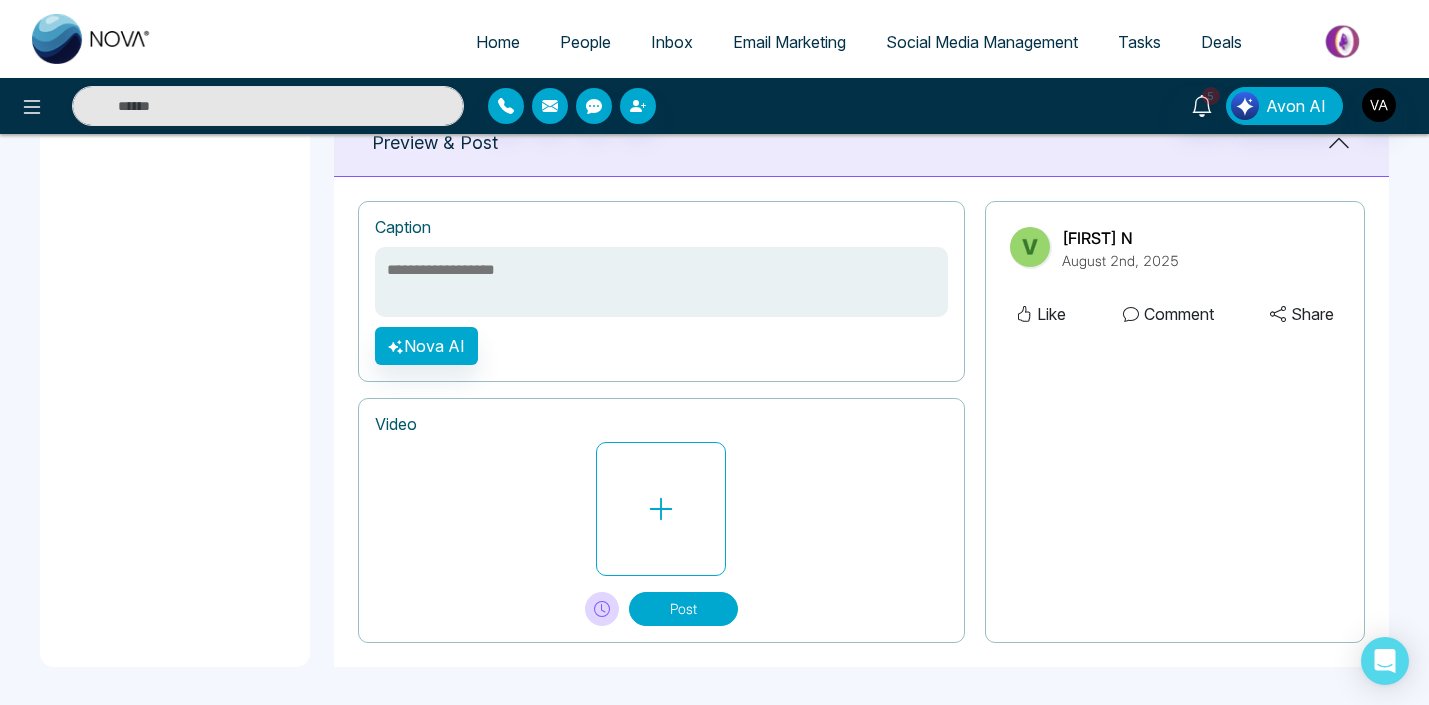 click at bounding box center (661, 282) 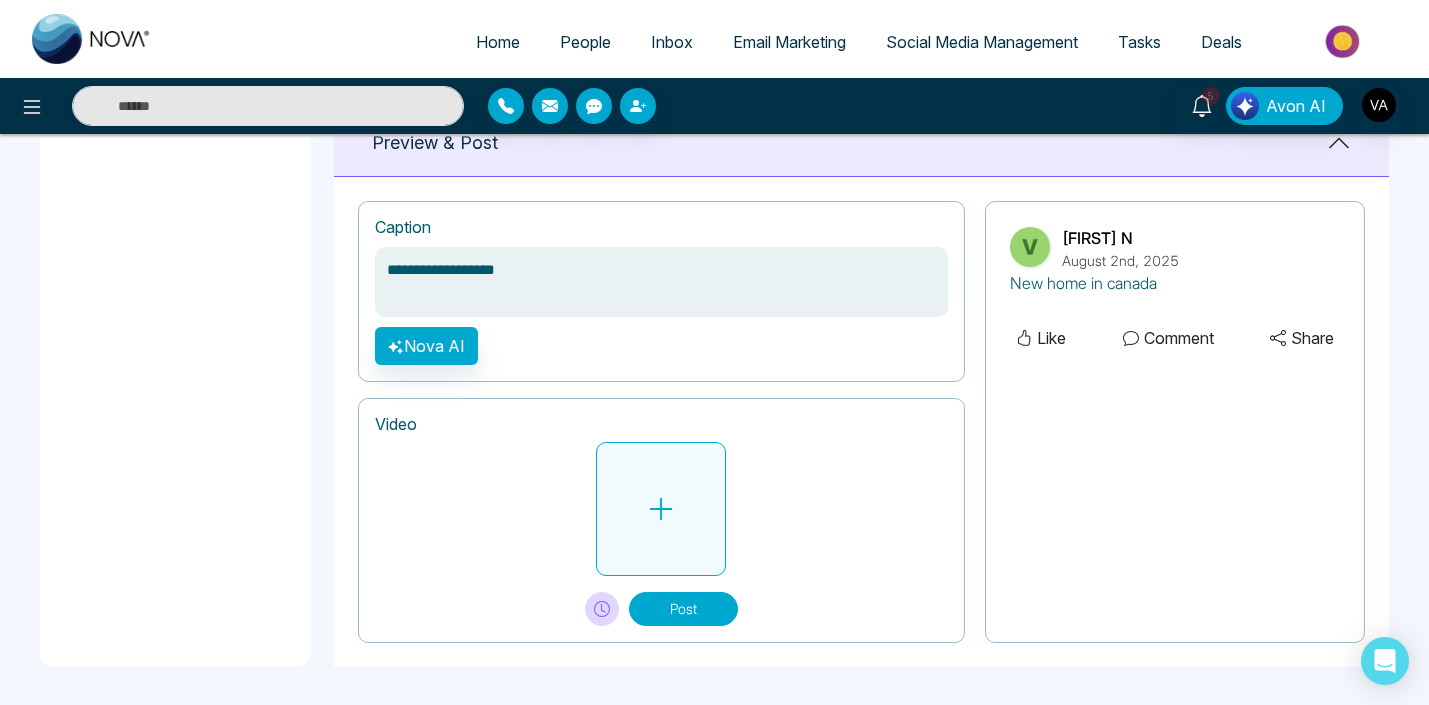 type on "**********" 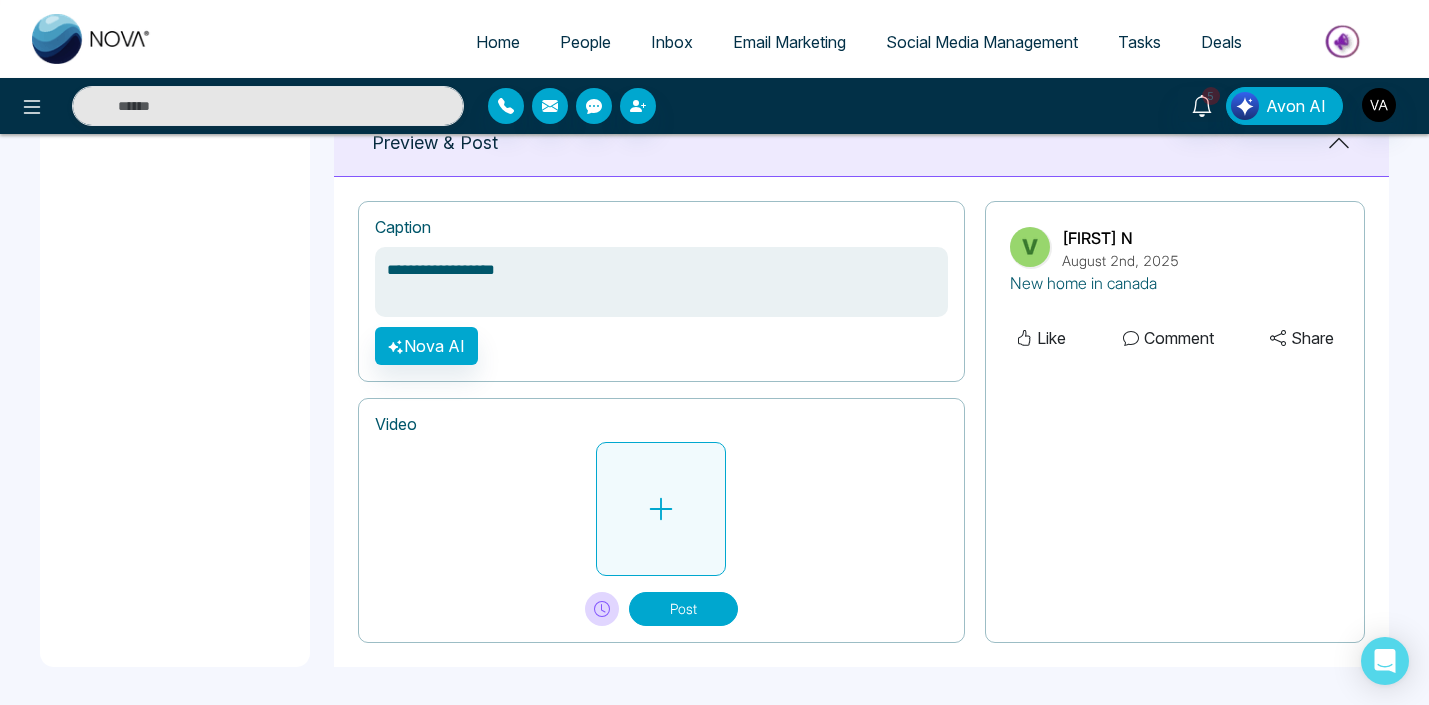 click 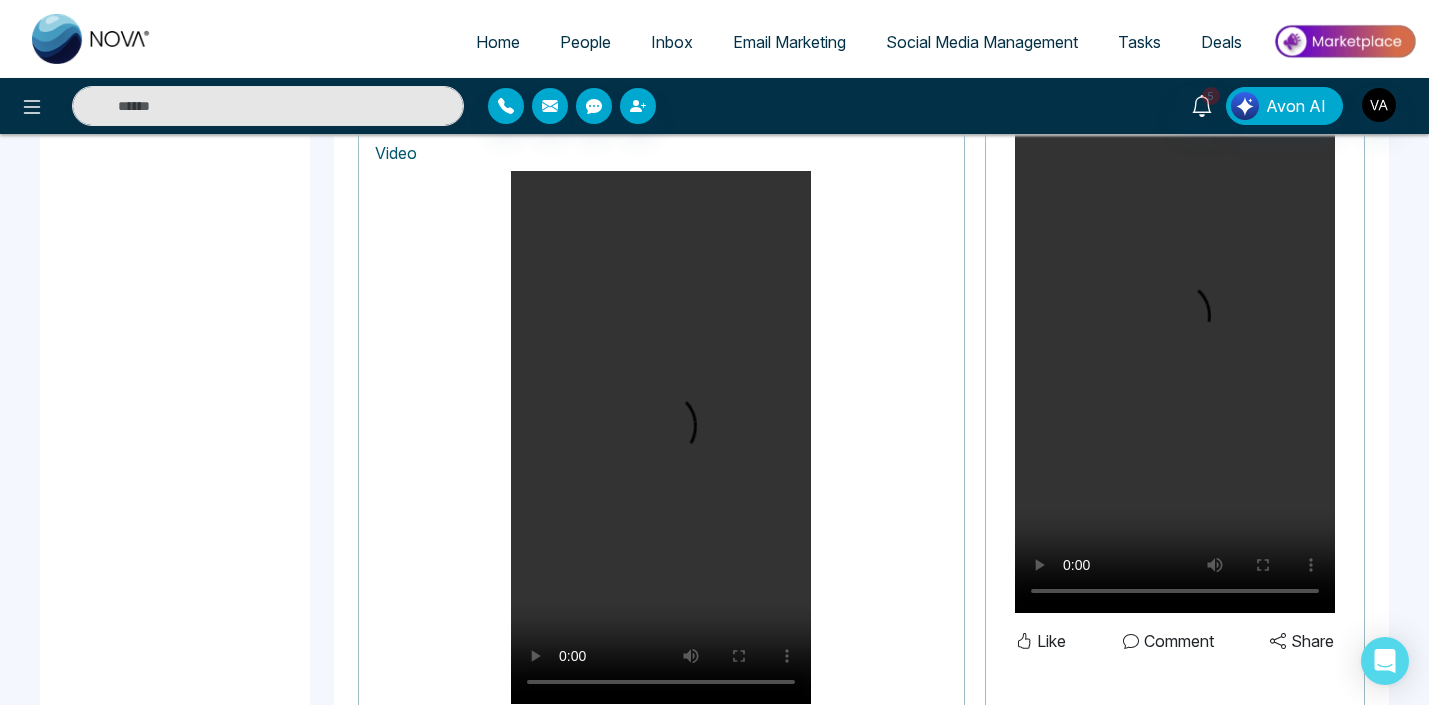 scroll, scrollTop: 1265, scrollLeft: 0, axis: vertical 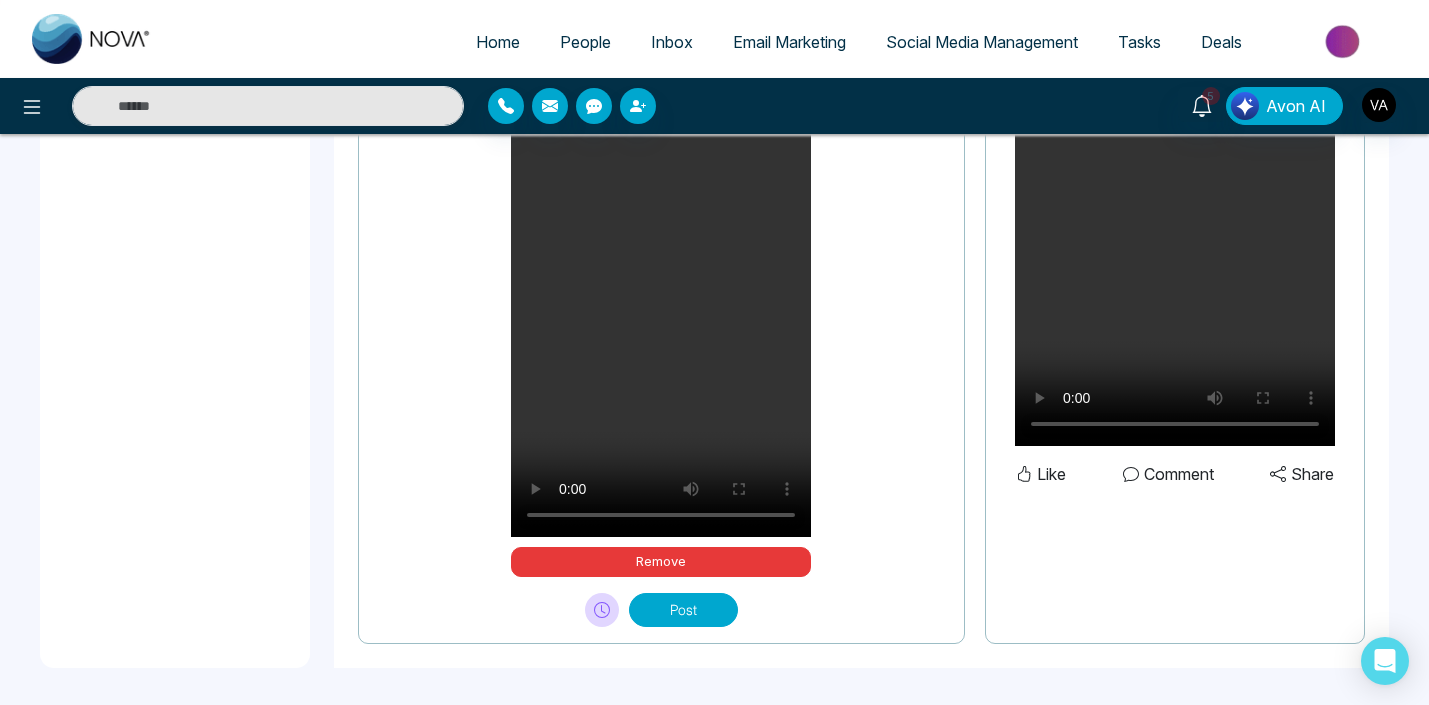 click on "Post" at bounding box center (683, 610) 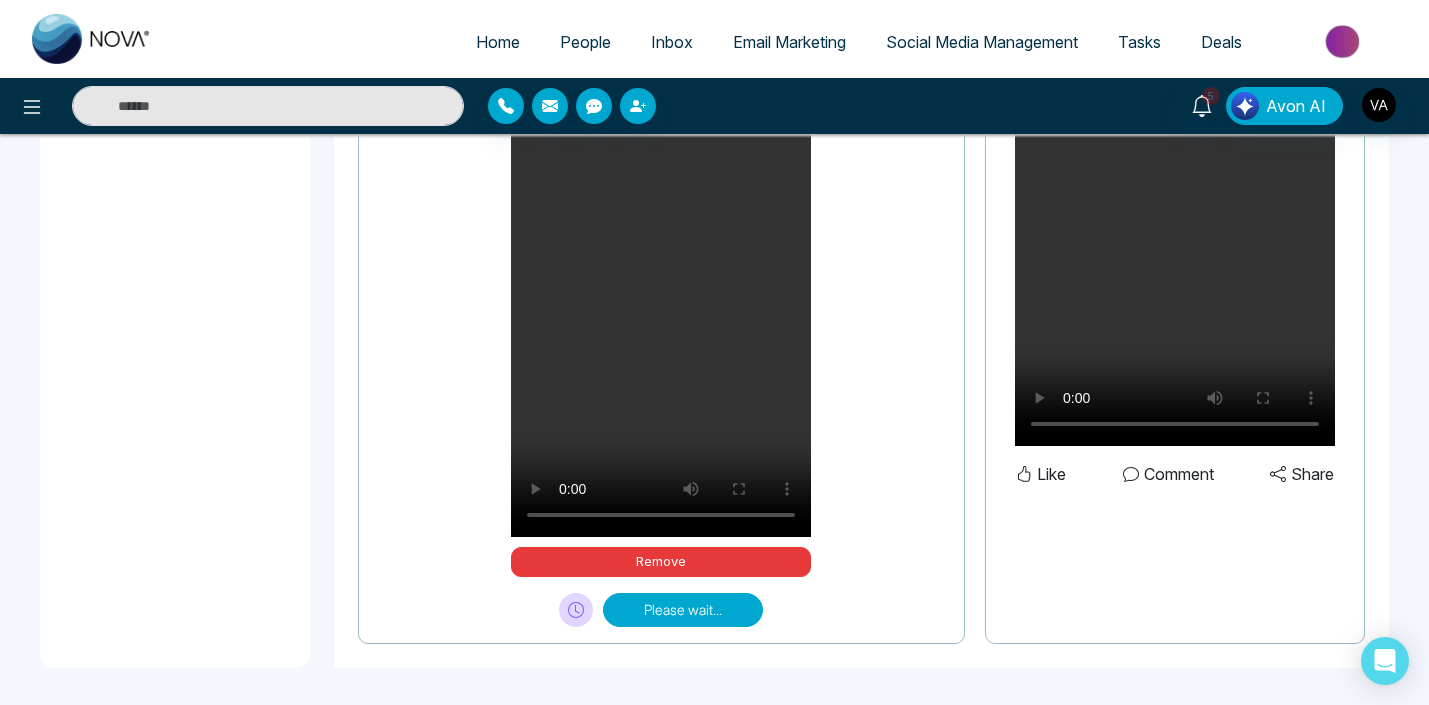 type 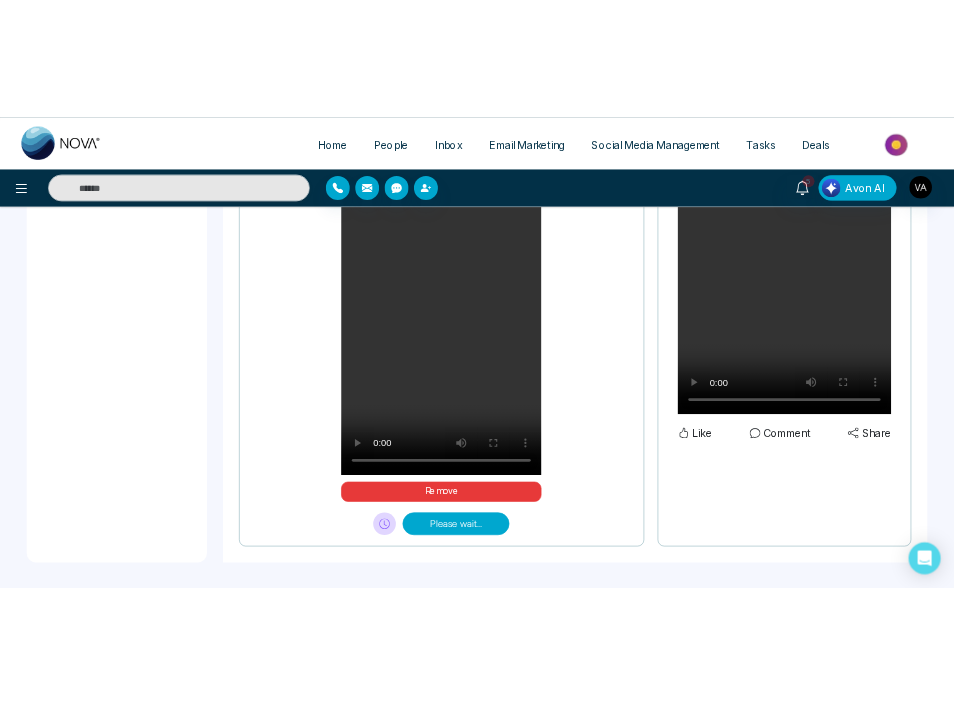 scroll, scrollTop: 1353, scrollLeft: 0, axis: vertical 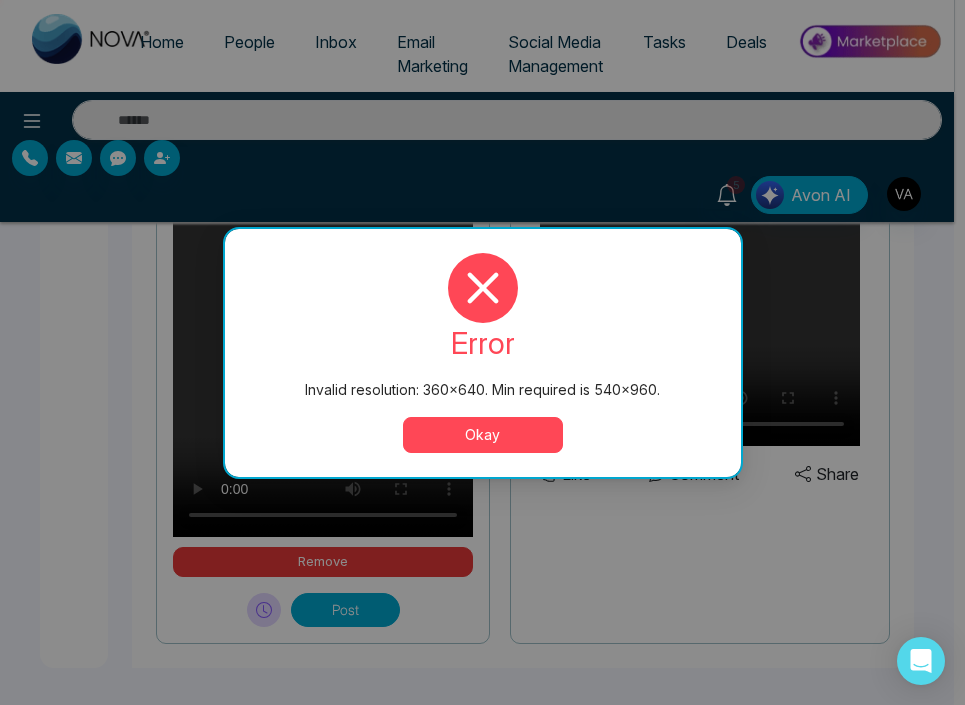 click on "Okay" at bounding box center (483, 435) 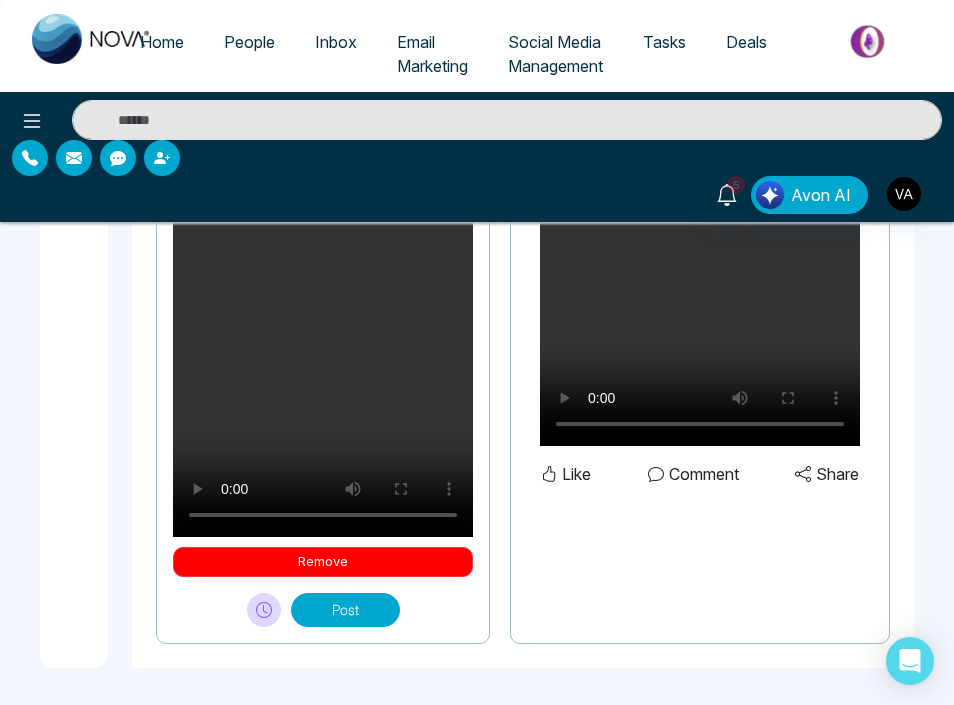 click on "Remove" at bounding box center [323, 562] 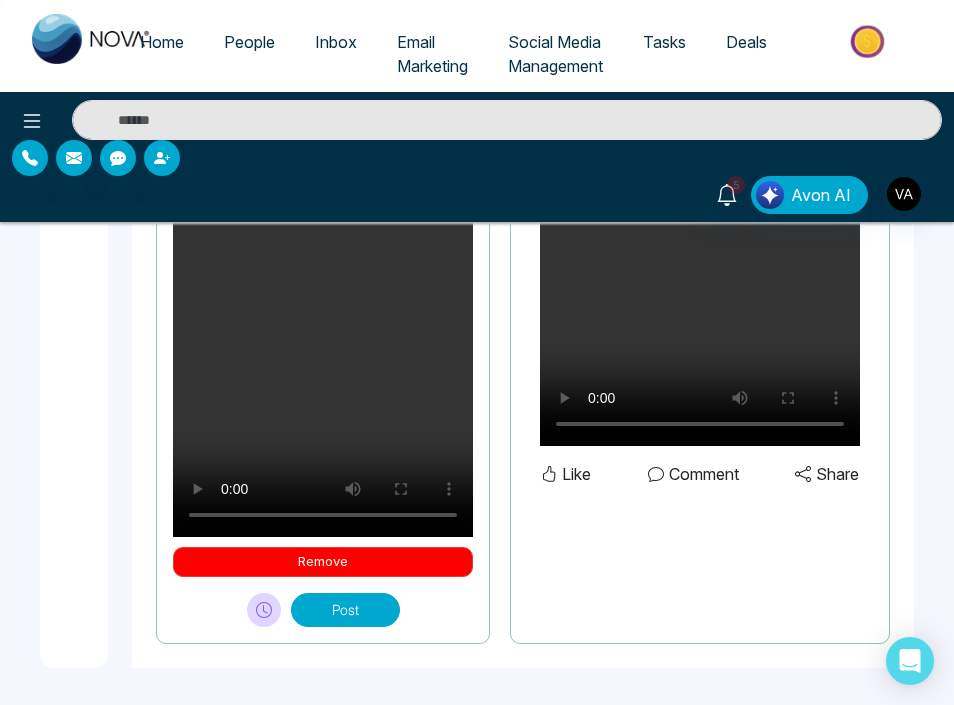 scroll, scrollTop: 915, scrollLeft: 0, axis: vertical 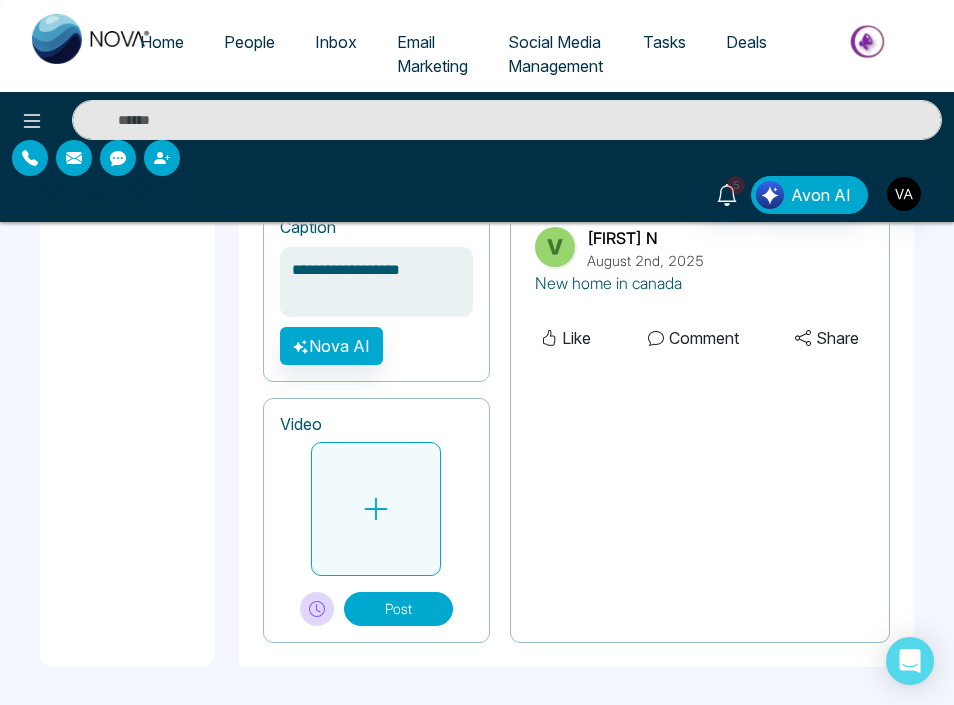 click at bounding box center (376, 509) 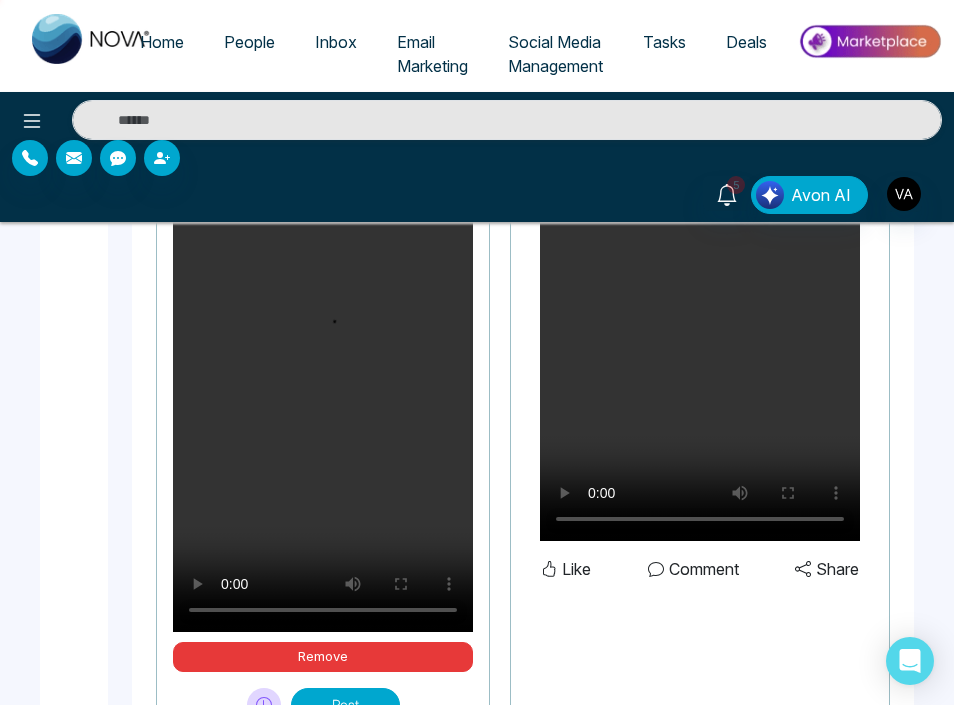 scroll, scrollTop: 1353, scrollLeft: 0, axis: vertical 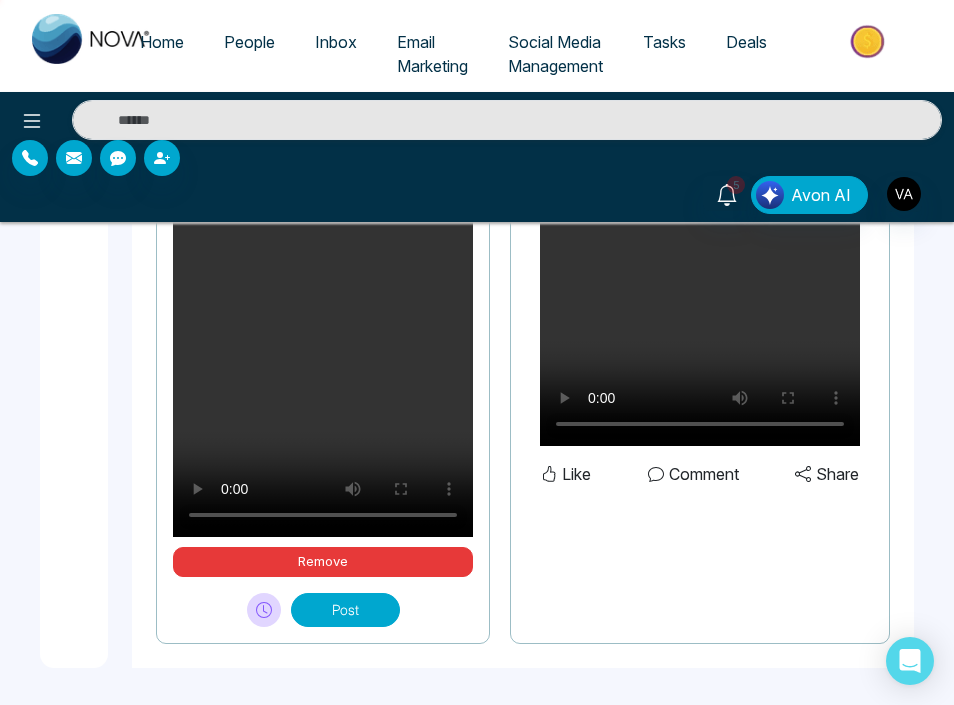 click on "Post" at bounding box center (345, 610) 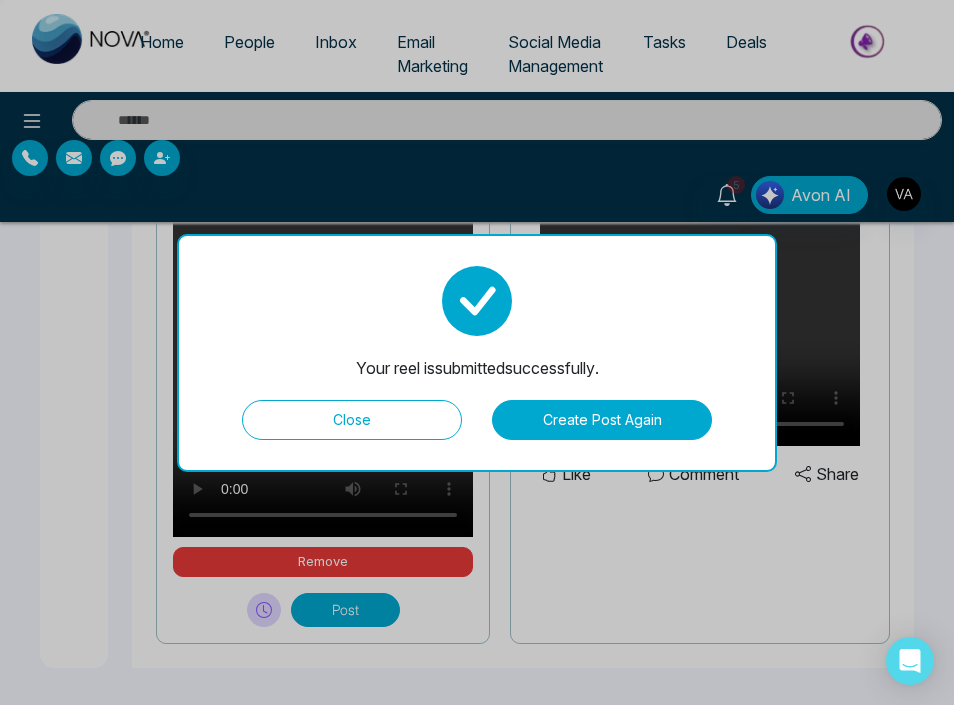 click on "Close" at bounding box center [352, 420] 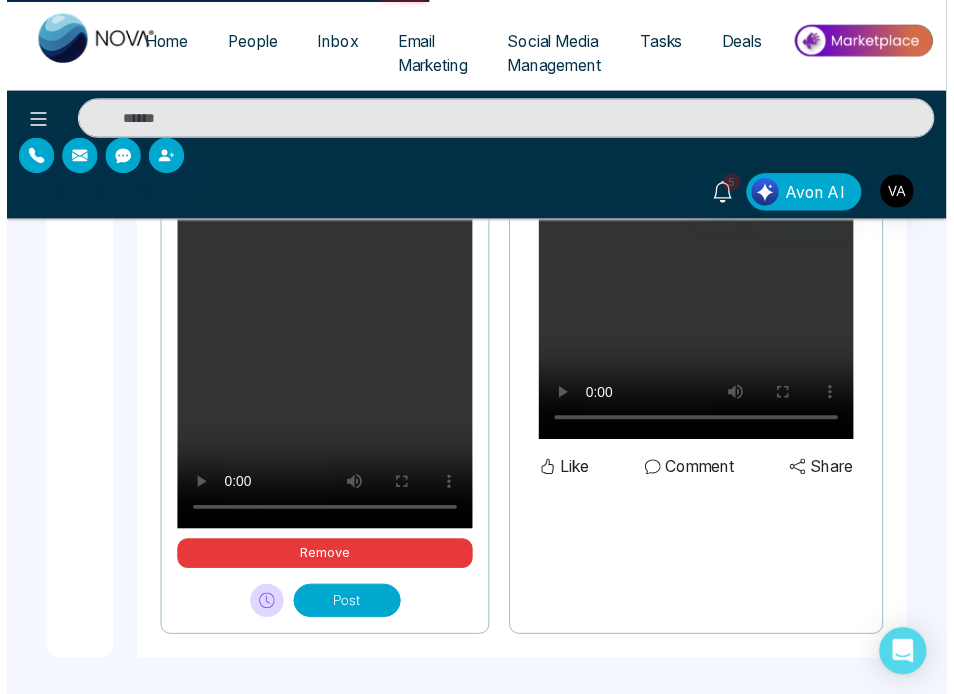 scroll, scrollTop: 0, scrollLeft: 0, axis: both 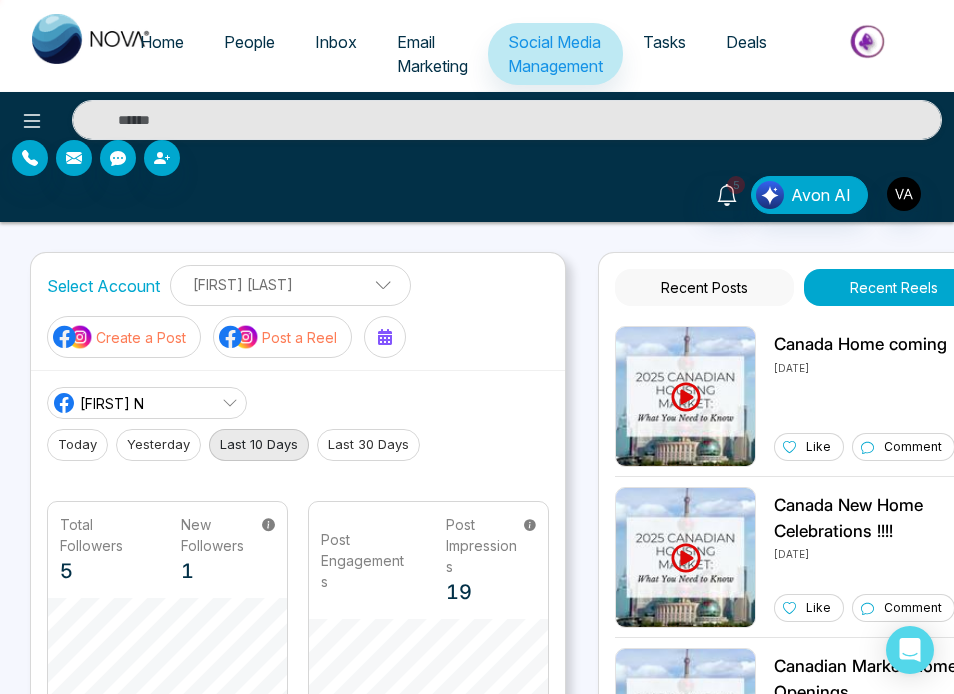 click on "Post a Reel" at bounding box center [299, 337] 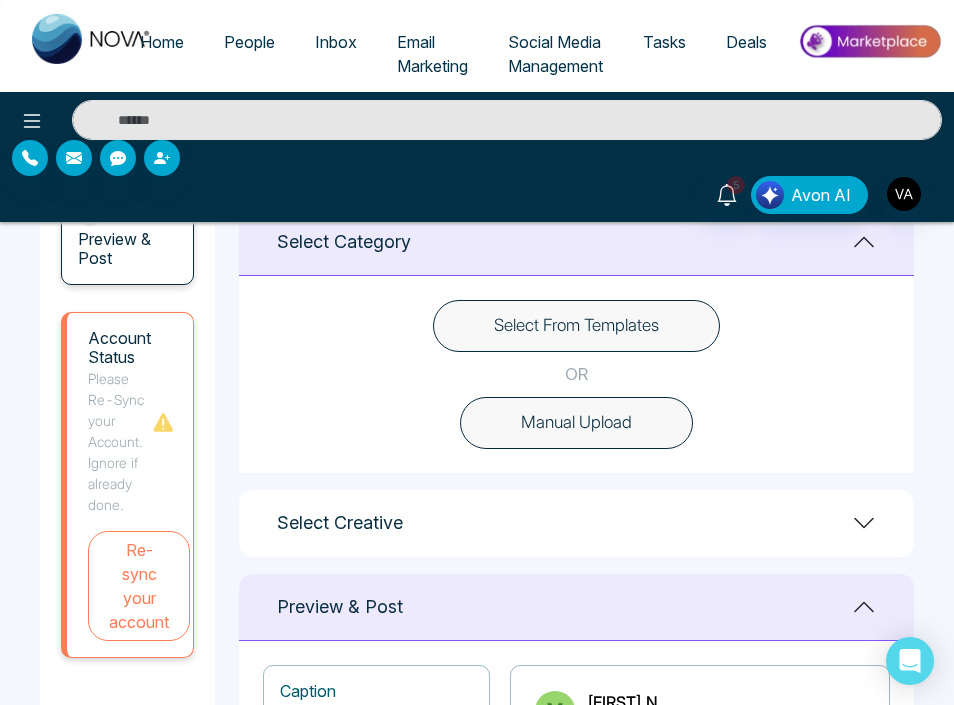 scroll, scrollTop: 537, scrollLeft: 0, axis: vertical 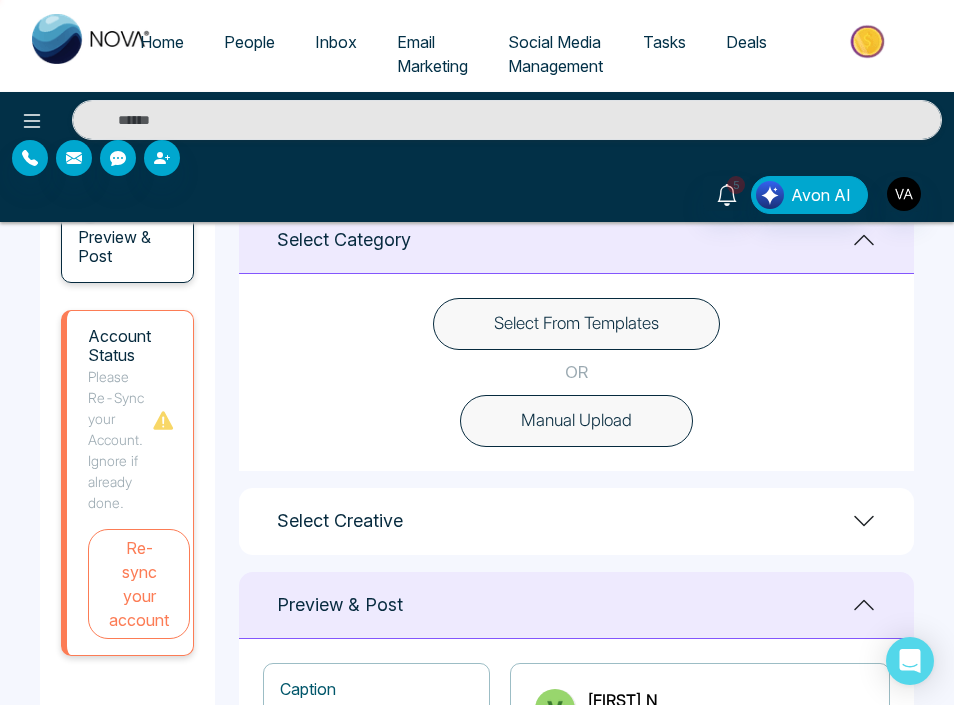 click on "Manual Upload" at bounding box center (576, 421) 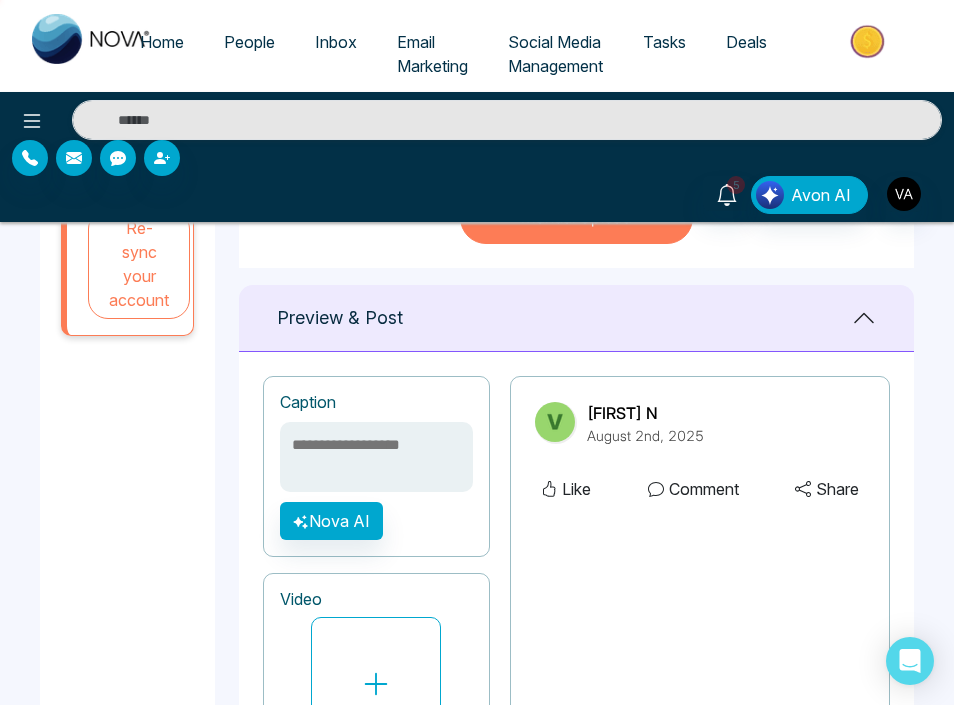 scroll, scrollTop: 744, scrollLeft: 0, axis: vertical 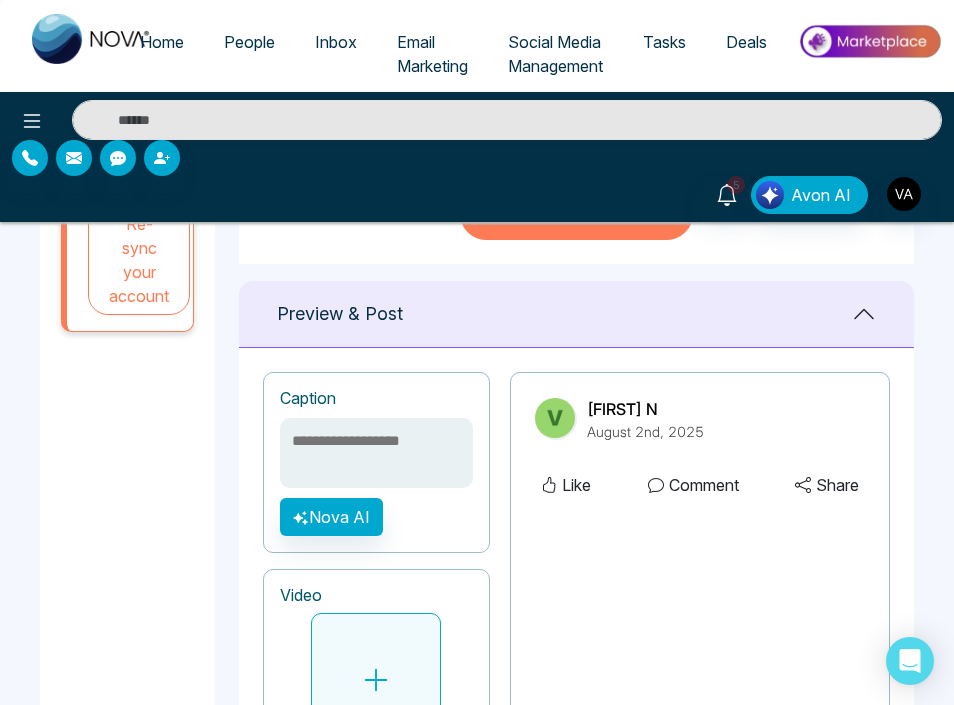 click at bounding box center (376, 680) 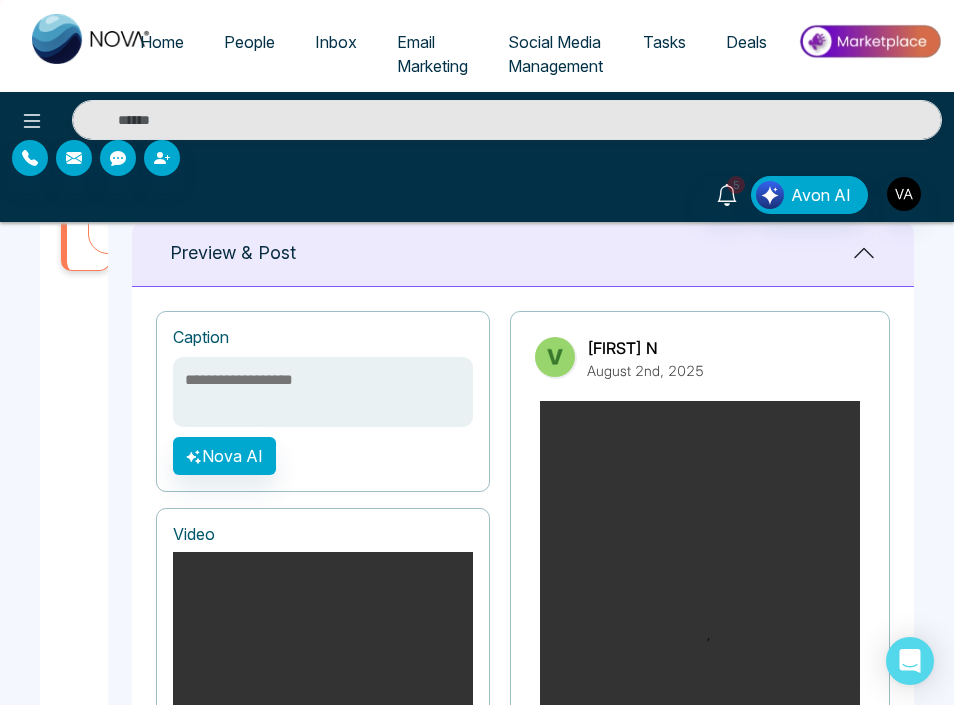 scroll, scrollTop: 791, scrollLeft: 0, axis: vertical 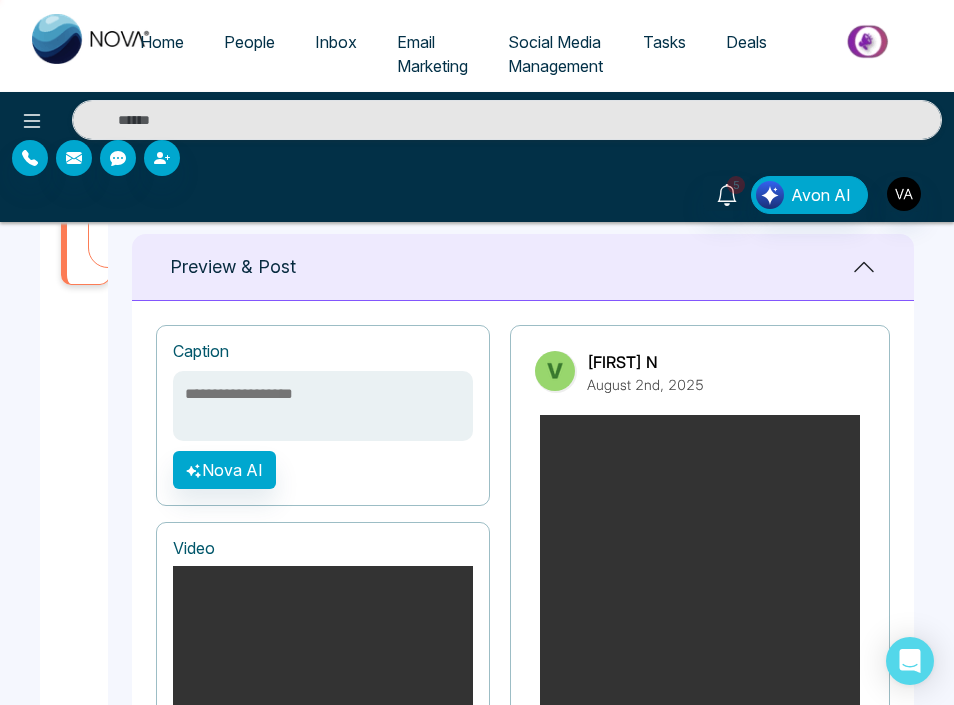 click on "**********" at bounding box center (323, 415) 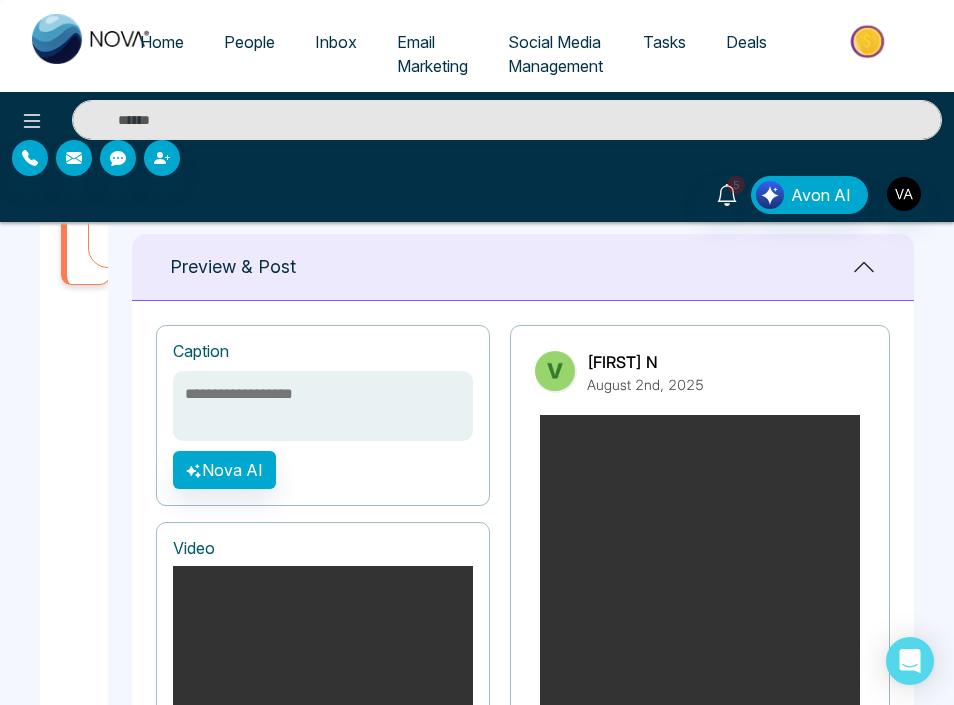 click at bounding box center (323, 406) 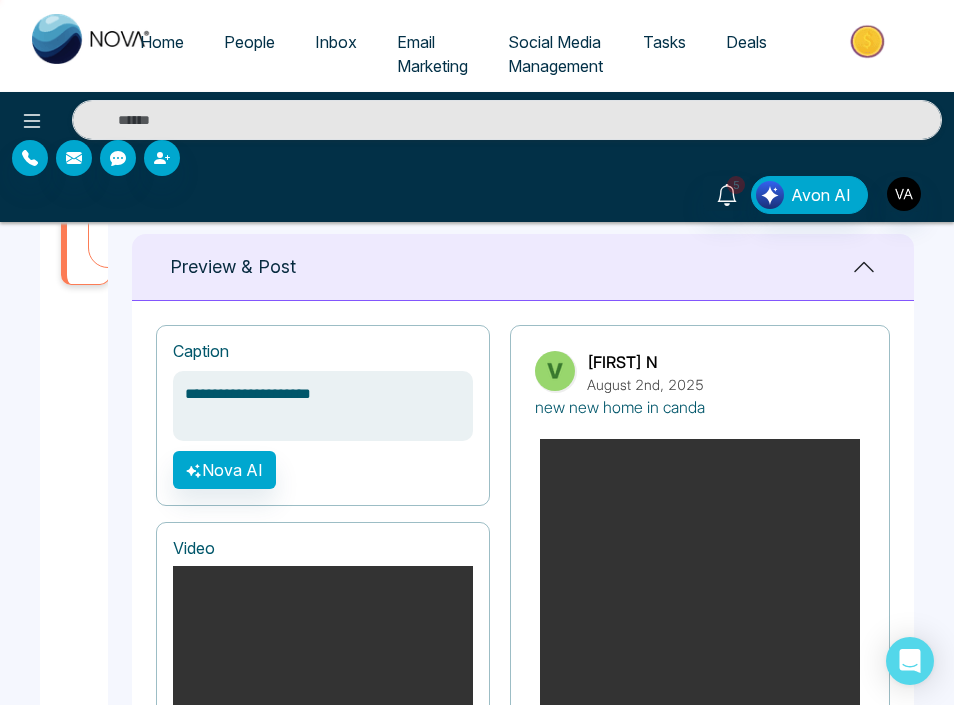 type on "**********" 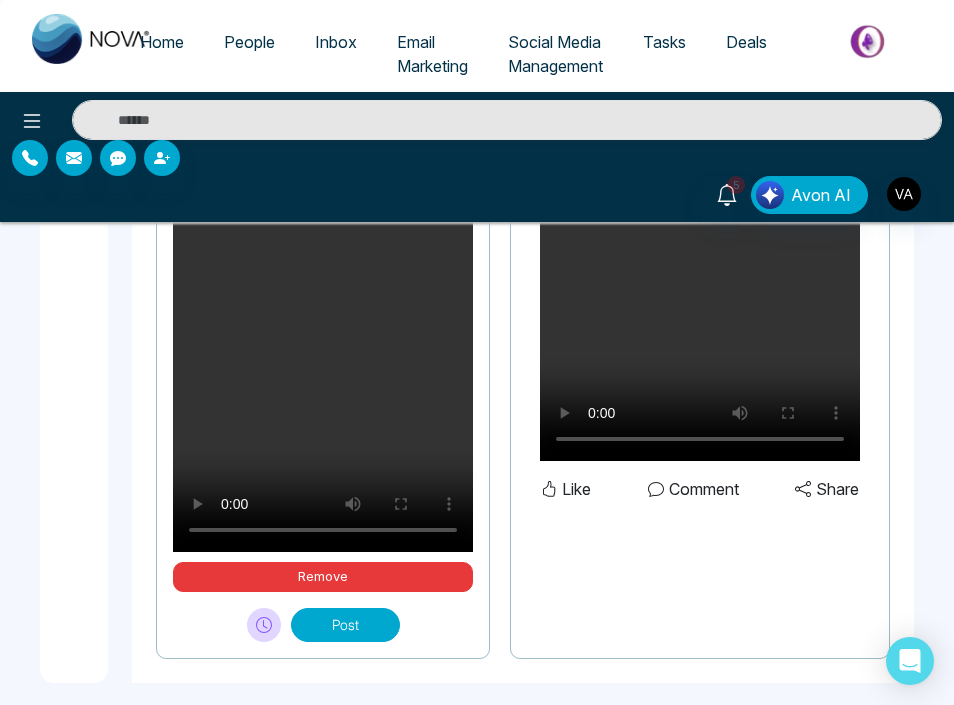 scroll, scrollTop: 1340, scrollLeft: 0, axis: vertical 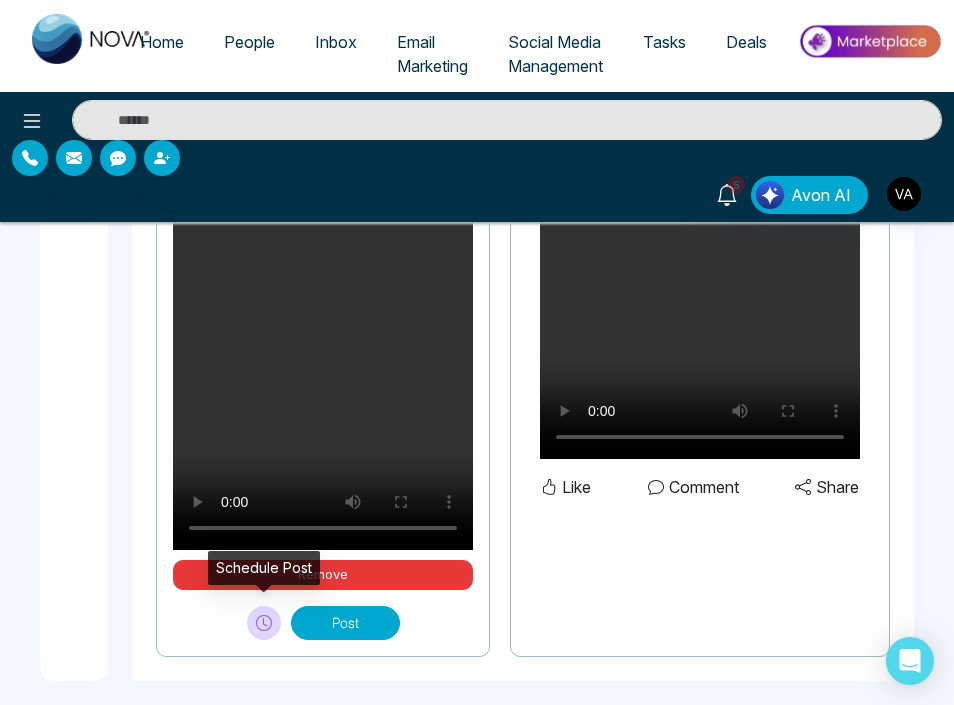 click at bounding box center (264, 623) 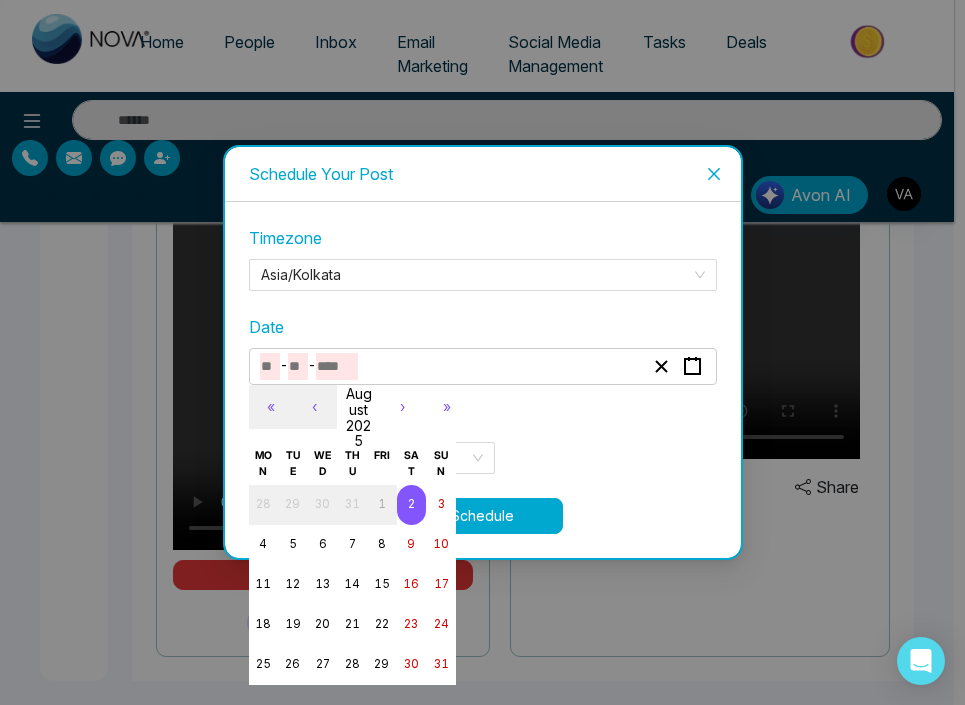 click at bounding box center [337, 366] 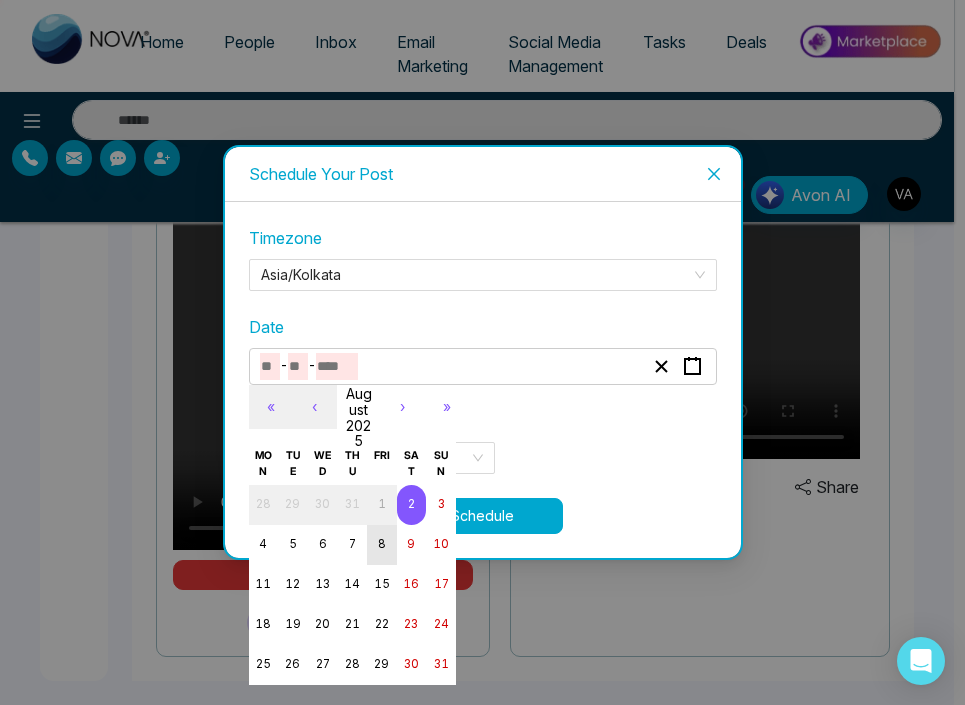 click on "8" at bounding box center (382, 545) 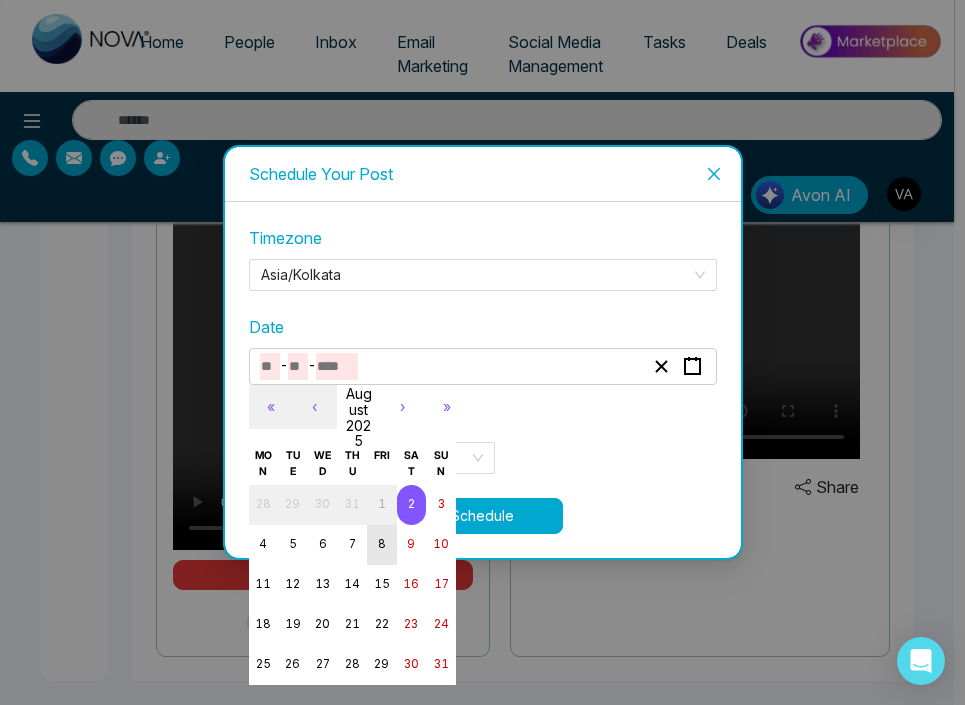 type on "*" 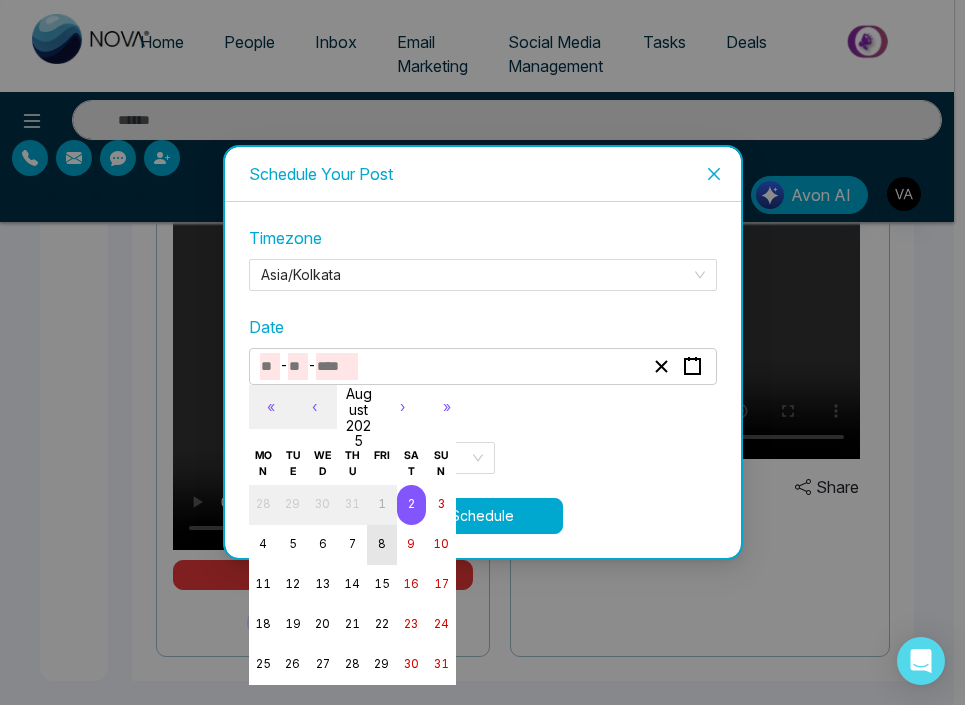 type on "*" 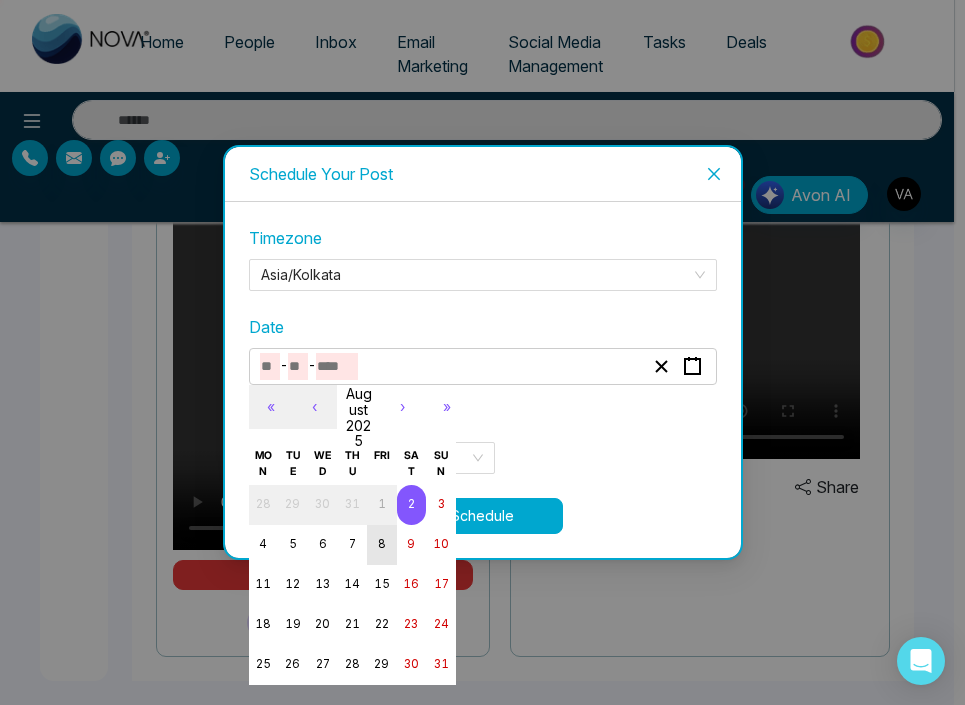 type on "****" 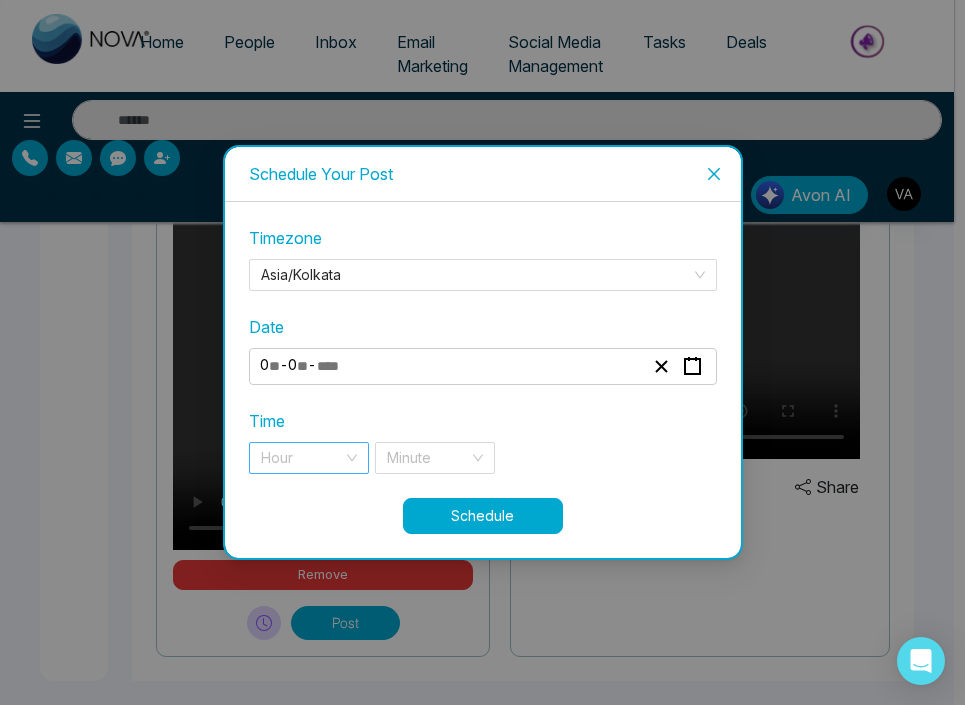 click at bounding box center (302, 458) 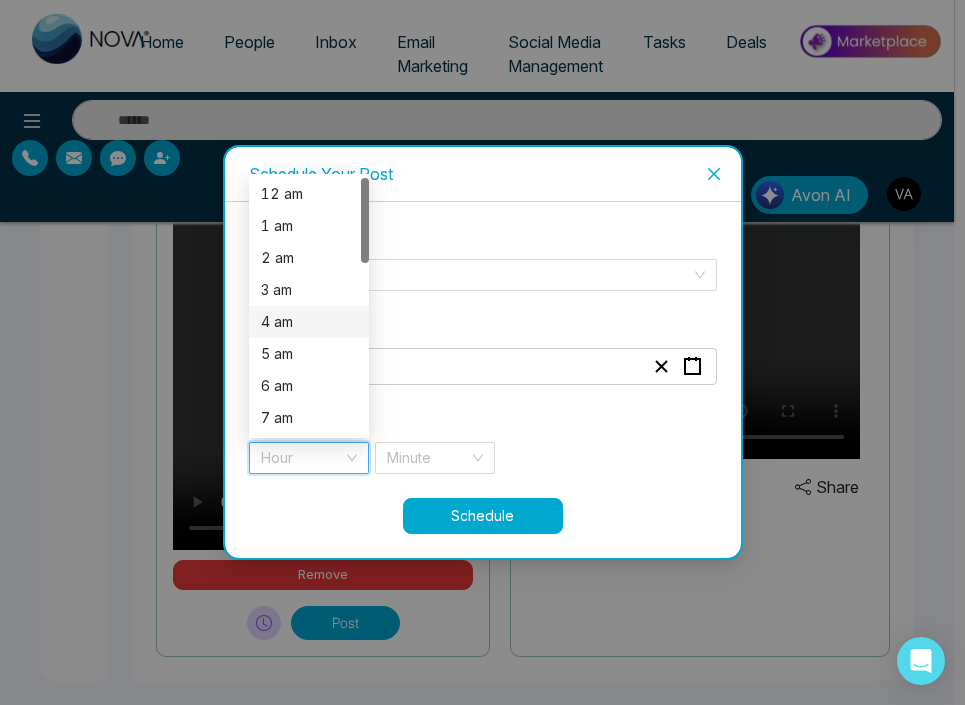 click on "4 am" at bounding box center (309, 322) 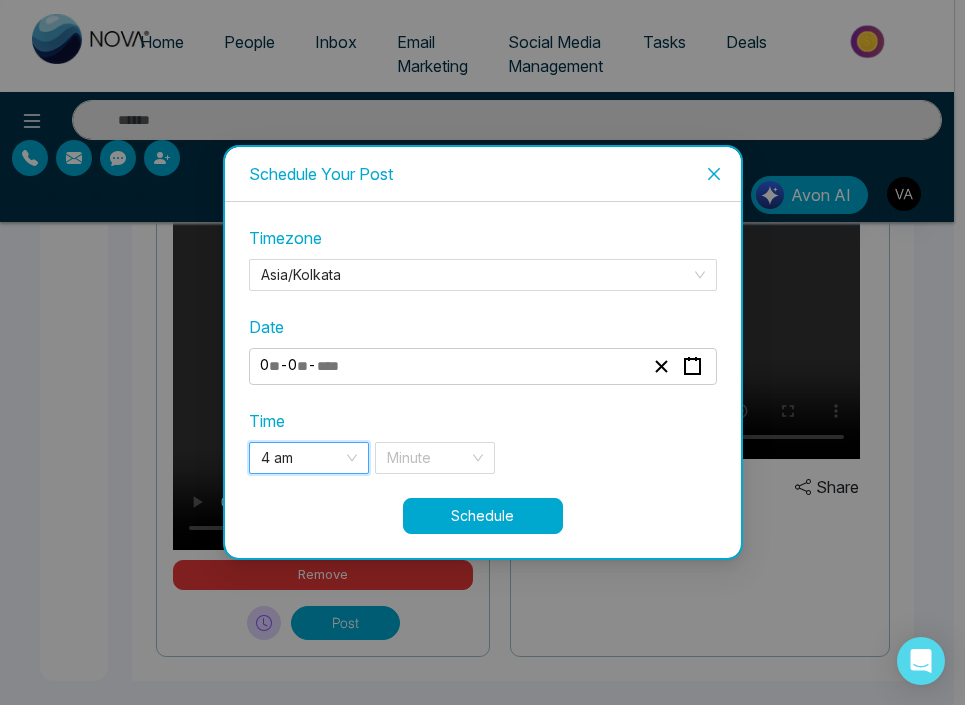 click on "**********" at bounding box center [483, 362] 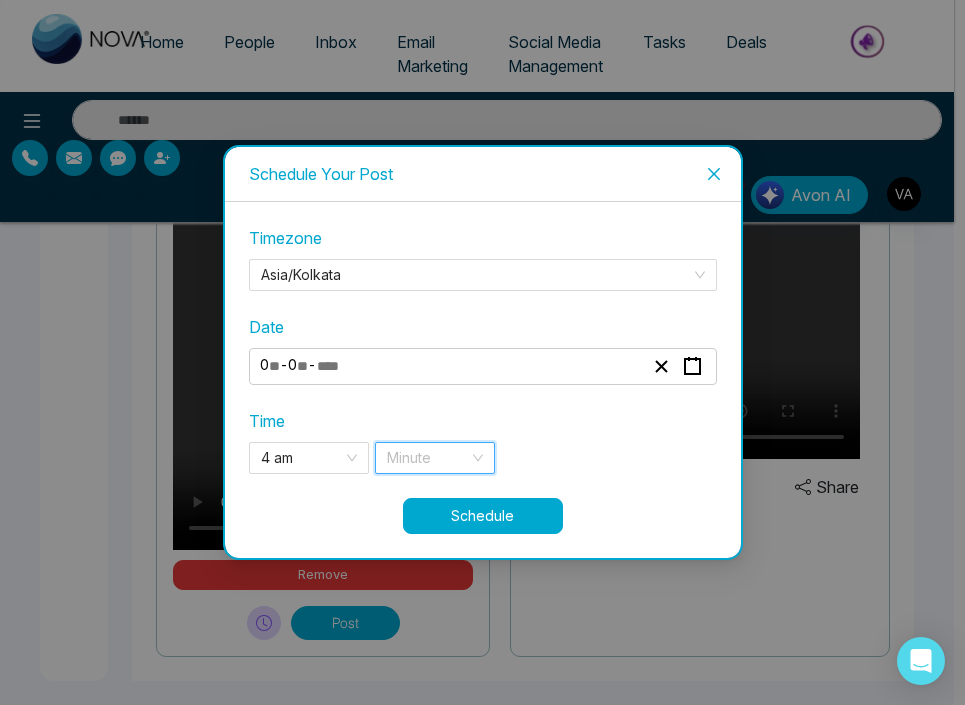 click at bounding box center (428, 458) 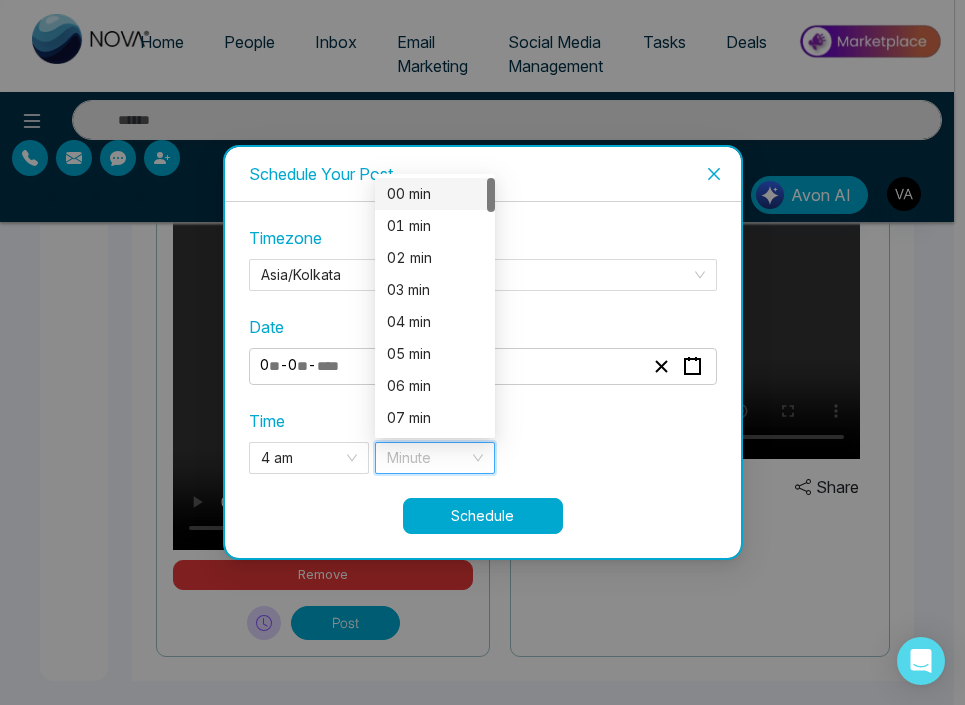 click on "00 min" at bounding box center [435, 194] 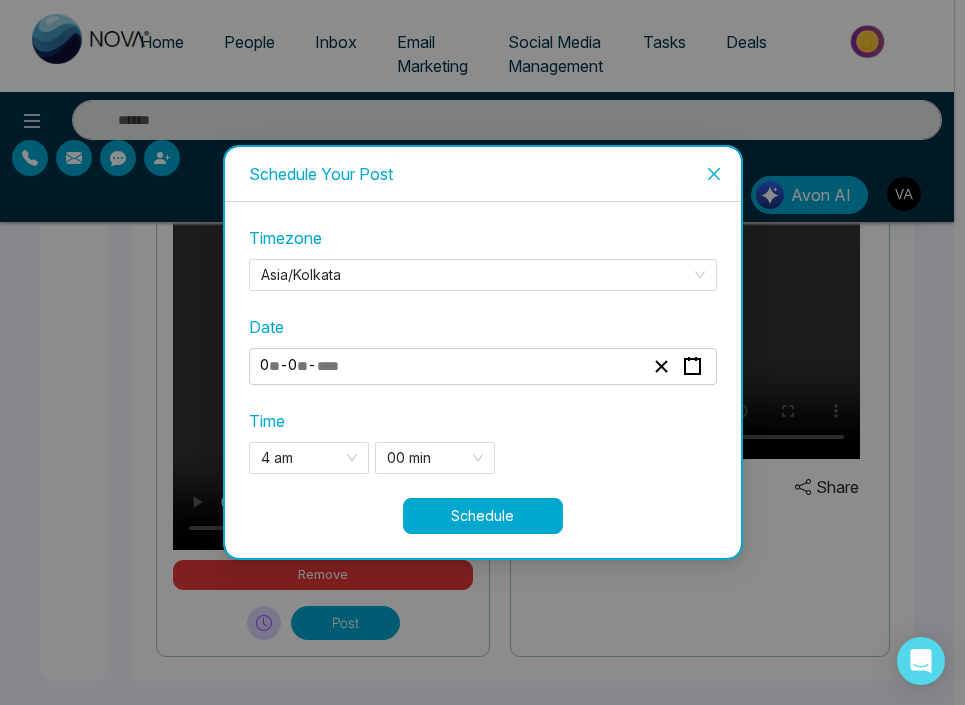 click on "Schedule" at bounding box center (483, 516) 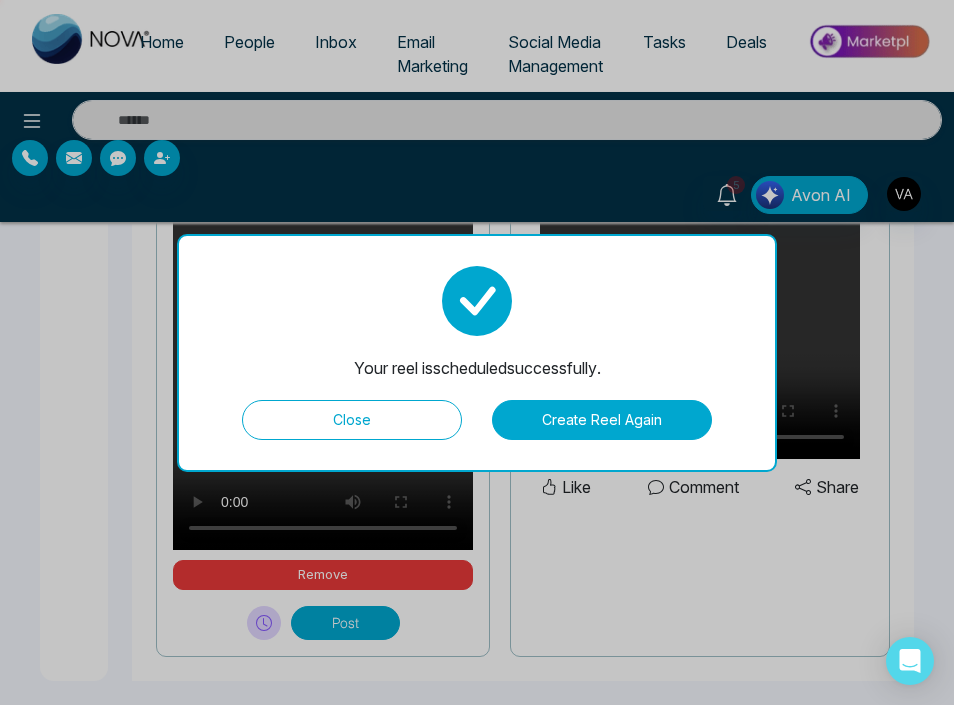 click on "Close" at bounding box center (352, 420) 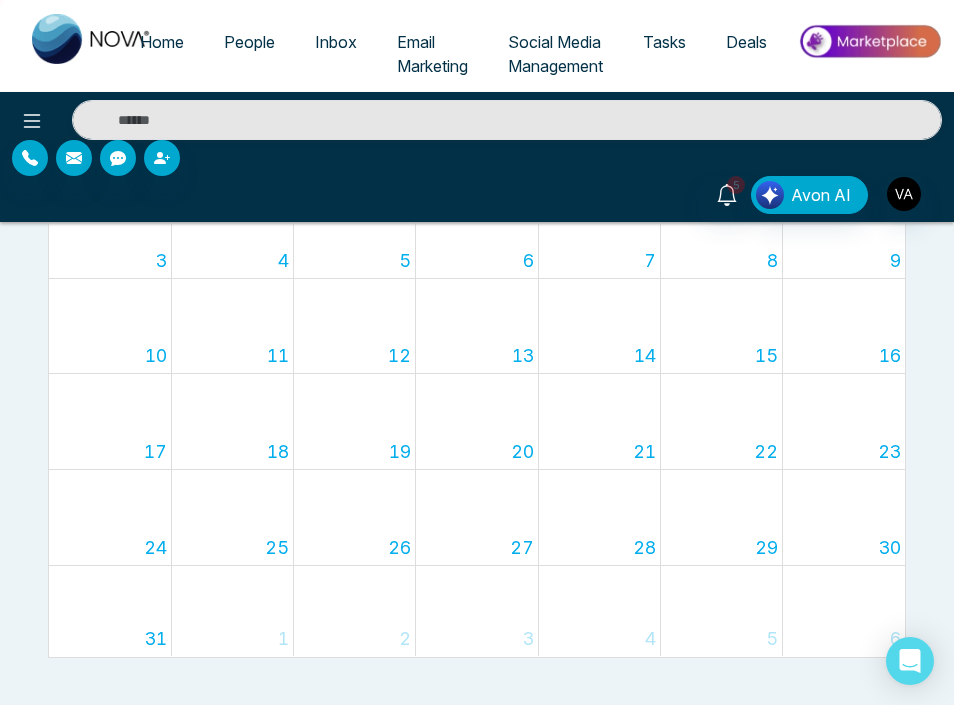 scroll, scrollTop: 0, scrollLeft: 0, axis: both 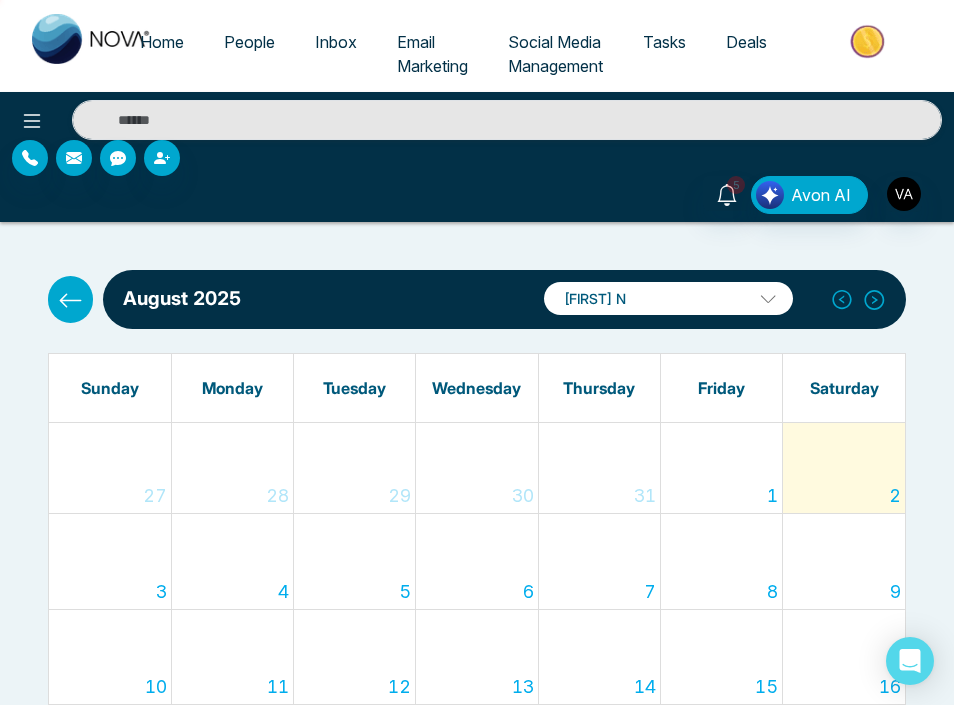 click on "Social Media Management" at bounding box center [555, 54] 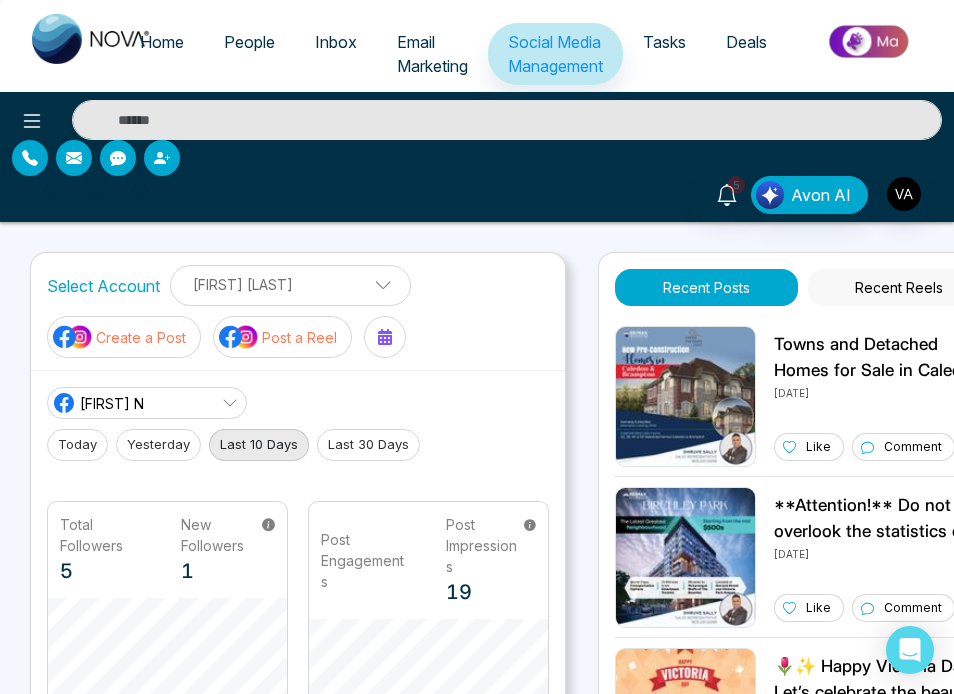 click on "Post a Reel" at bounding box center (299, 337) 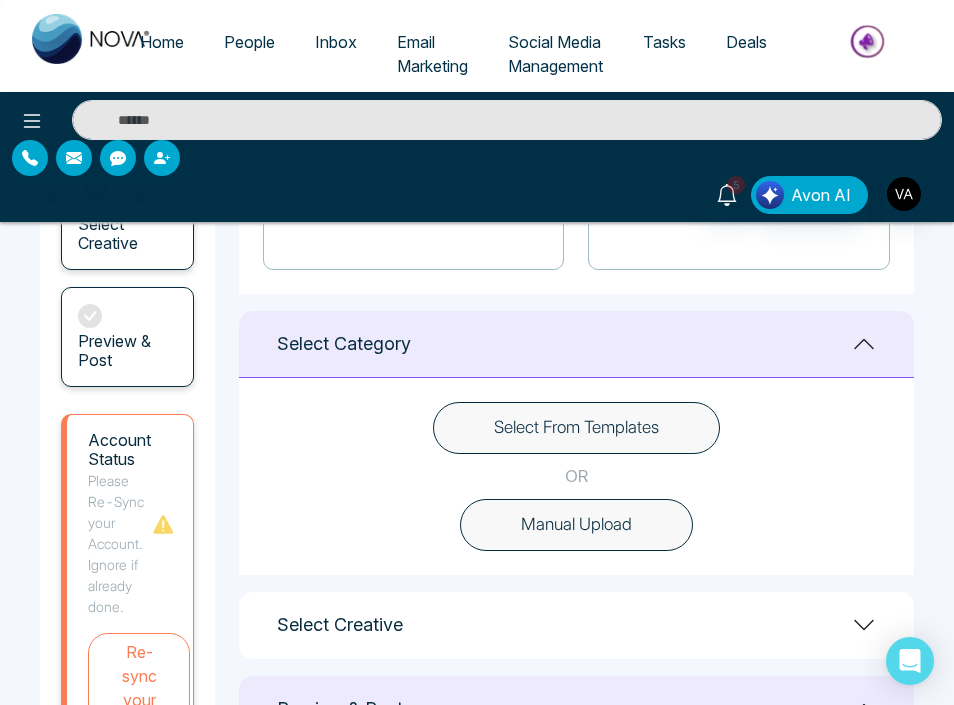 scroll, scrollTop: 531, scrollLeft: 0, axis: vertical 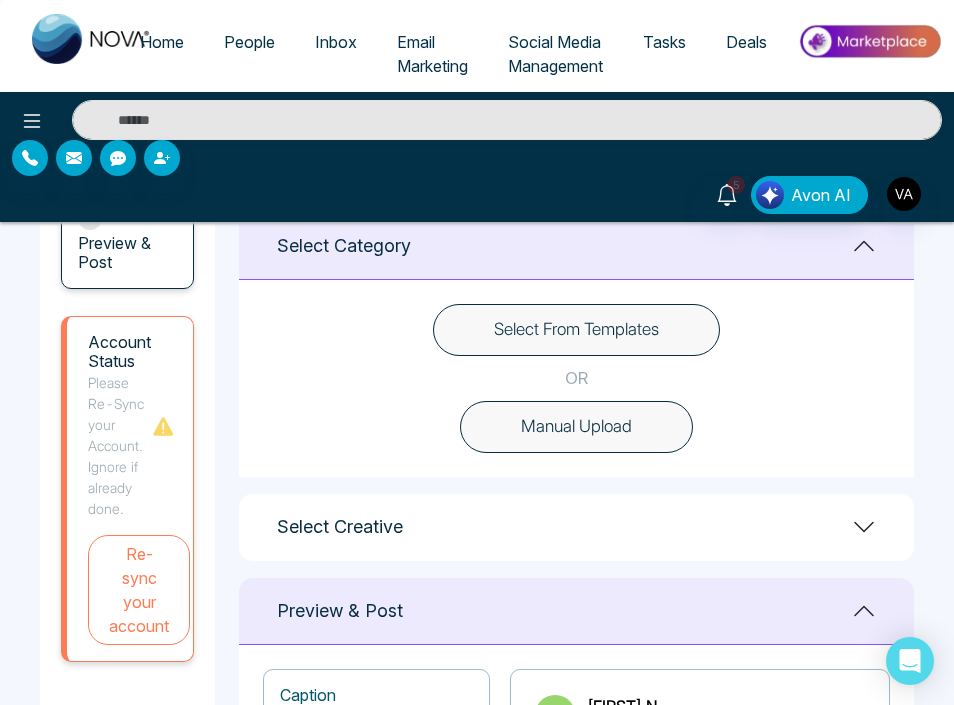 click on "Select From Templates OR Manual Upload" at bounding box center (576, 378) 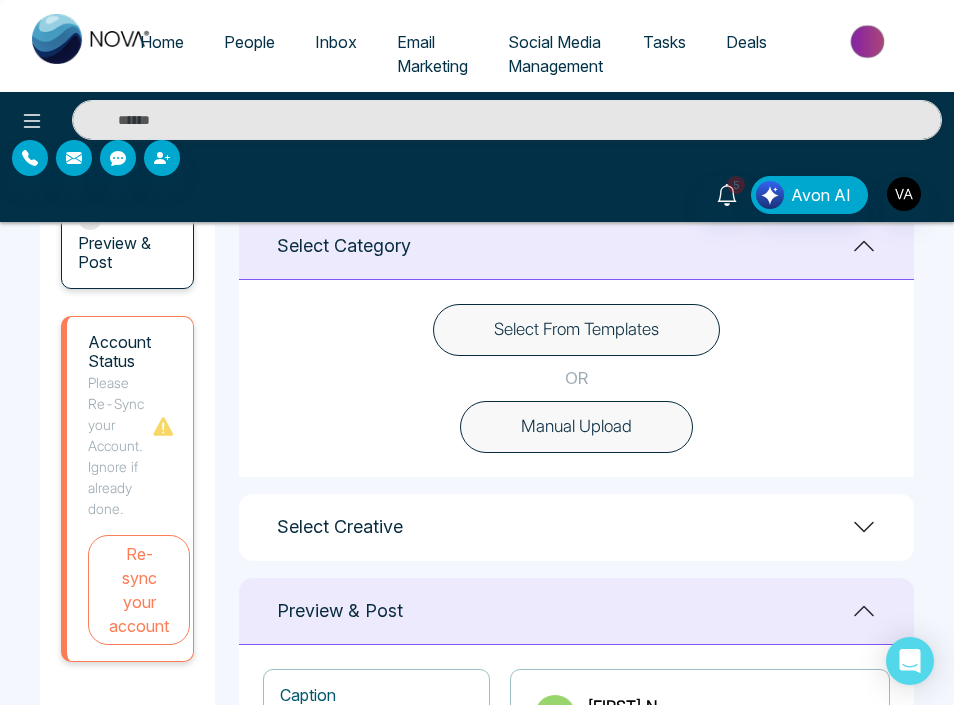 click on "Manual Upload" at bounding box center (576, 427) 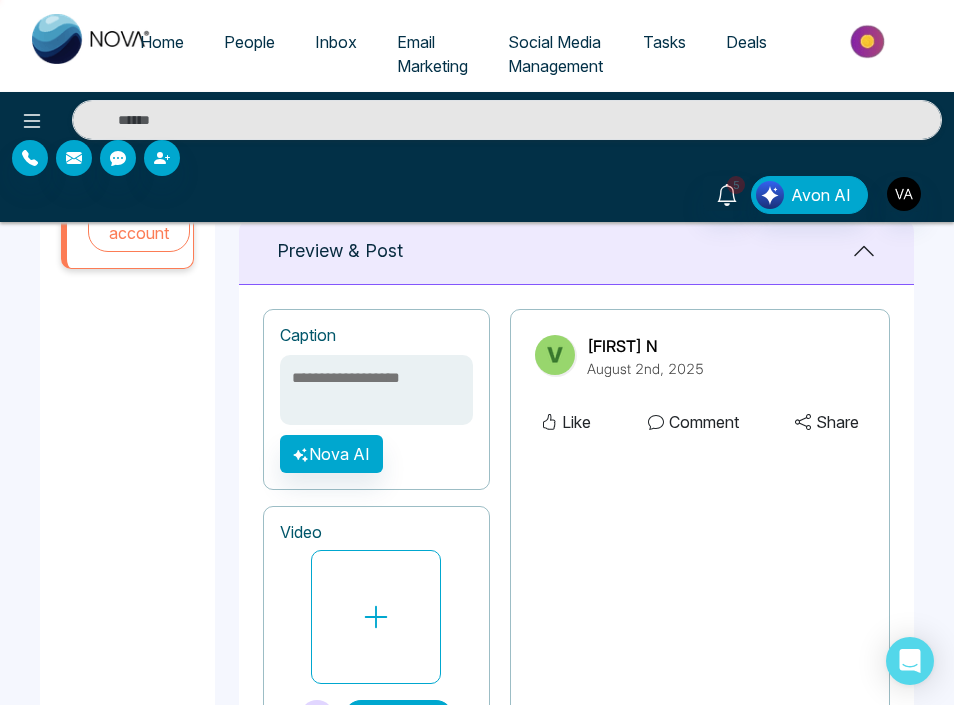 scroll, scrollTop: 870, scrollLeft: 0, axis: vertical 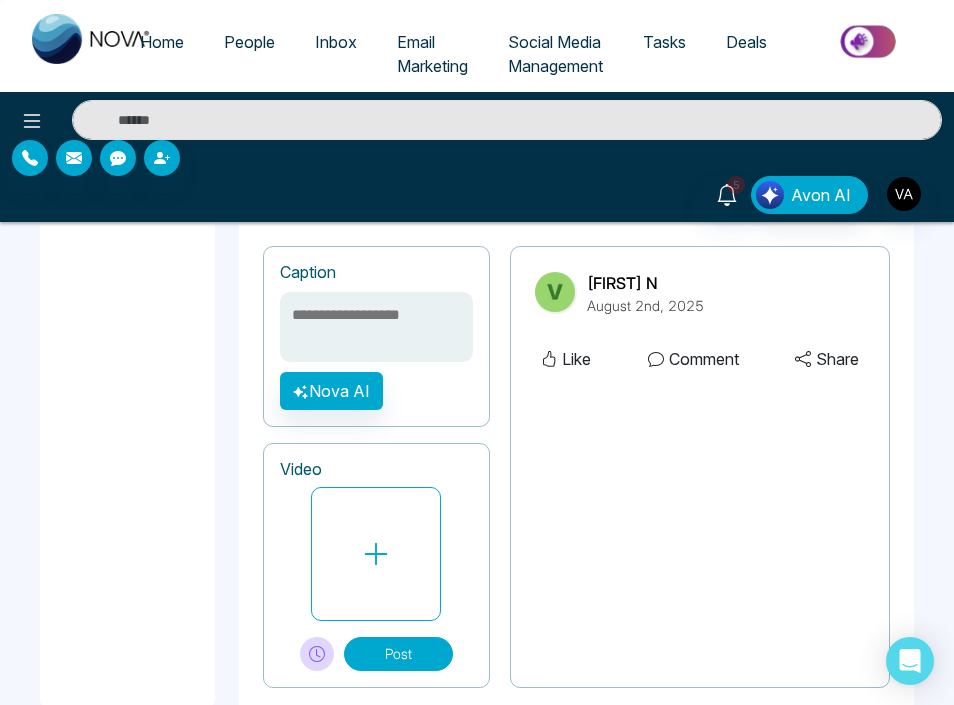 click at bounding box center [376, 327] 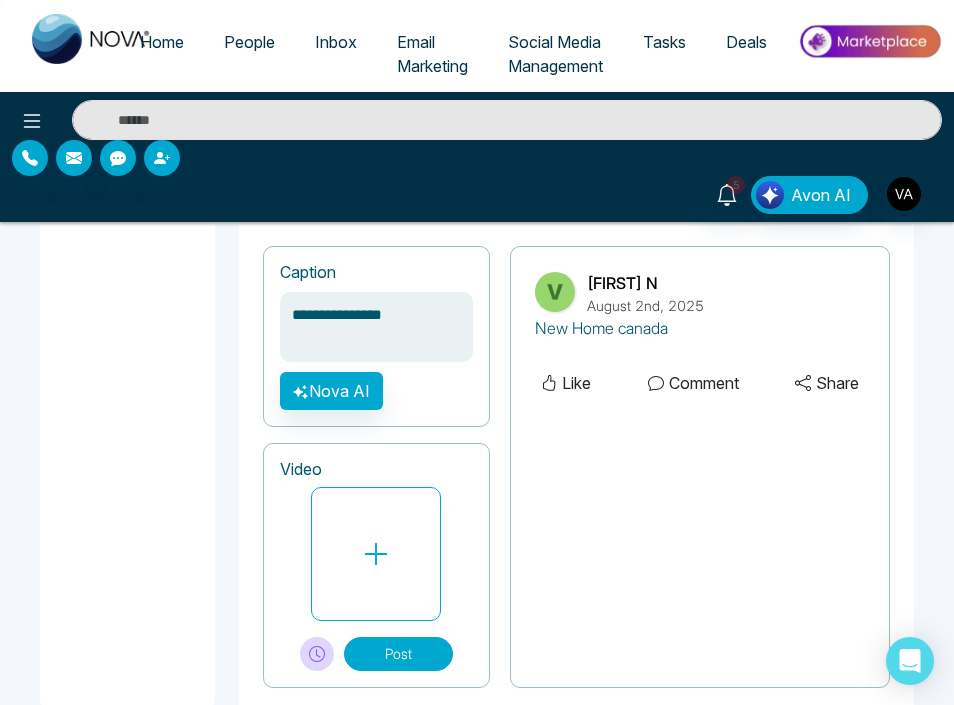 type on "**********" 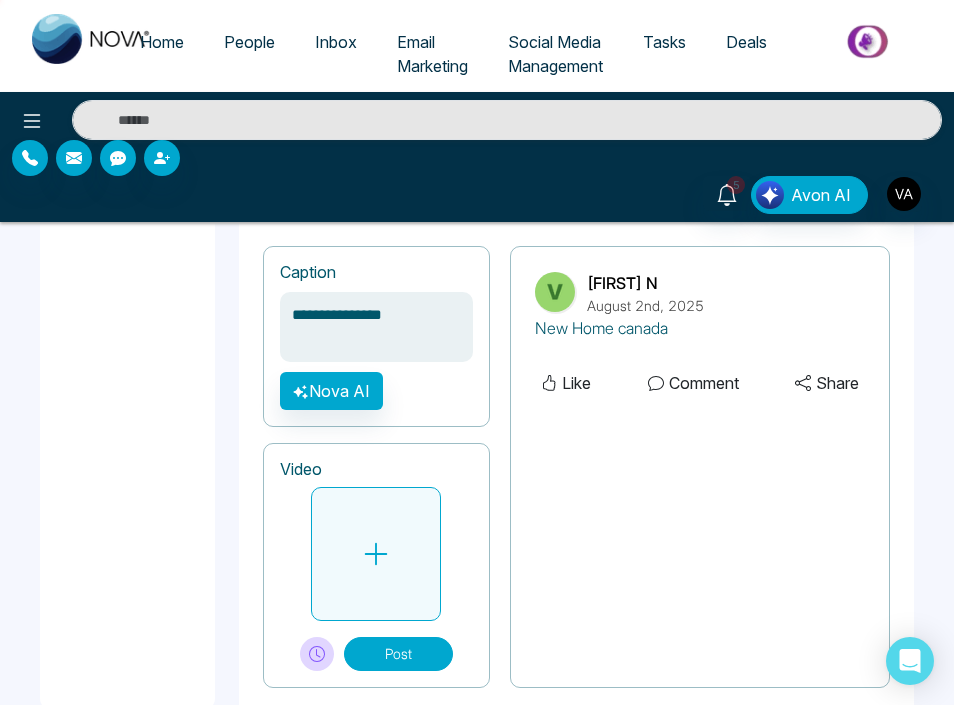 click at bounding box center [376, 554] 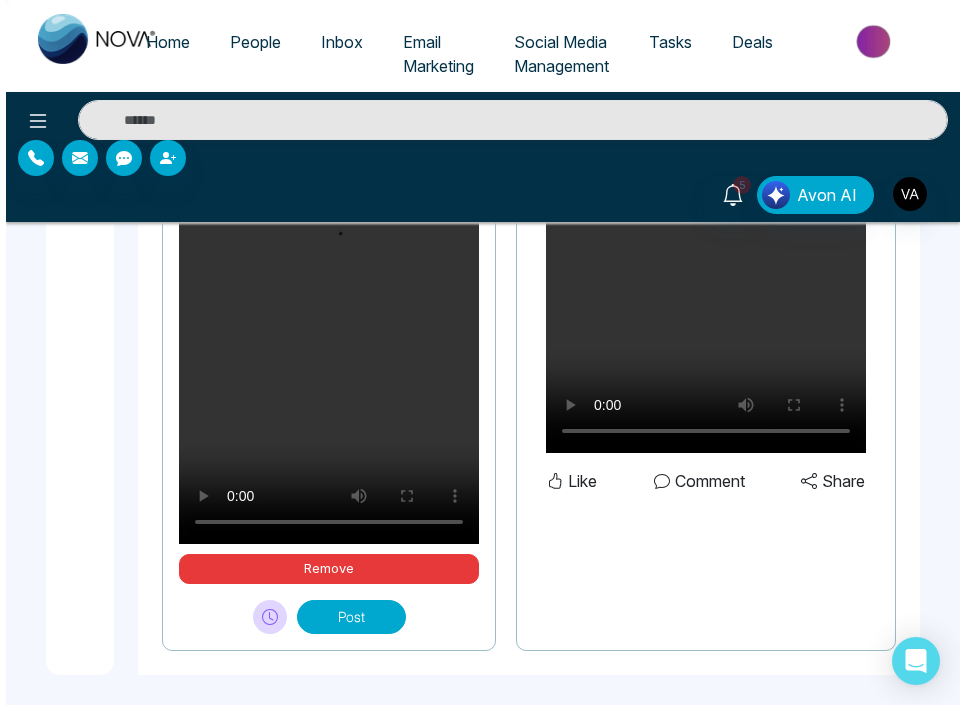scroll, scrollTop: 1353, scrollLeft: 0, axis: vertical 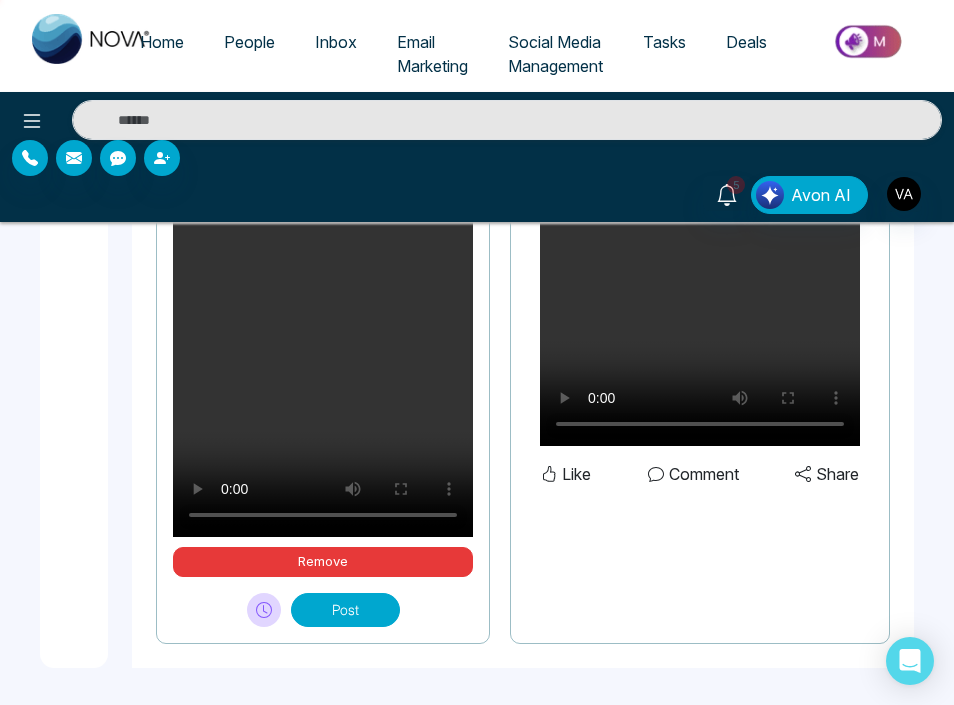 click 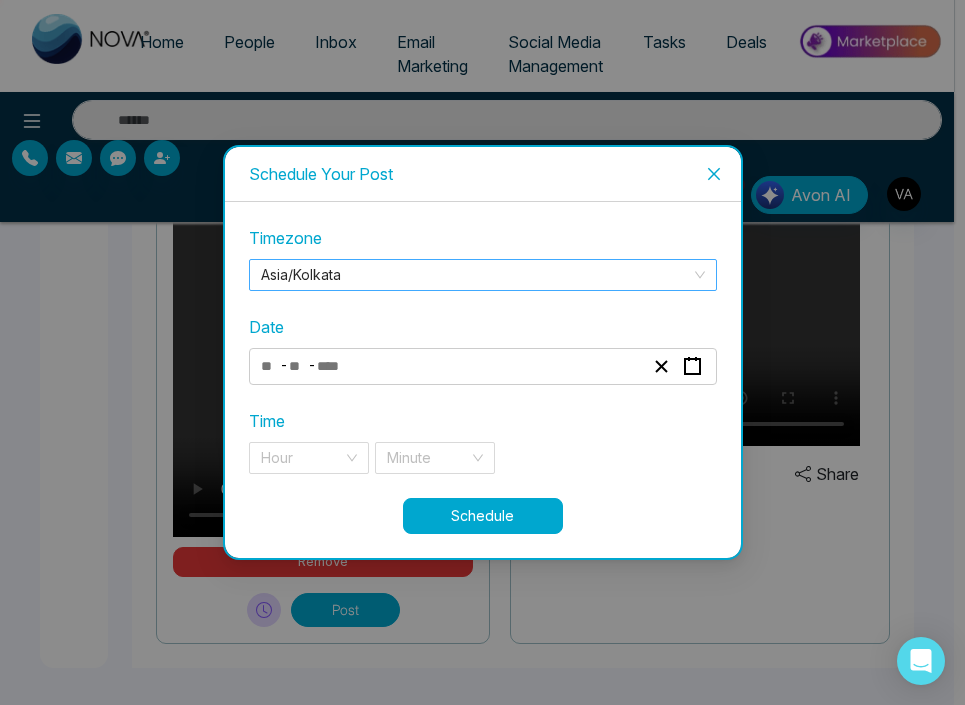 click on "Asia/Kolkata" at bounding box center (483, 275) 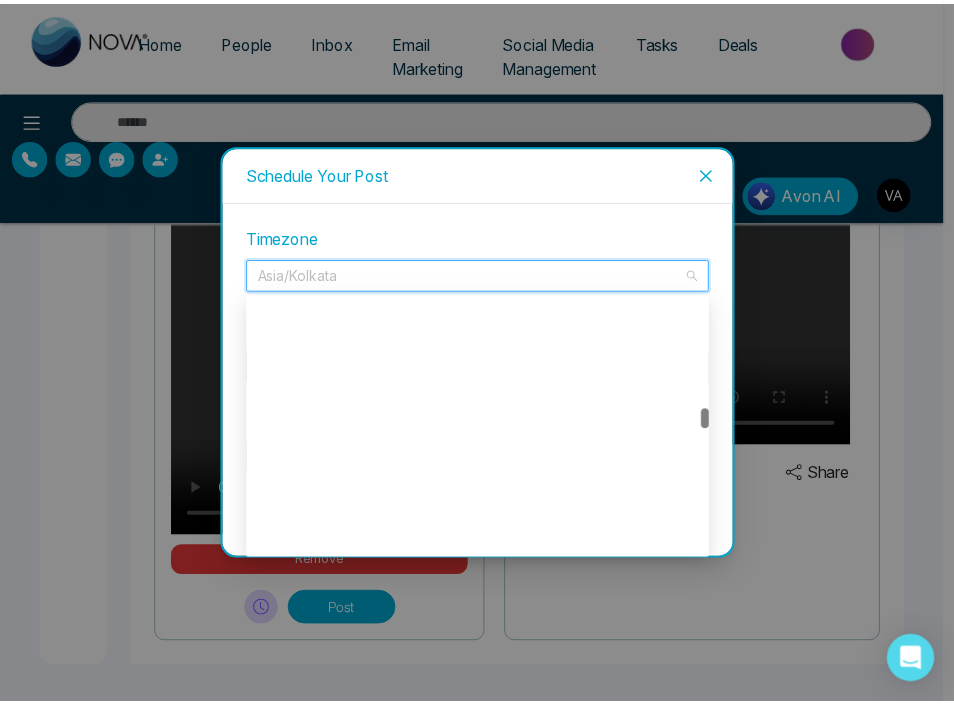 scroll, scrollTop: 8864, scrollLeft: 0, axis: vertical 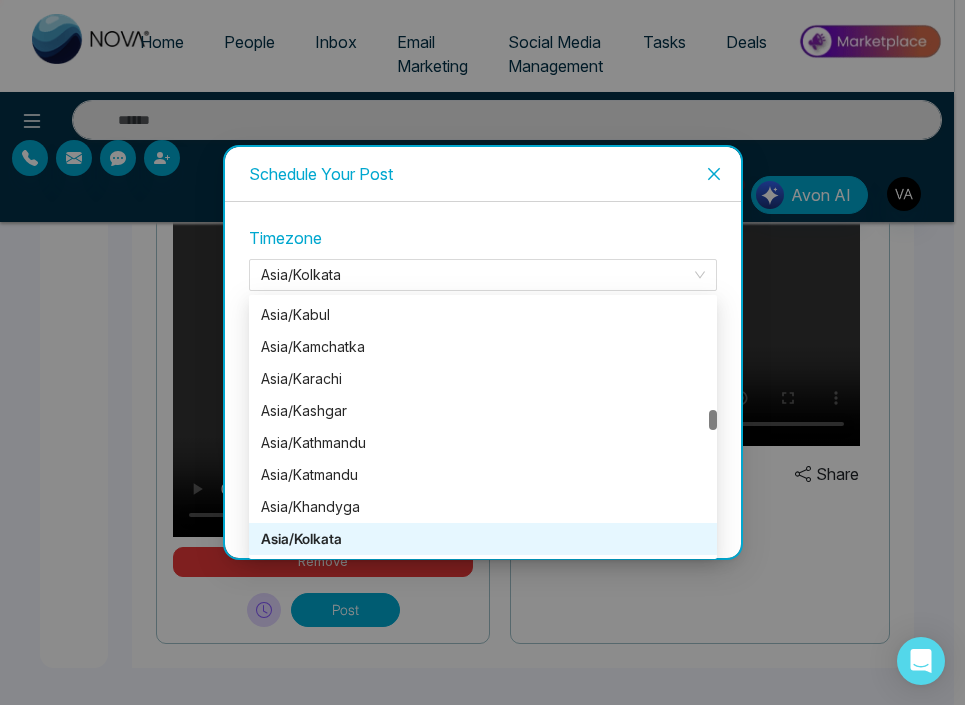 click on "Timezone Asia/Kolkata Asia/Khandyga Asia/Kolkata Asia/Krasnoyarsk Asia/Jerusalem Asia/Kabul Asia/Kamchatka Asia/Karachi Asia/Kashgar Asia/Kathmandu Asia/Katmandu Asia/Khandyga Asia/Kolkata Asia/Krasnoyarsk Asia/Kuala_Lumpur Date - - Time Hour Minute Schedule" at bounding box center [483, 380] 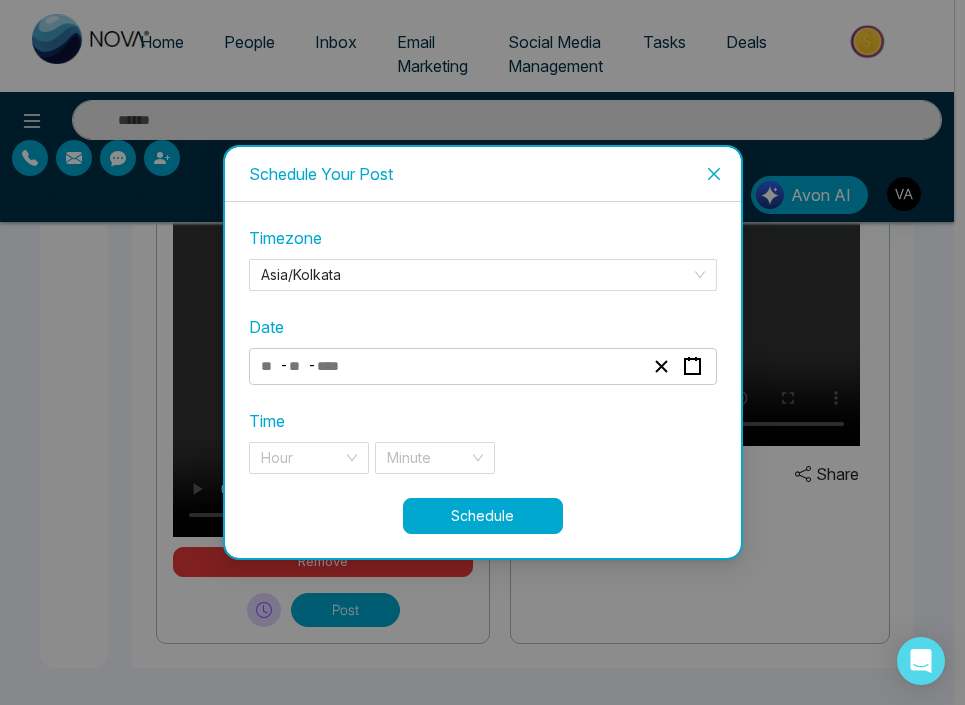 click on "- -" at bounding box center [452, 366] 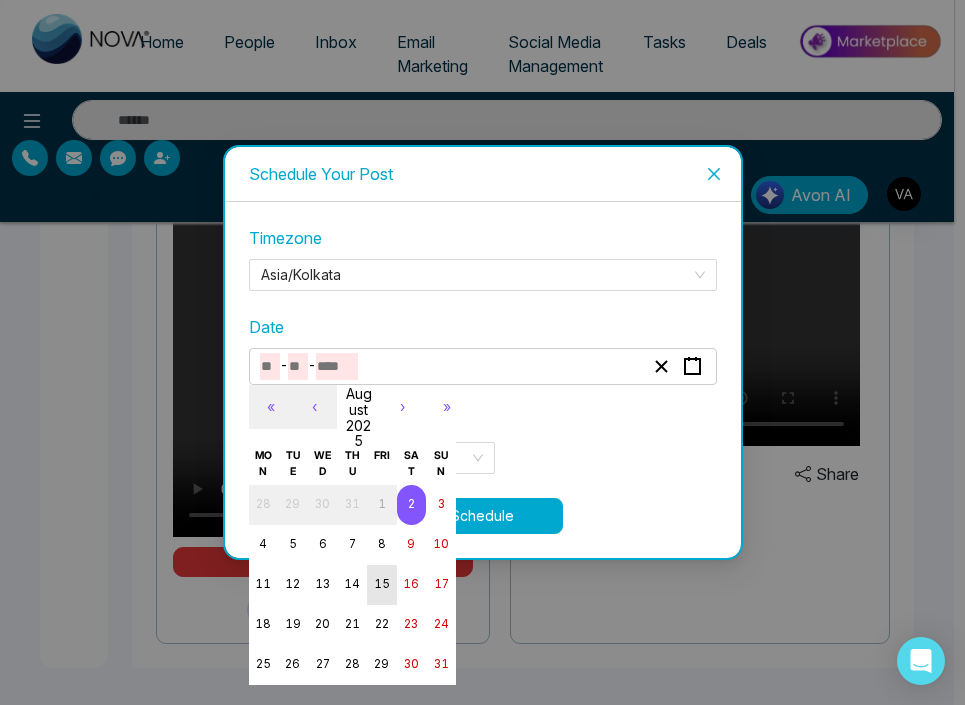 click on "15" at bounding box center (382, 585) 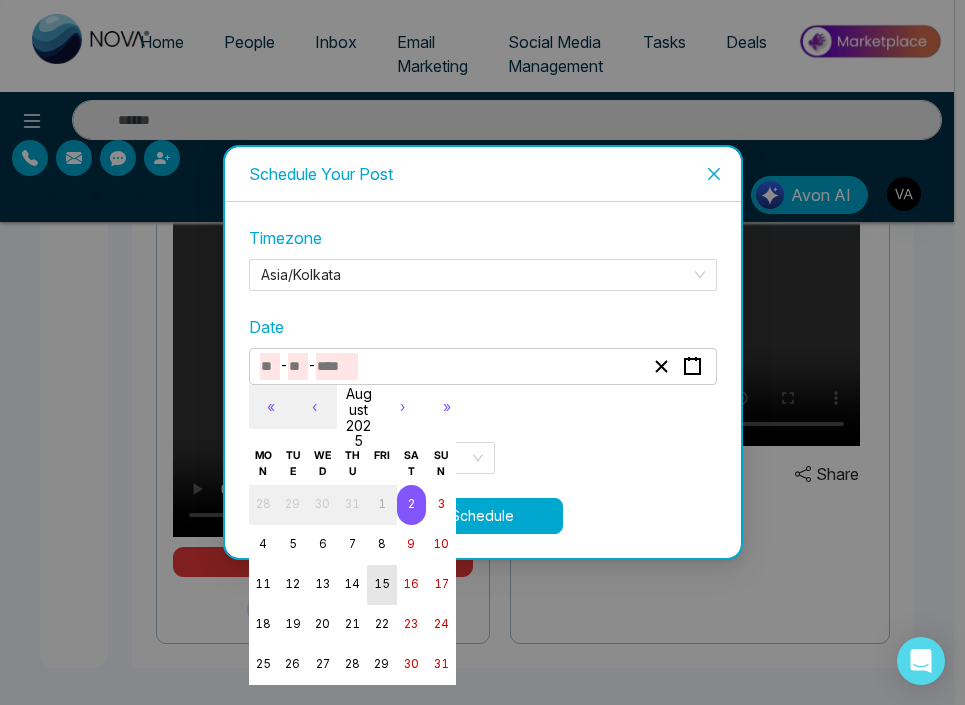 type on "*" 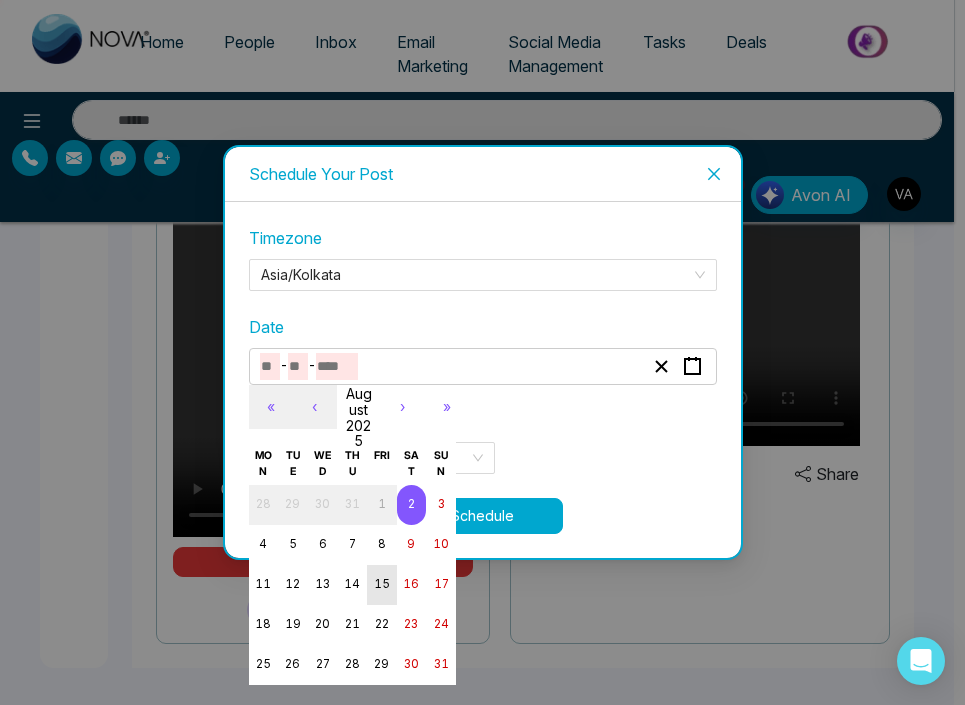 type on "**" 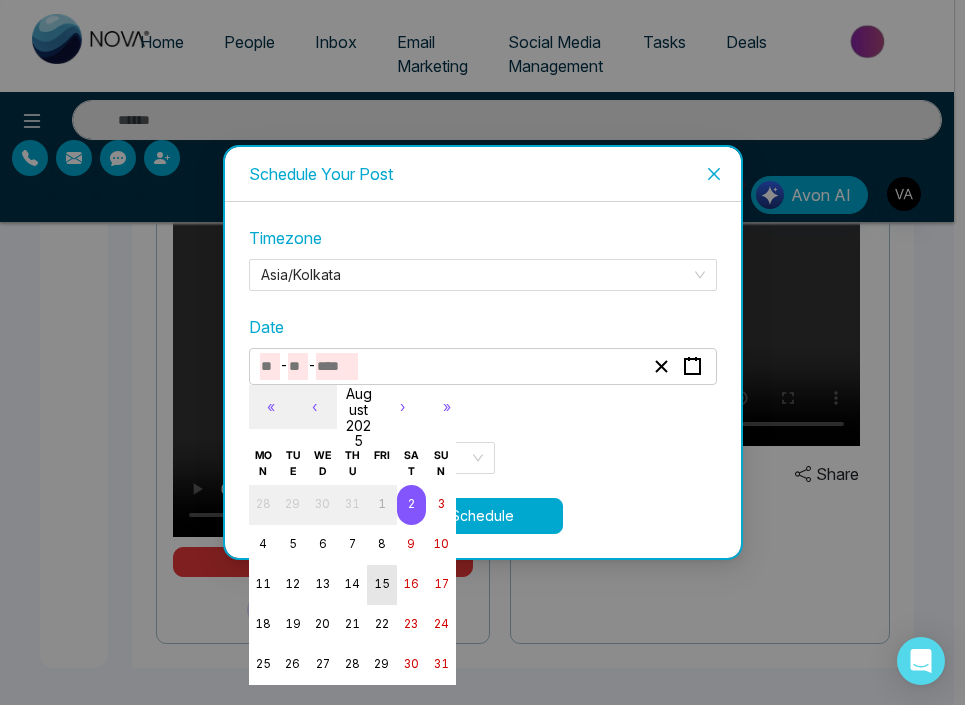 type on "****" 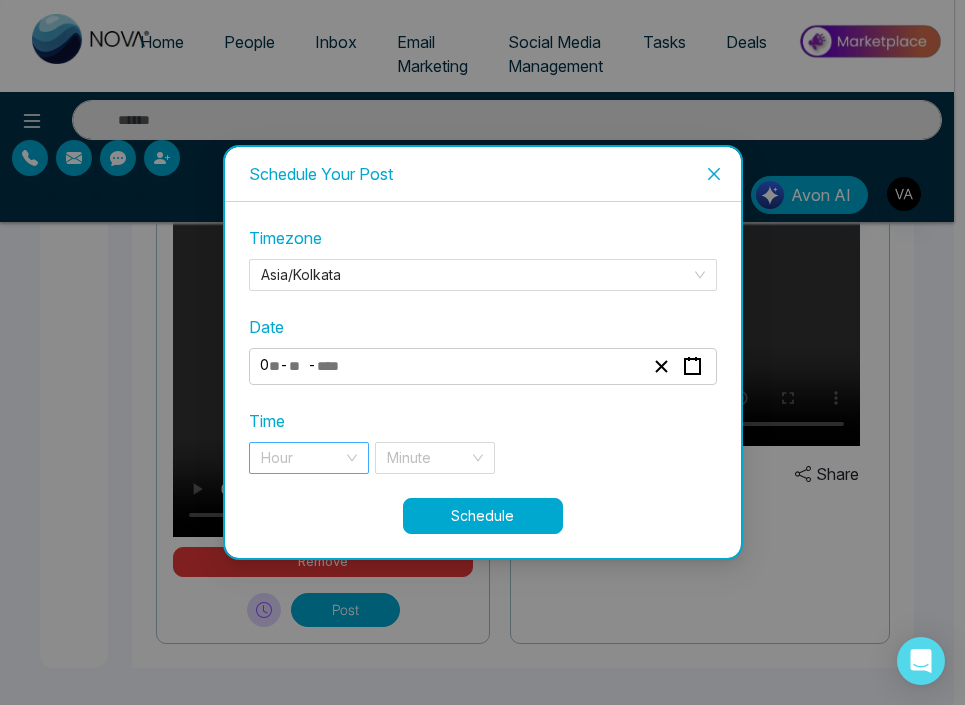 click at bounding box center (302, 458) 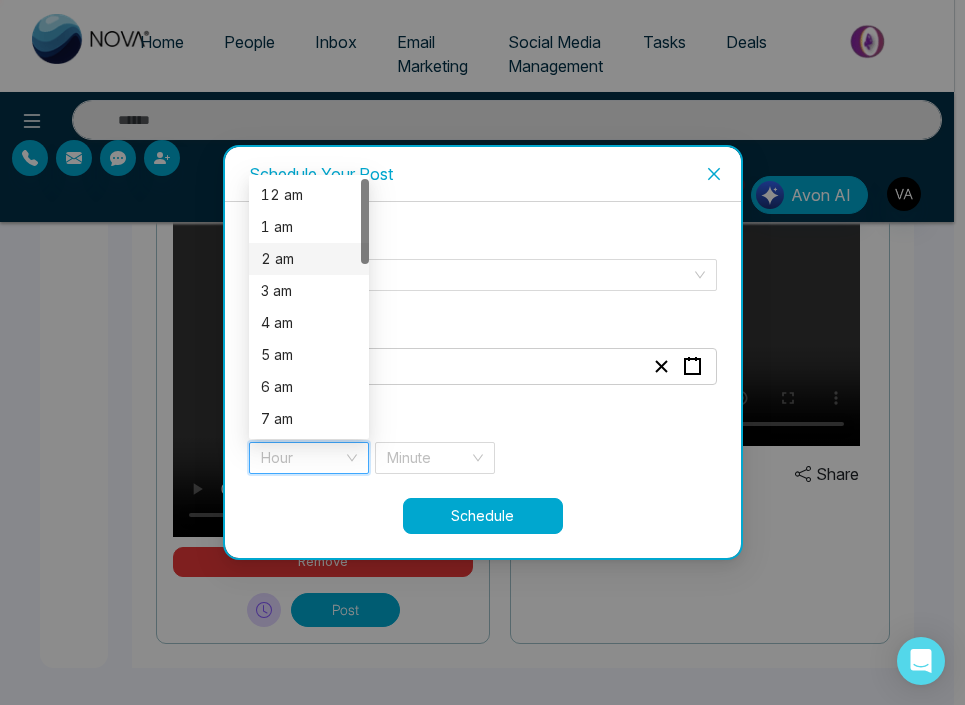 click on "2 am" at bounding box center [309, 259] 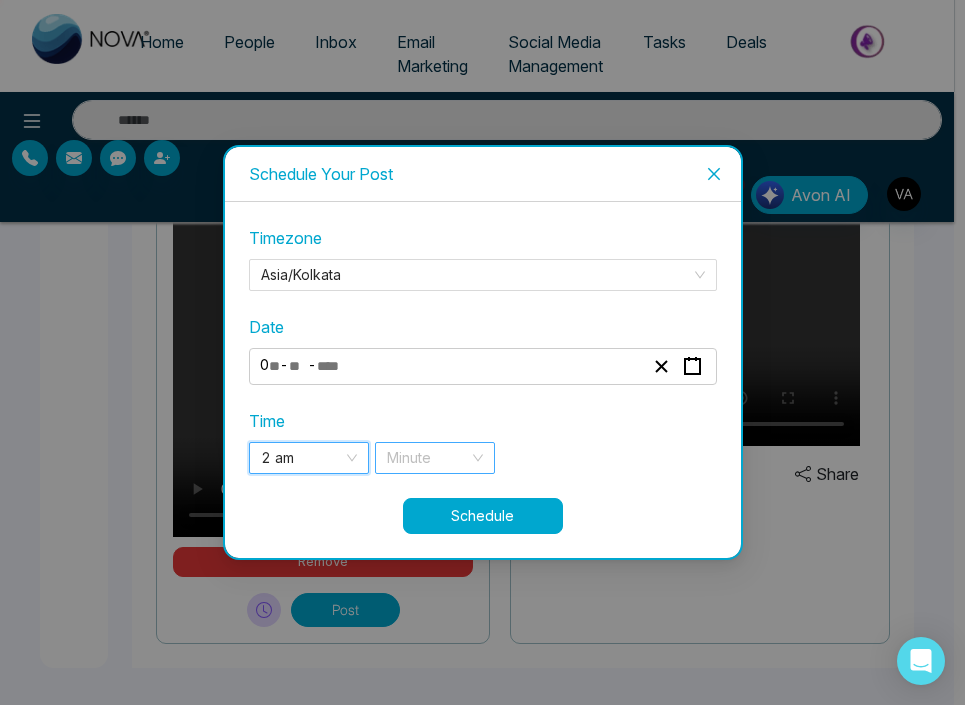 click at bounding box center (428, 458) 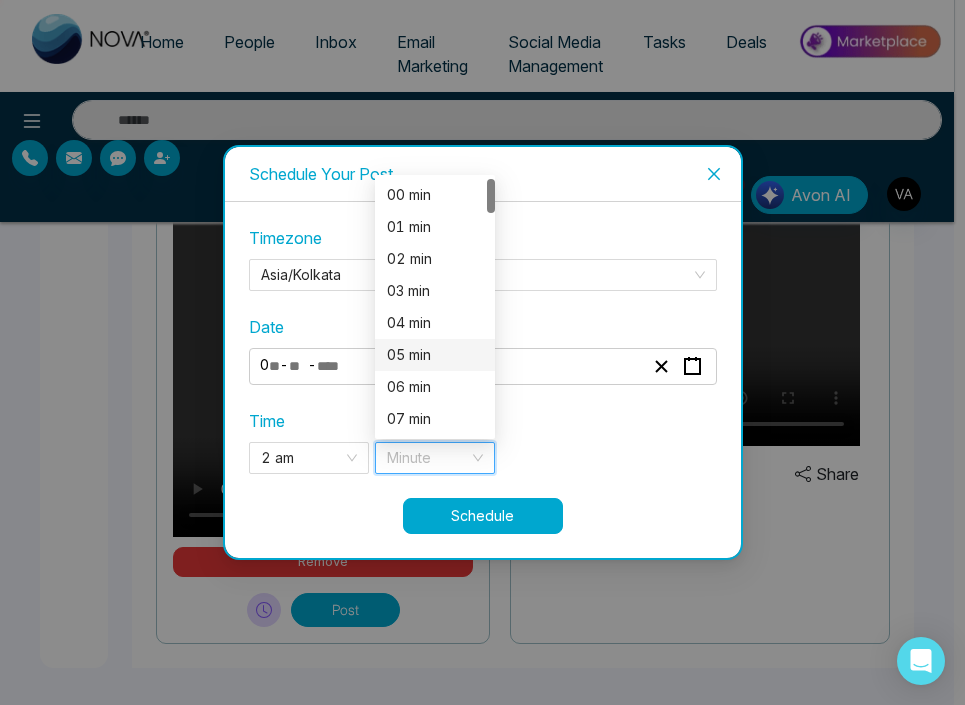 click on "05 min" at bounding box center (435, 355) 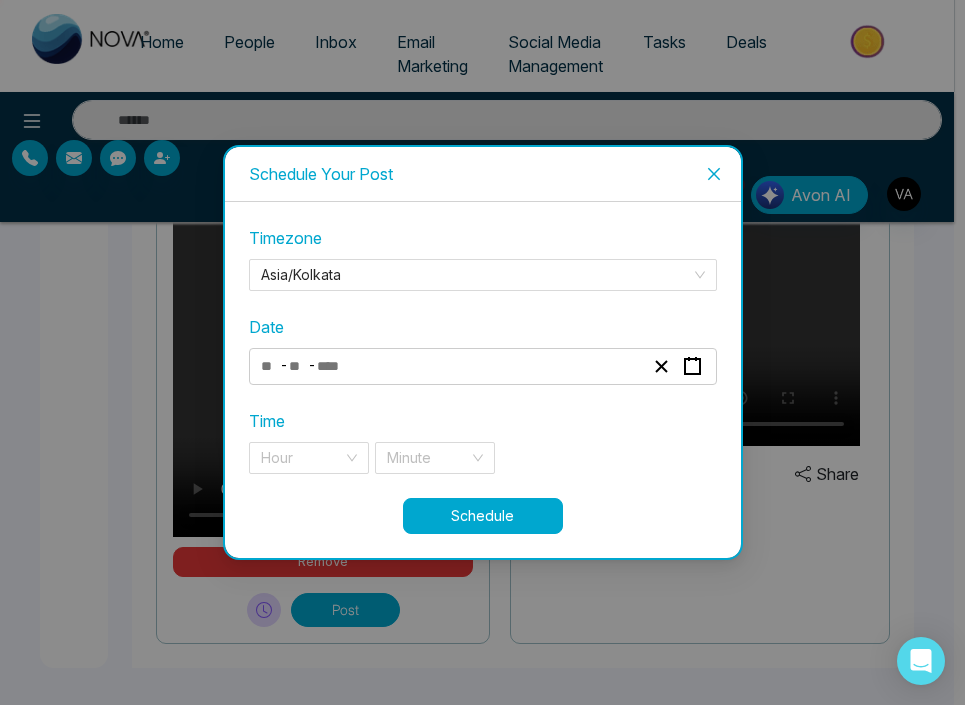 type 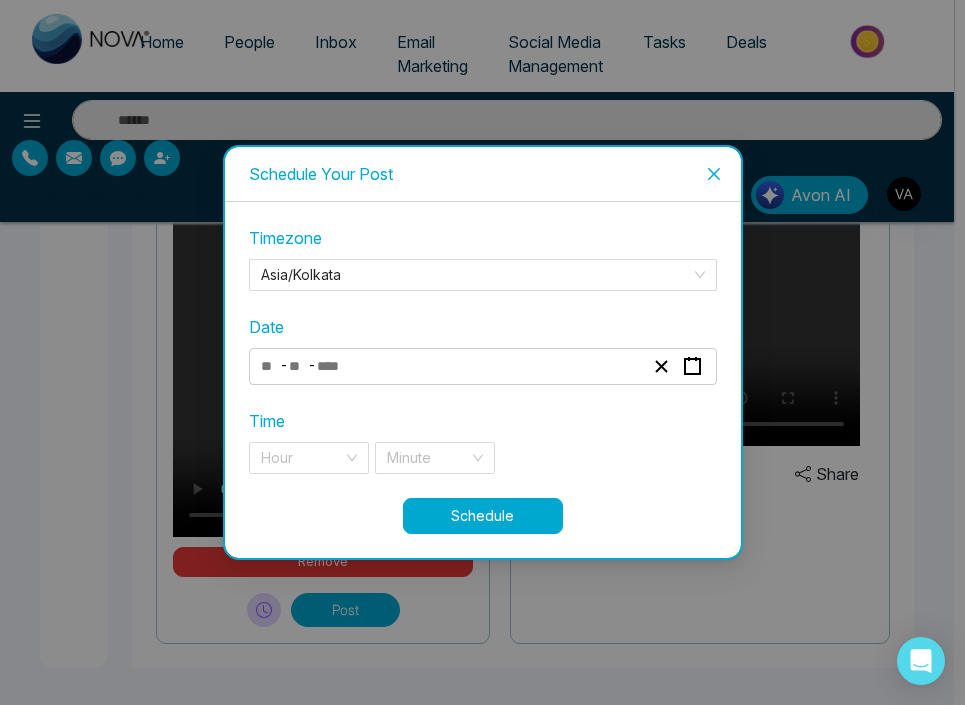 type 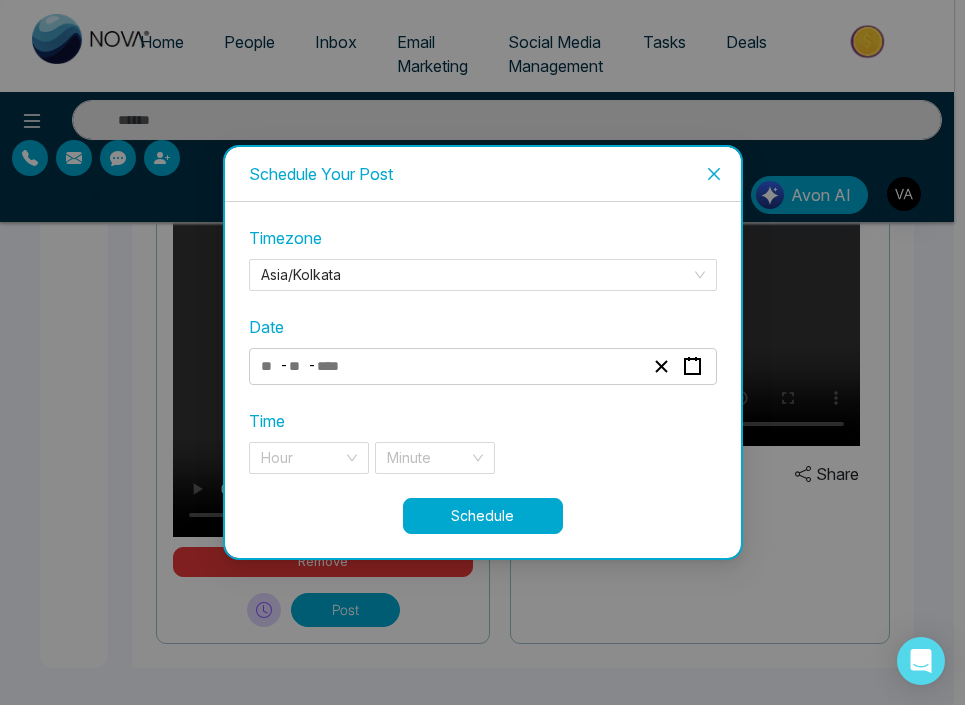 type 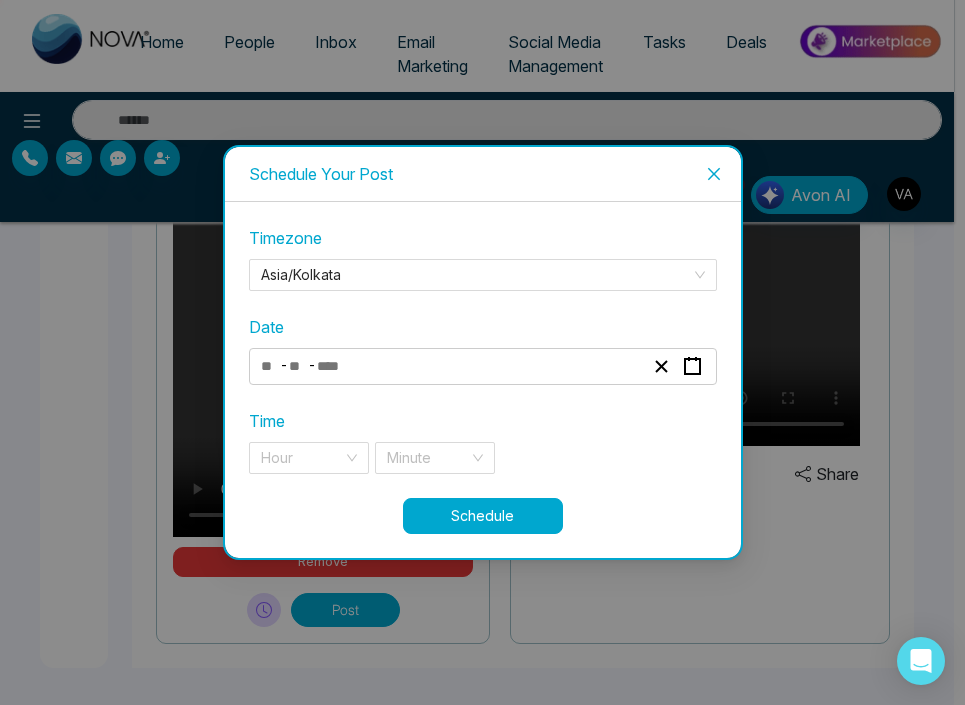 click on "Time Hour 1 2 3 12 am 1 am 2 am 3 am 4 am 5 am 6 am 7 am 8 am 9 am Minute 4 5 6 00 min 01 min 02 min 03 min 04 min 05 min 06 min 07 min 08 min 09 min" at bounding box center (483, 441) 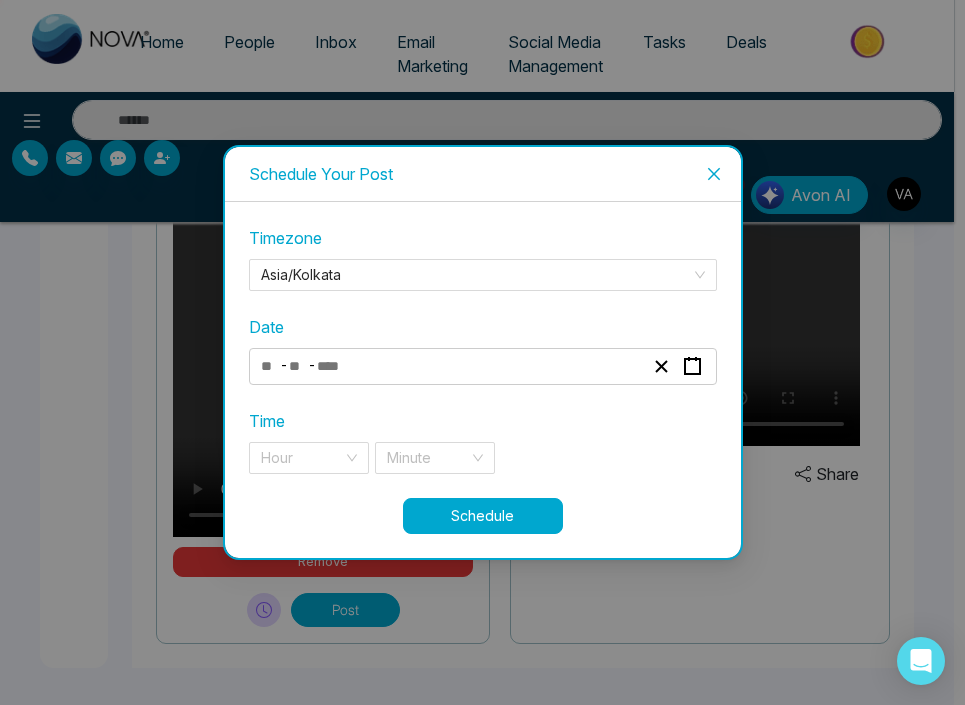 click on "- -" at bounding box center [483, 366] 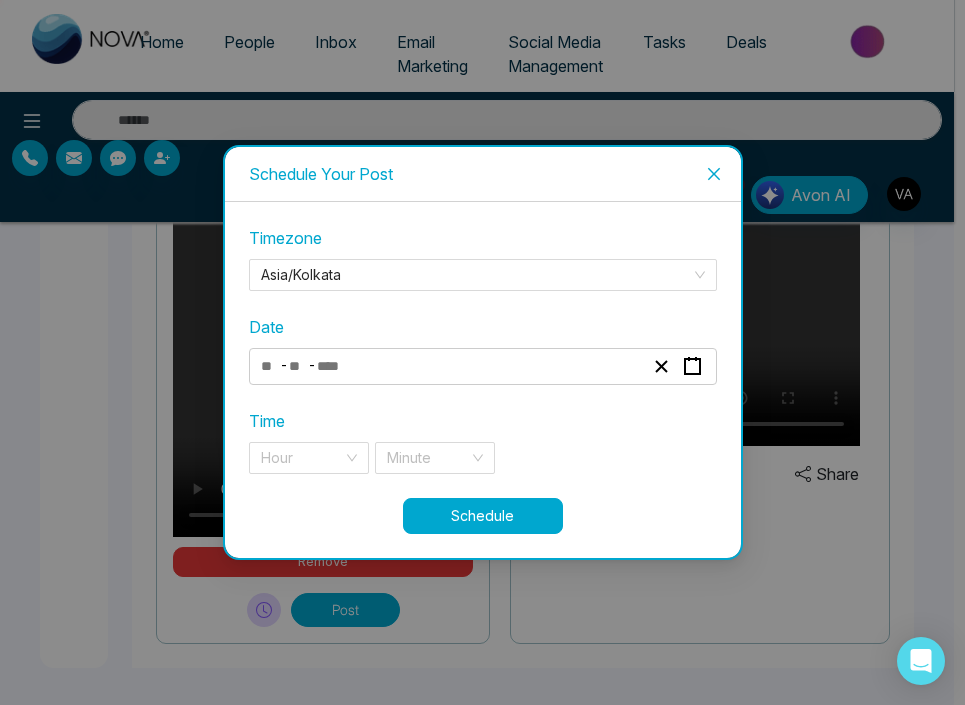 click on "- -" at bounding box center (483, 366) 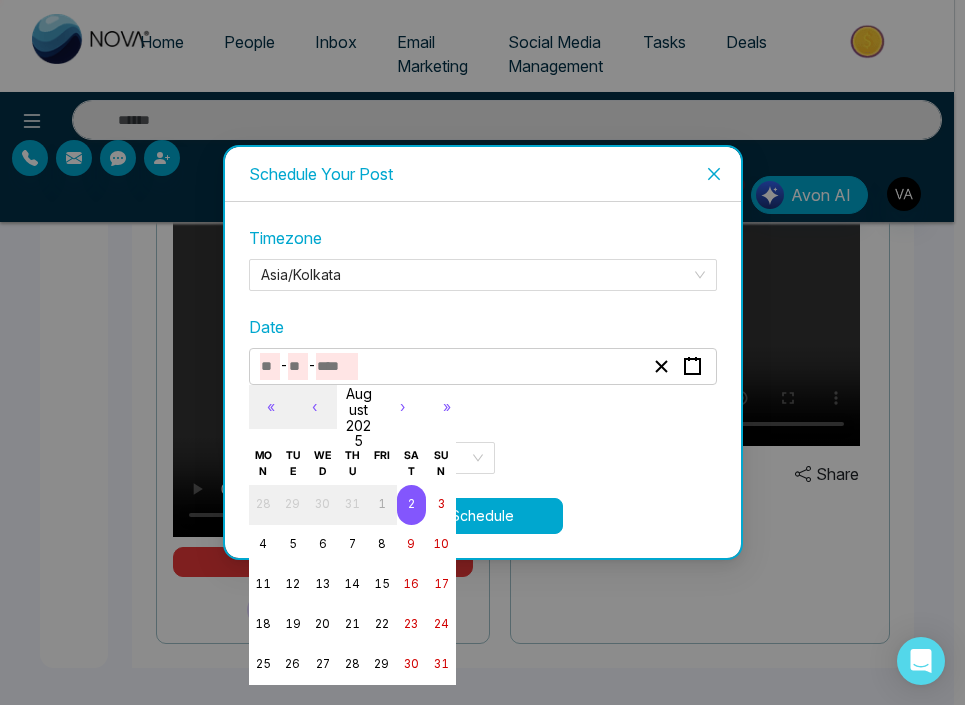 click at bounding box center (337, 366) 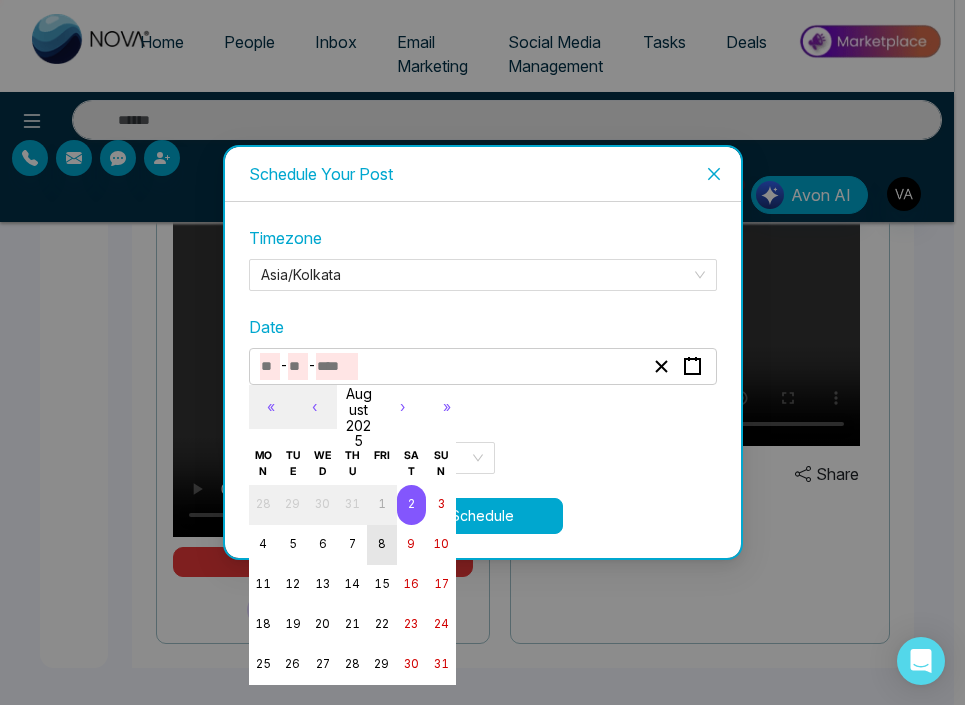 click on "8" at bounding box center (382, 544) 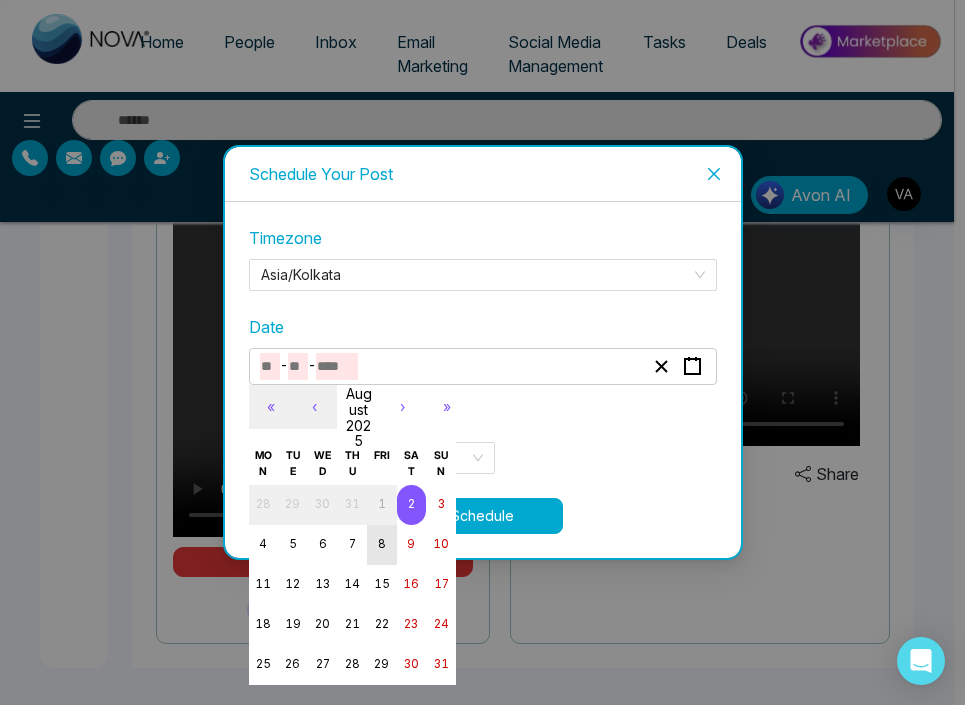 type on "*" 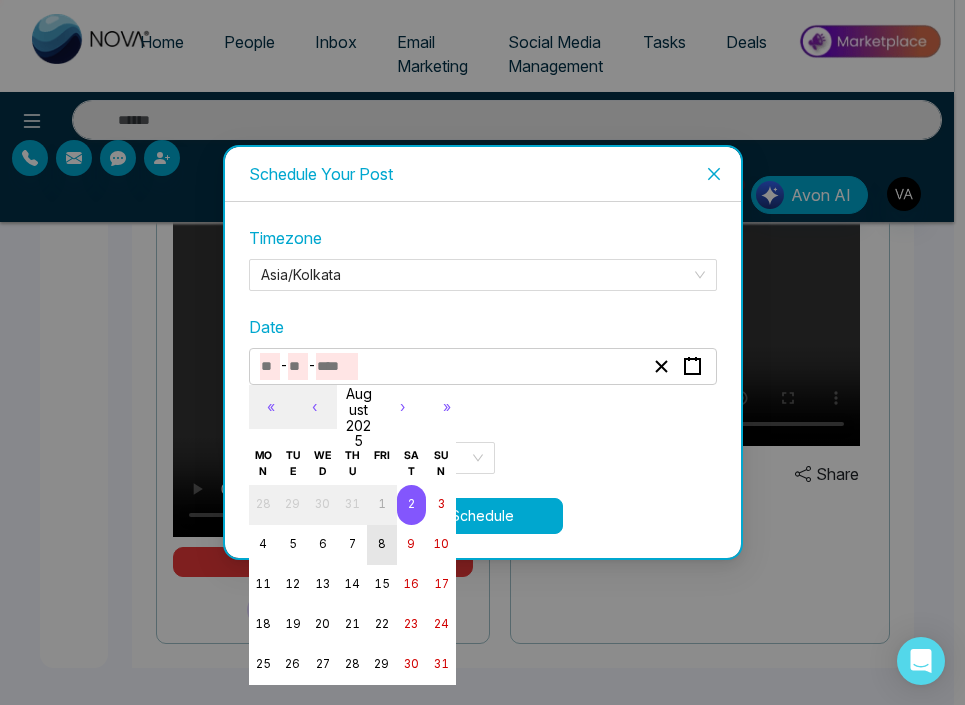 type on "*" 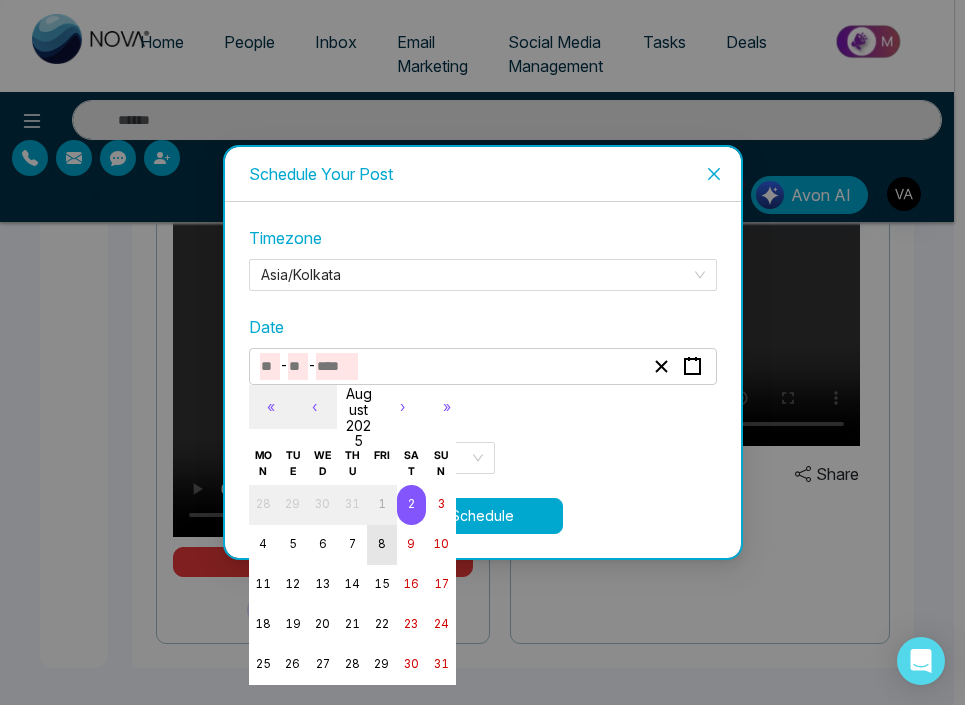 type on "****" 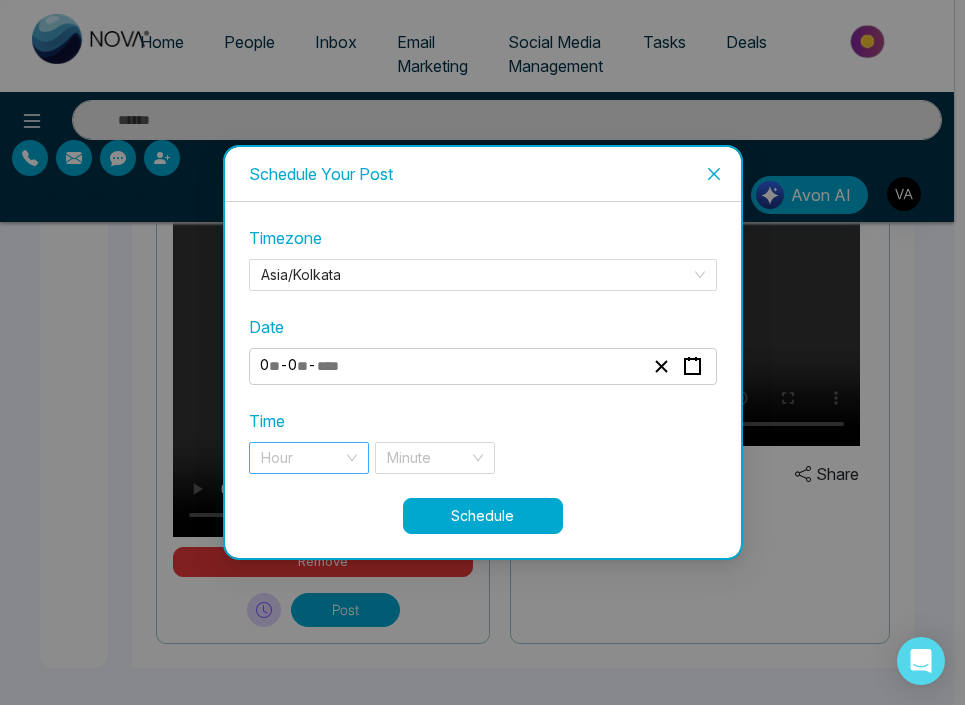 click at bounding box center (302, 458) 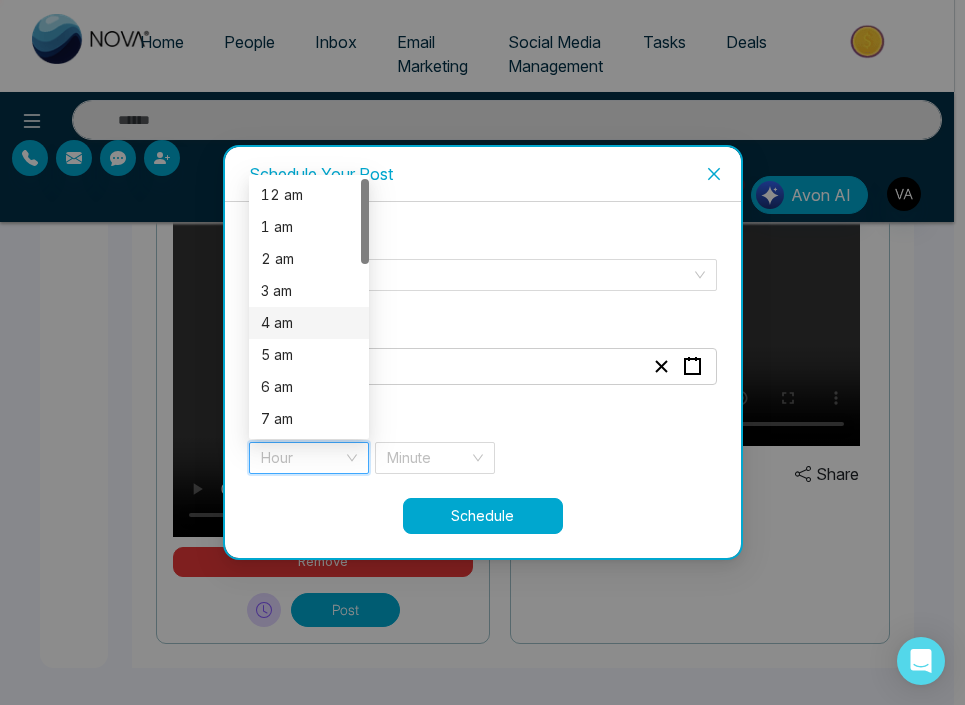 click on "4 am" at bounding box center [309, 323] 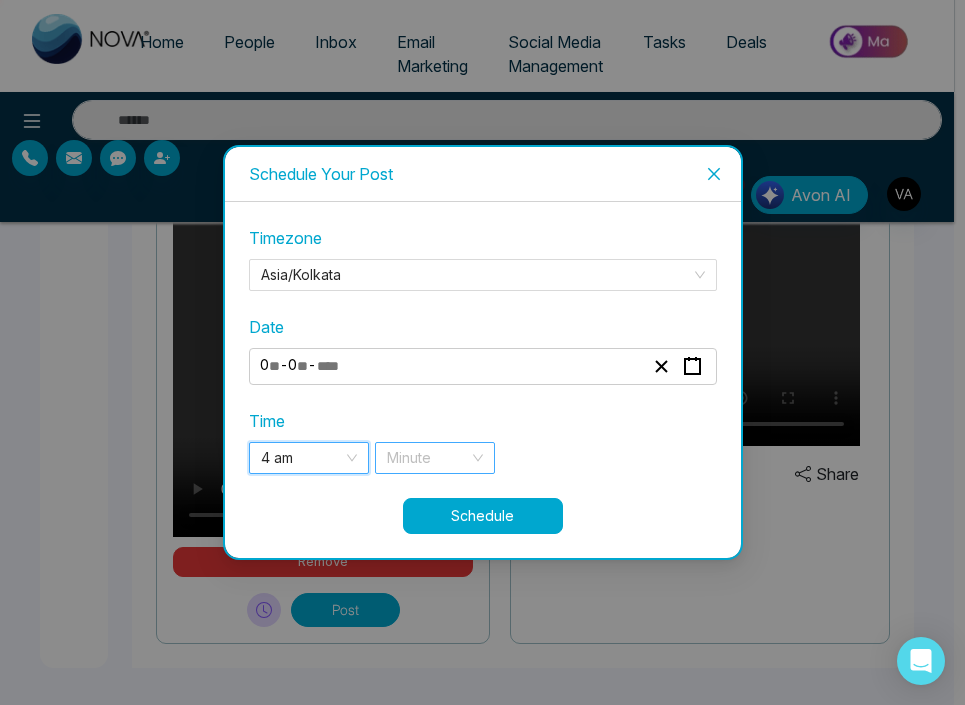 click at bounding box center [428, 458] 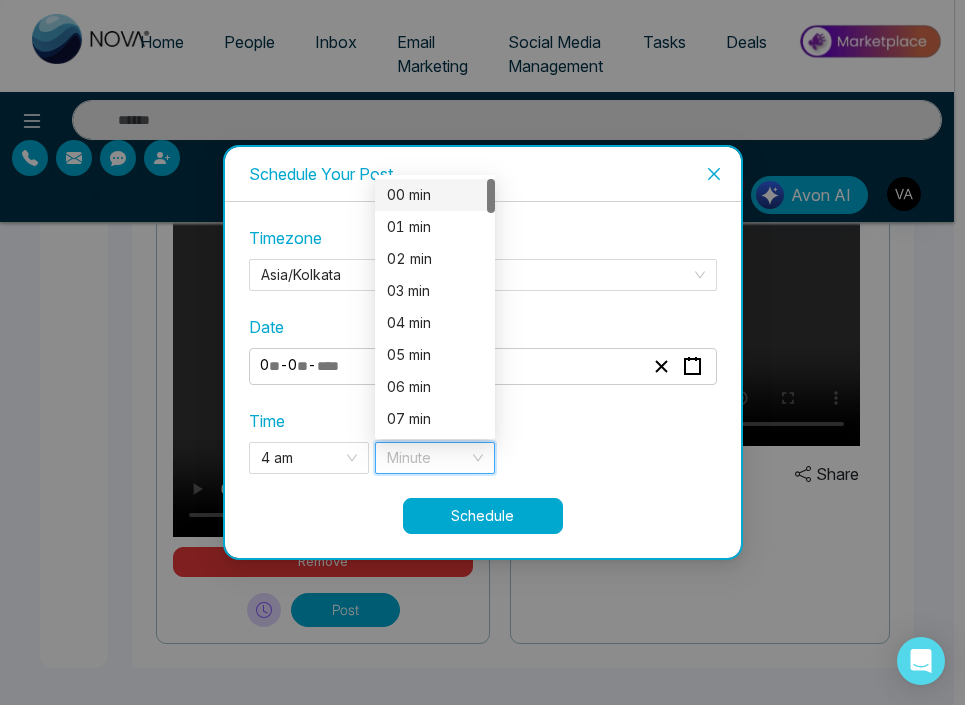 click on "00 min" at bounding box center [435, 195] 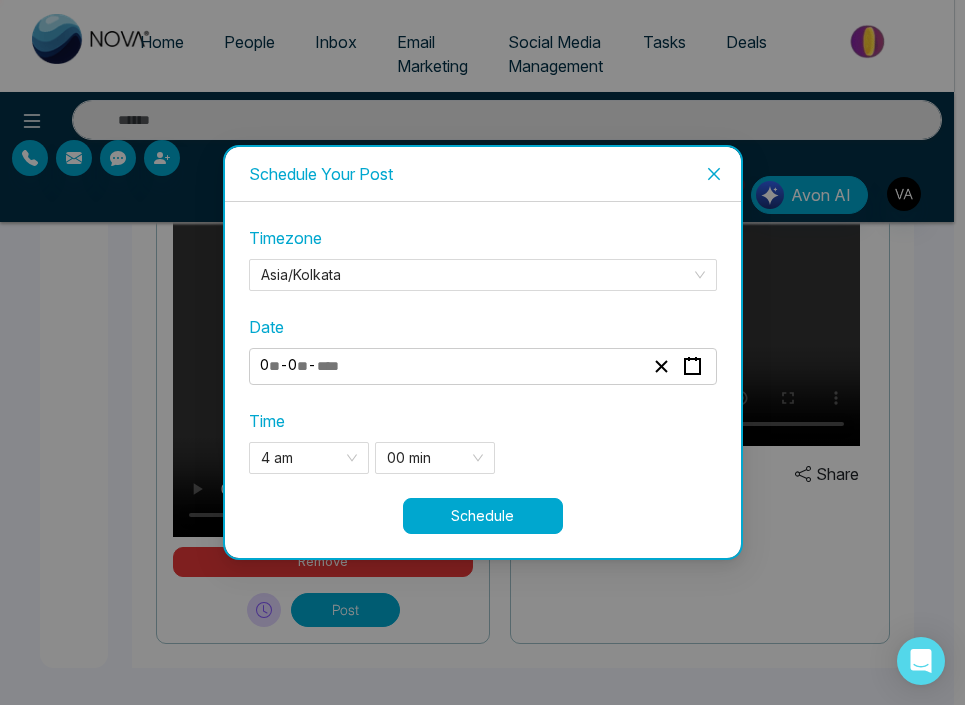 click on "Schedule" at bounding box center (483, 516) 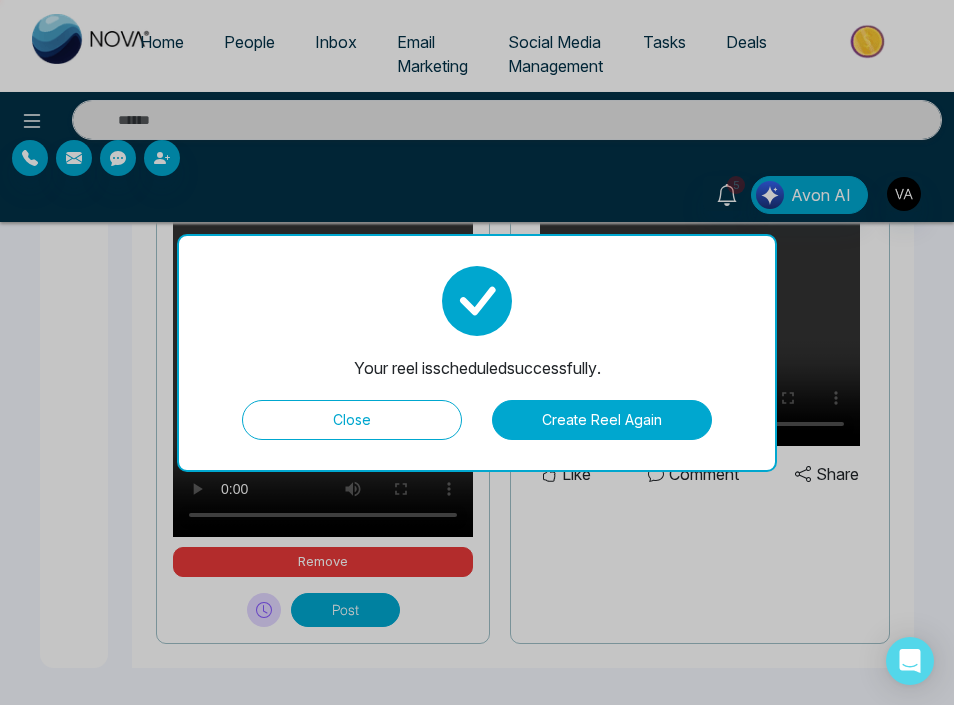 click on "Close" at bounding box center (352, 420) 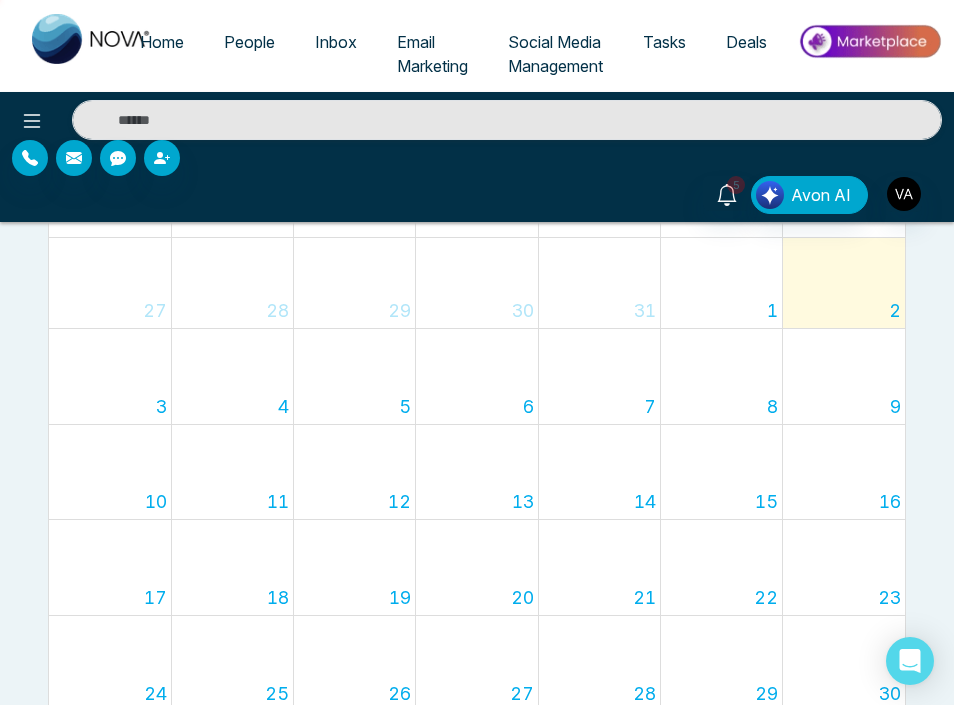 scroll, scrollTop: 0, scrollLeft: 0, axis: both 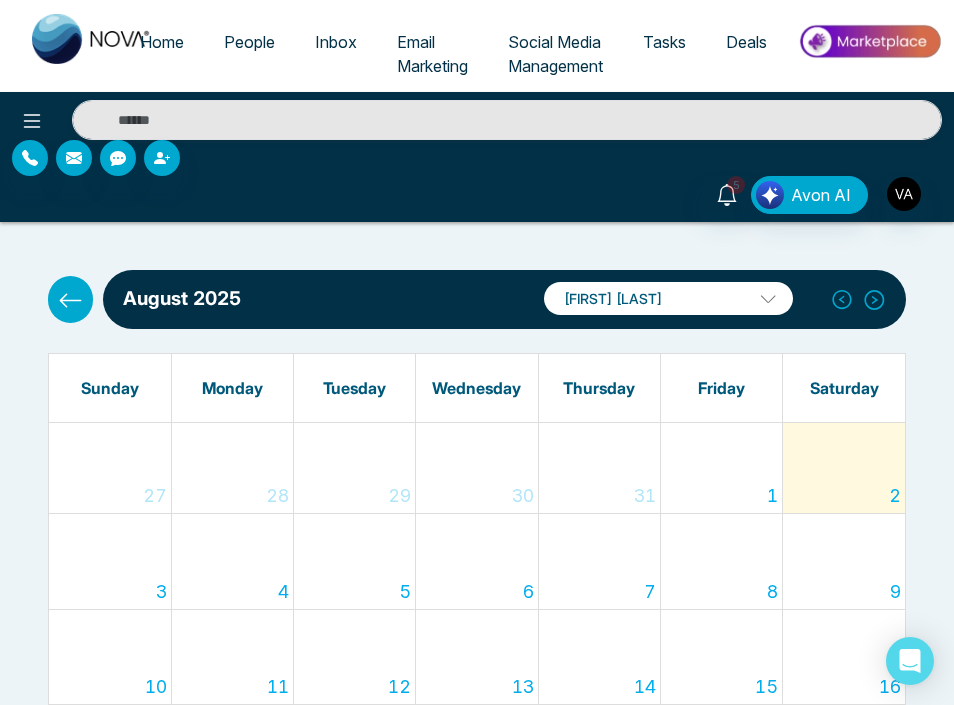 click at bounding box center (477, 341) 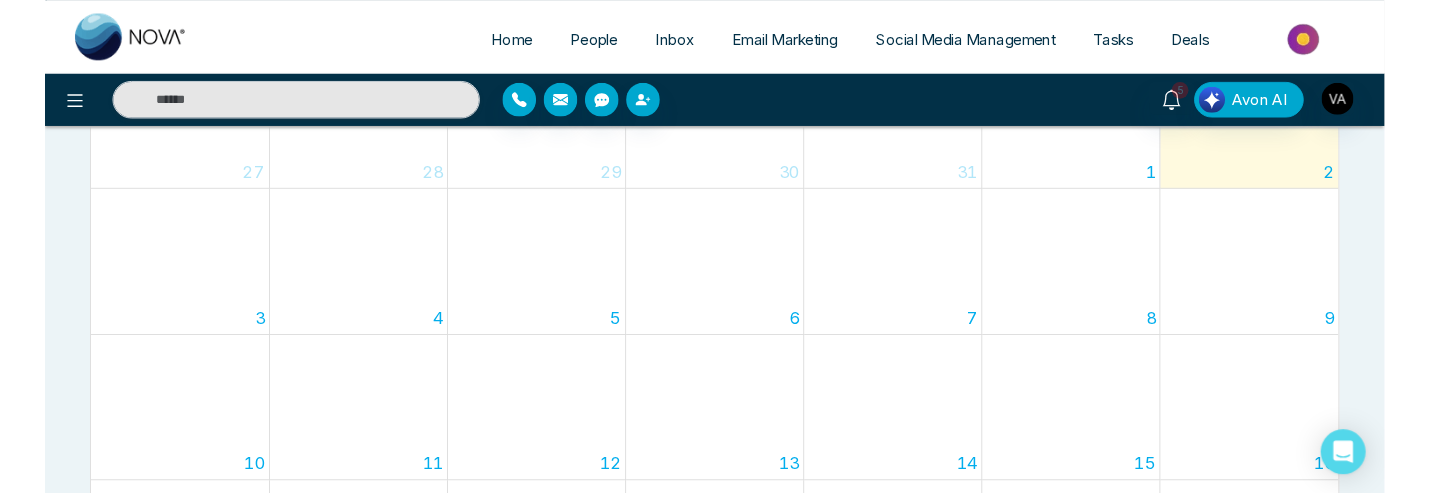 scroll, scrollTop: 0, scrollLeft: 0, axis: both 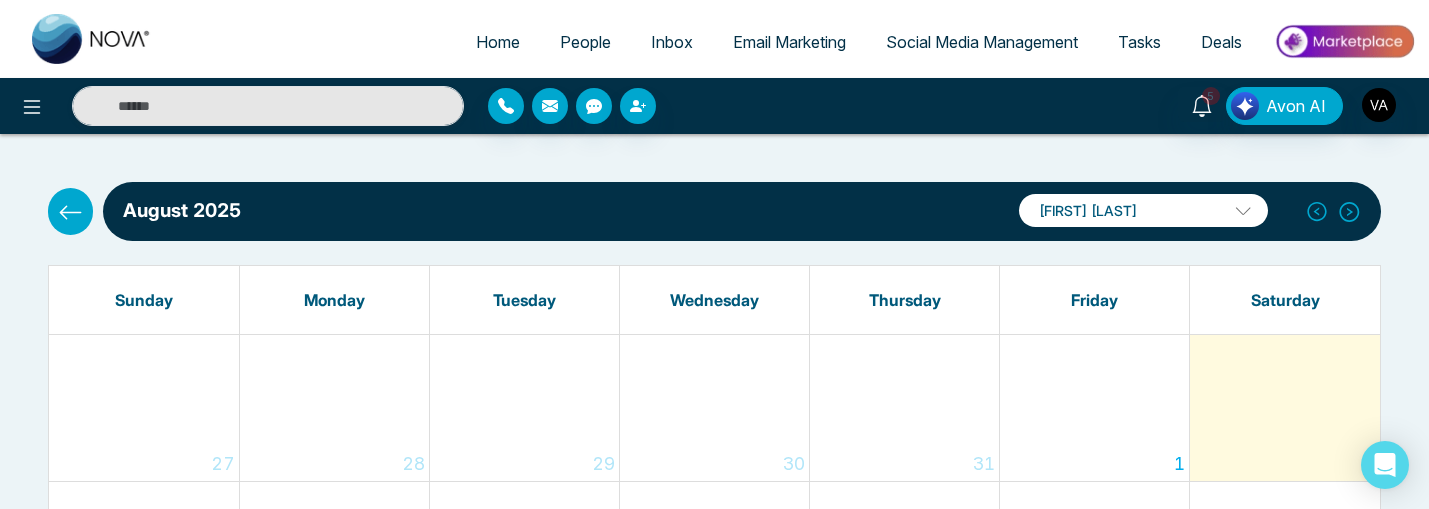 click 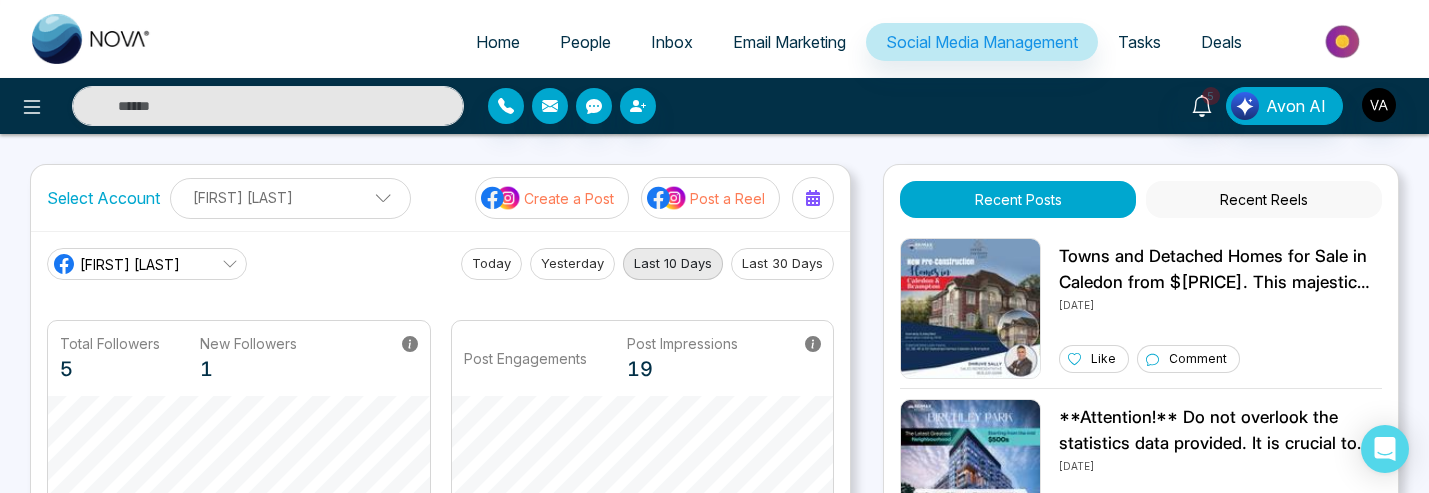 click on "Post a Reel" at bounding box center (727, 198) 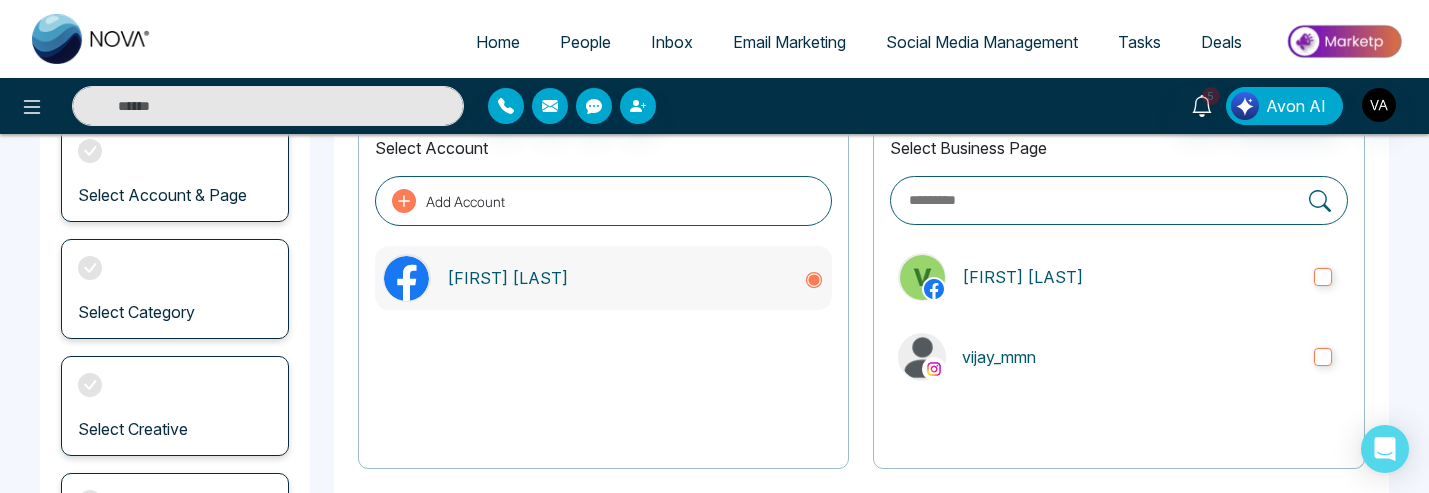 scroll, scrollTop: 180, scrollLeft: 0, axis: vertical 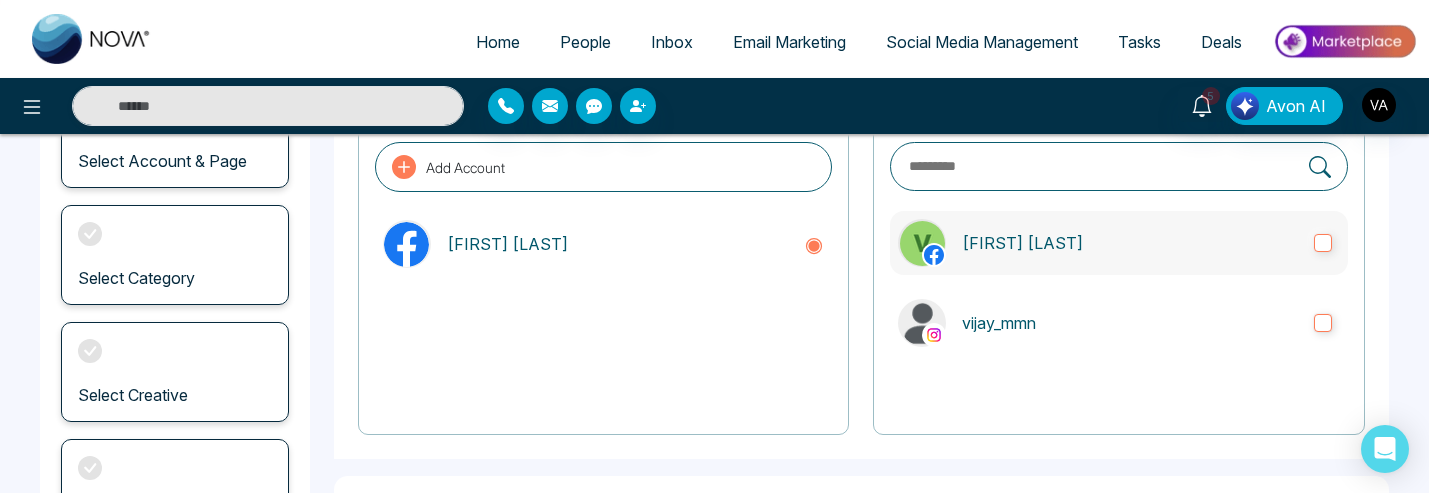 click on "[FIRST] [LAST]" at bounding box center [1119, 243] 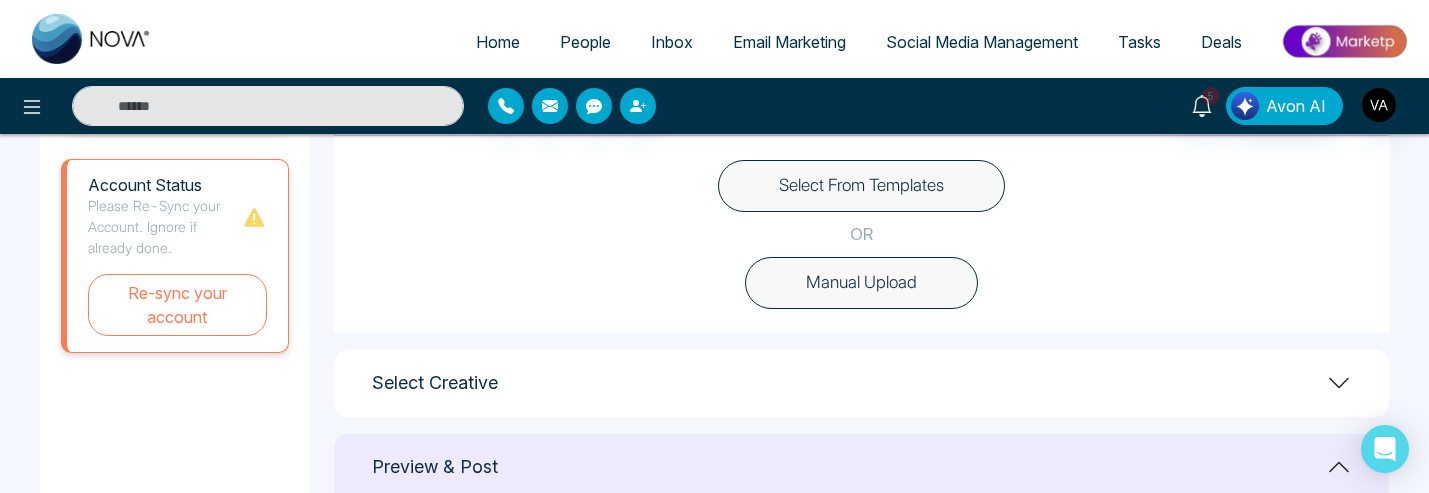 scroll, scrollTop: 603, scrollLeft: 0, axis: vertical 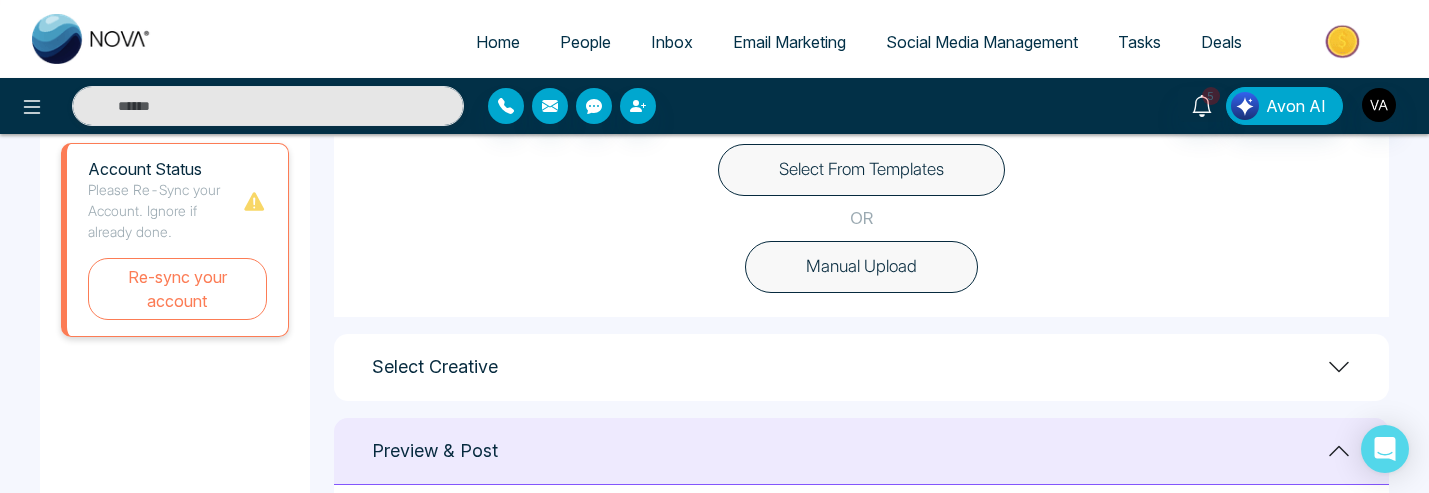 click on "Manual Upload" at bounding box center [861, 267] 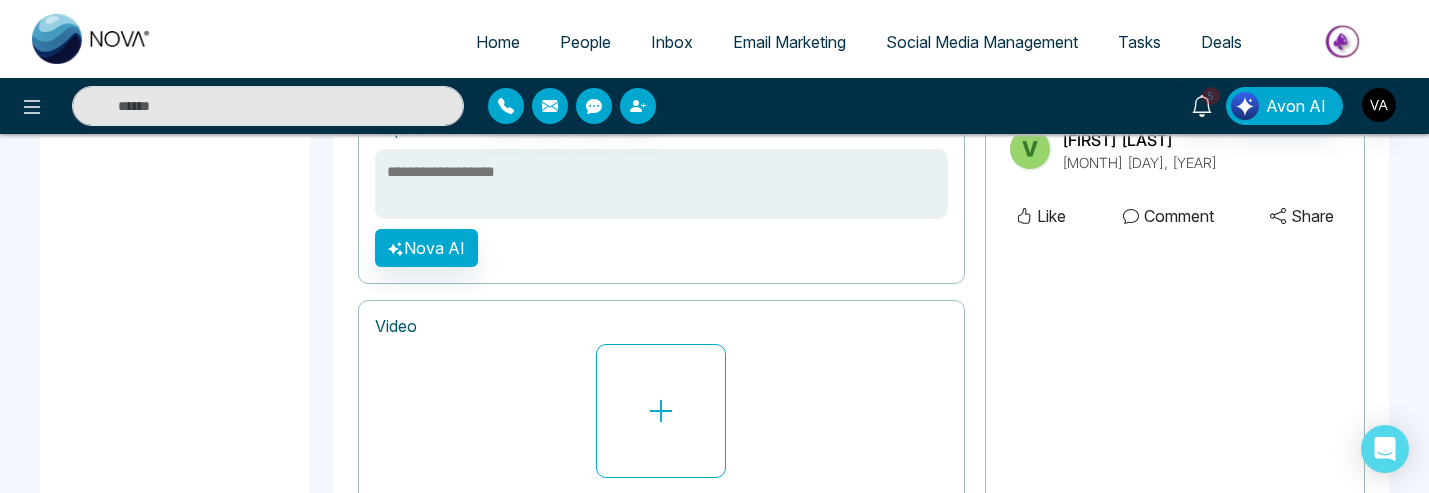 scroll, scrollTop: 917, scrollLeft: 0, axis: vertical 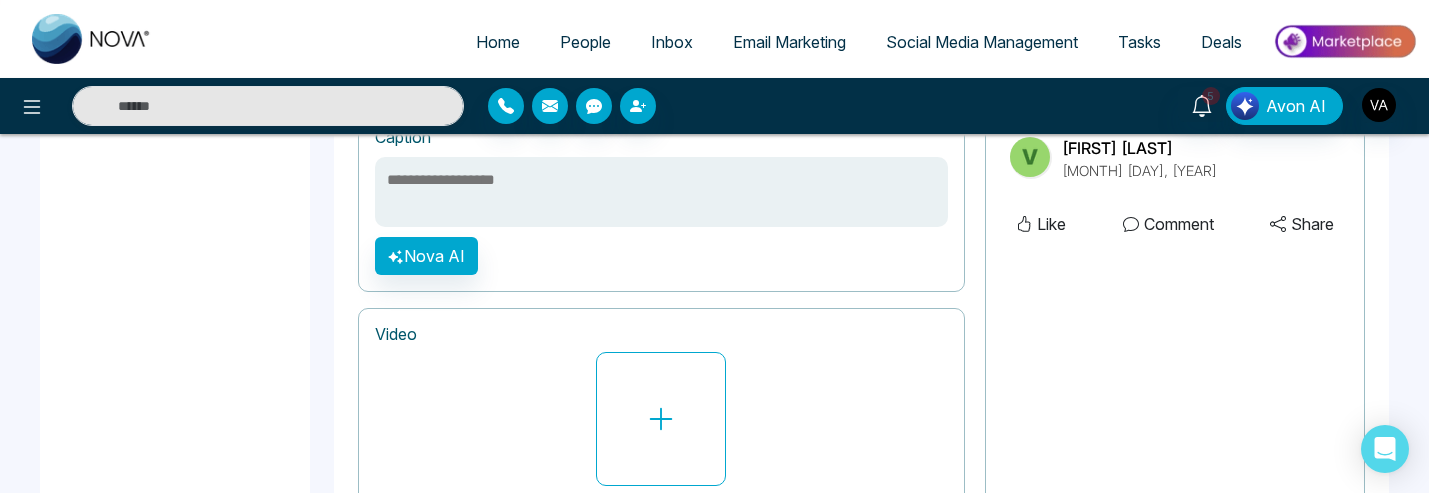 click at bounding box center [661, 192] 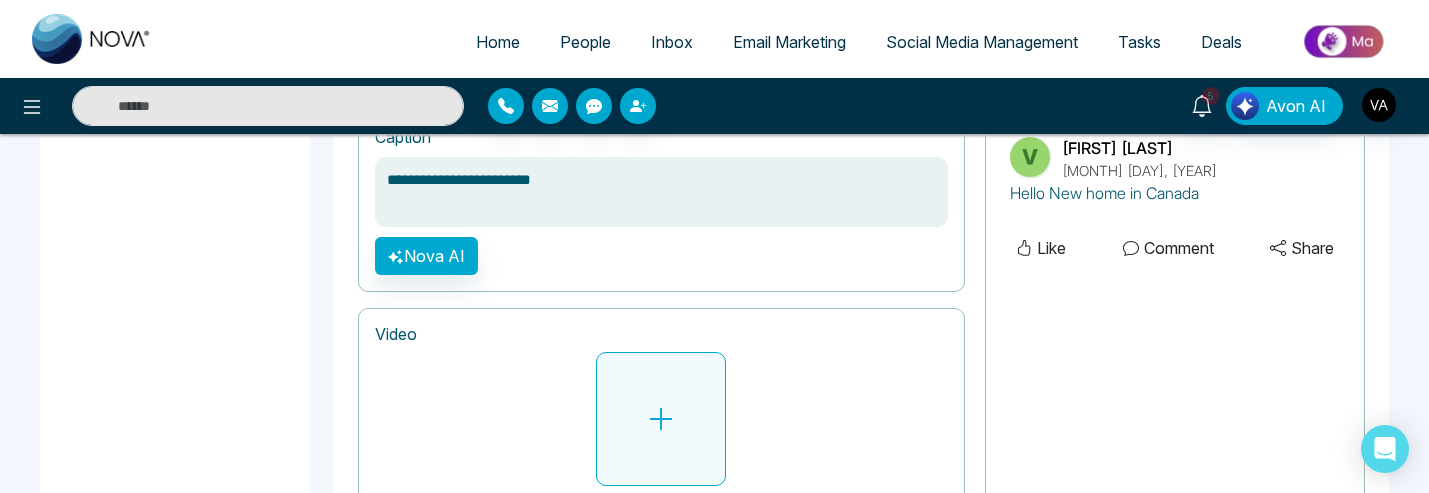 type on "**********" 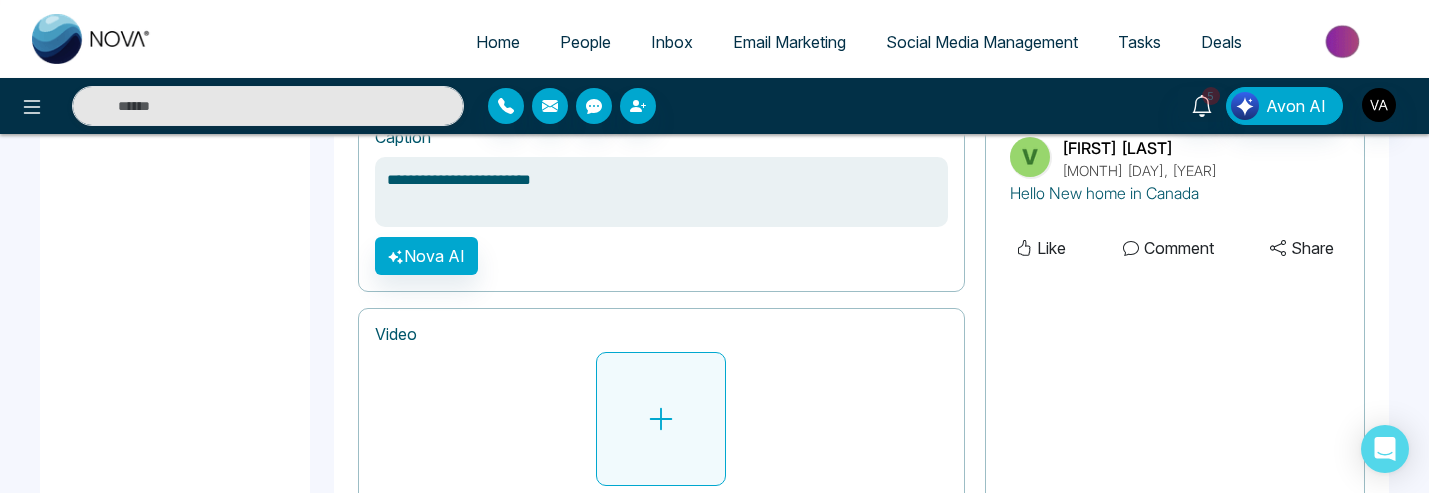 click at bounding box center (661, 419) 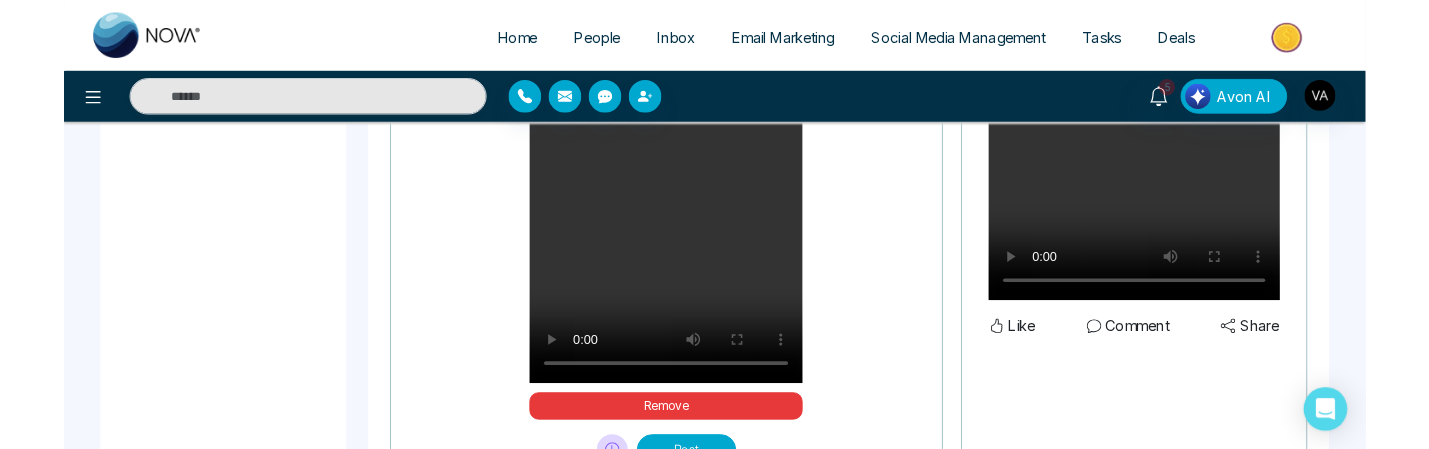 scroll, scrollTop: 1477, scrollLeft: 0, axis: vertical 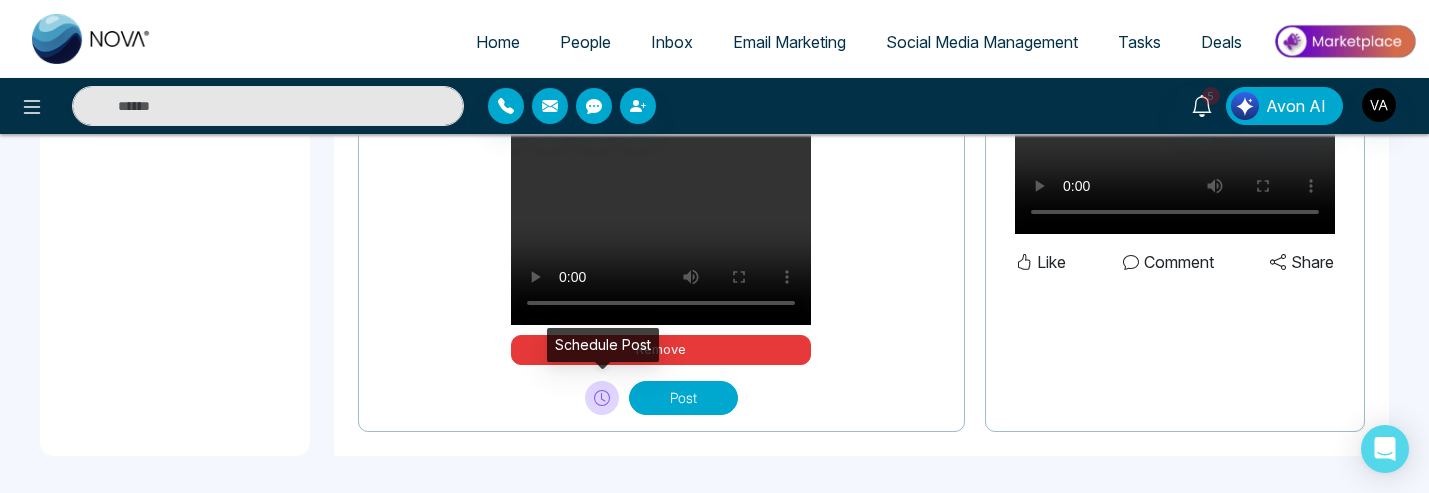 click 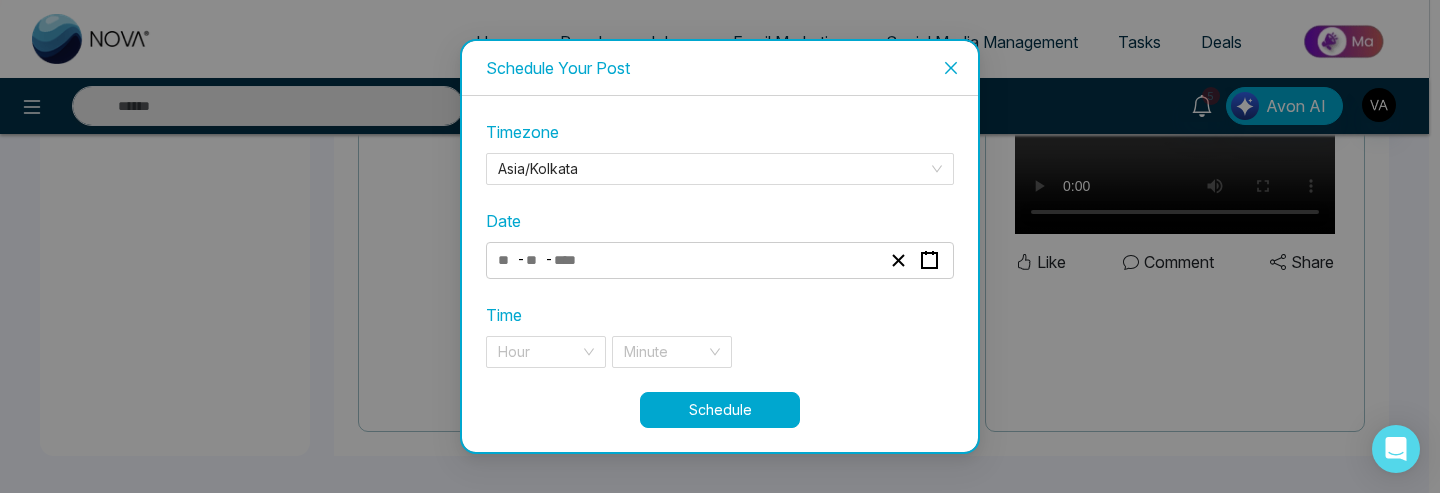 click on "- -" at bounding box center [720, 260] 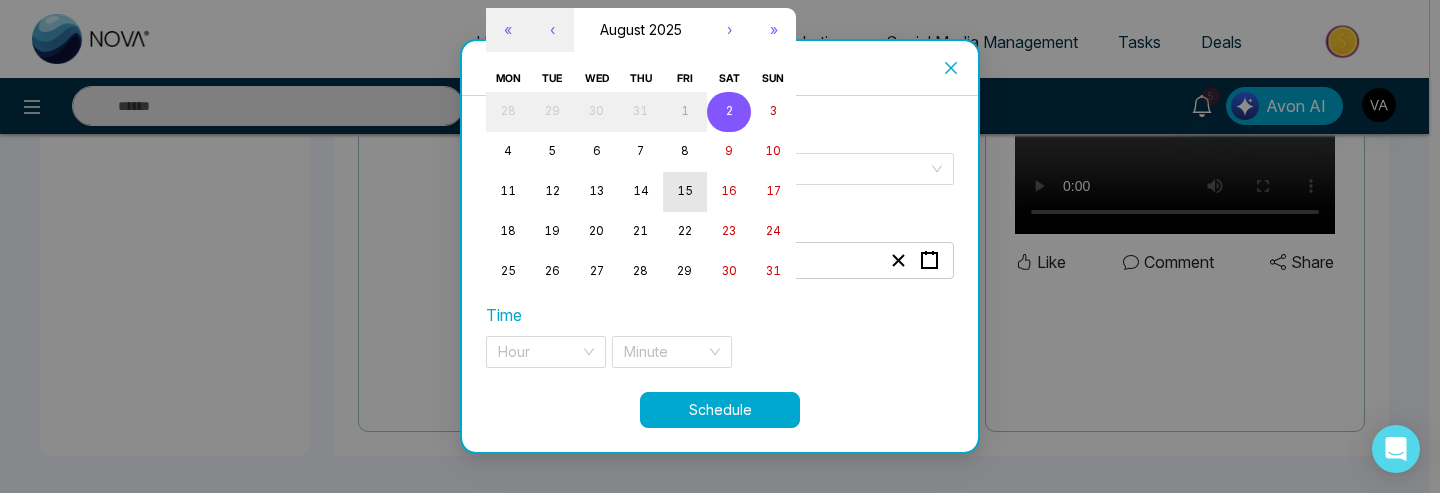 click on "15" at bounding box center [685, 191] 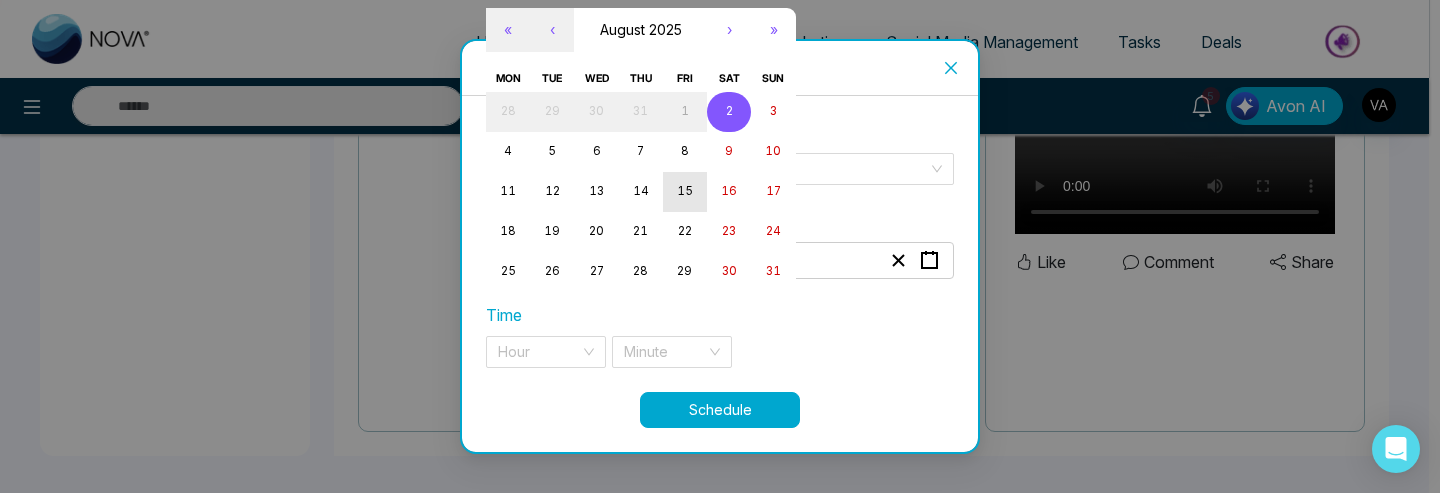 type on "*" 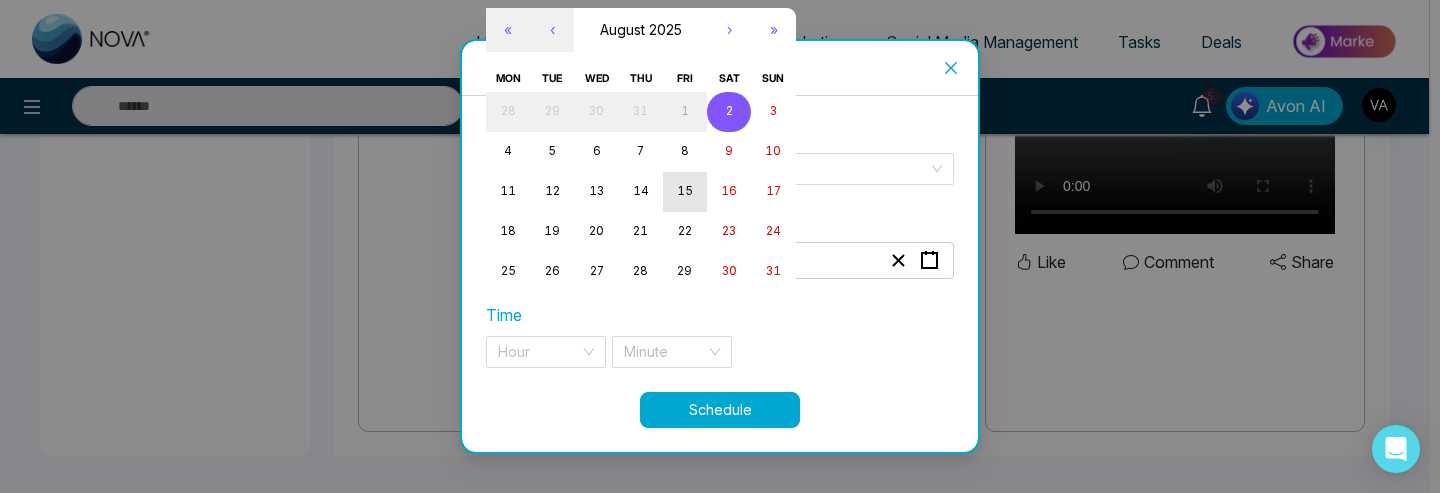 type on "**" 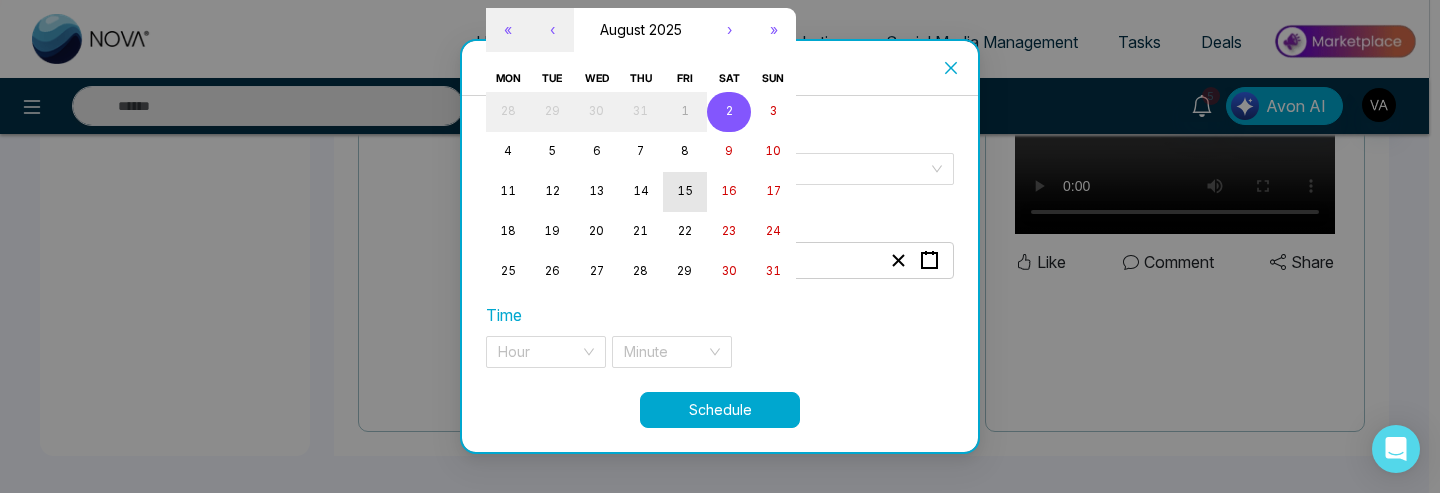 type on "****" 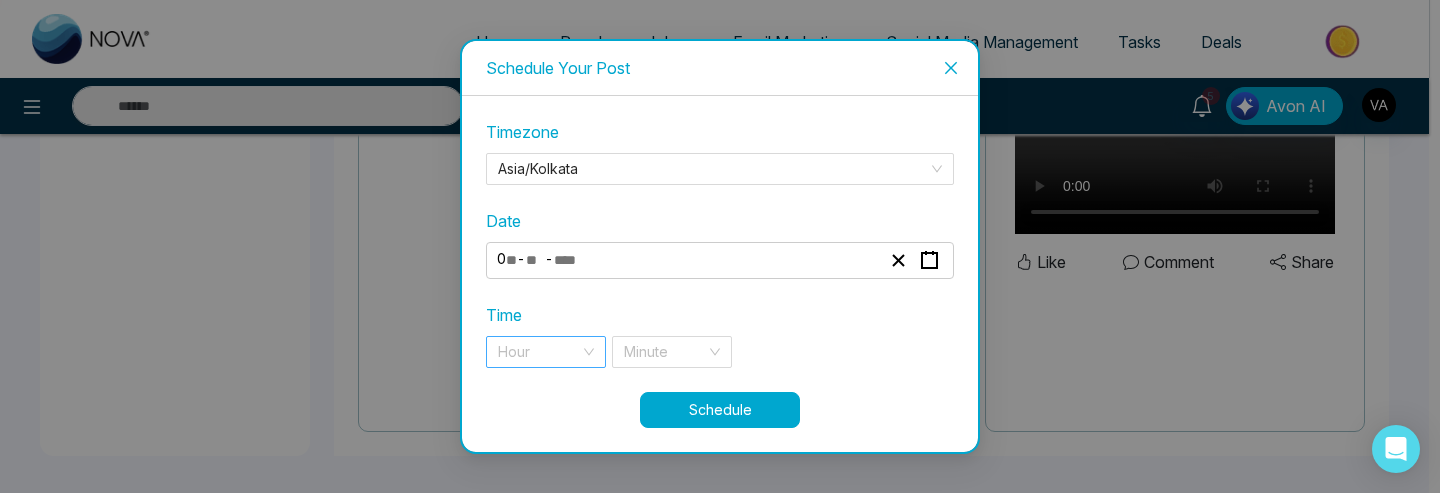 click at bounding box center (539, 352) 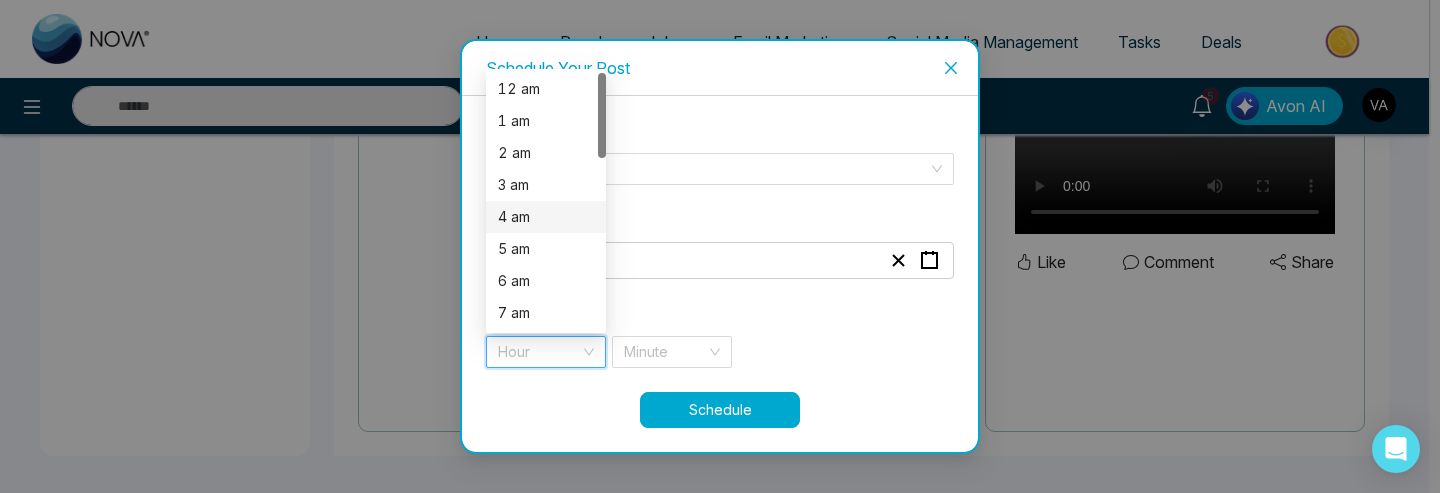 click on "4 am" at bounding box center (546, 217) 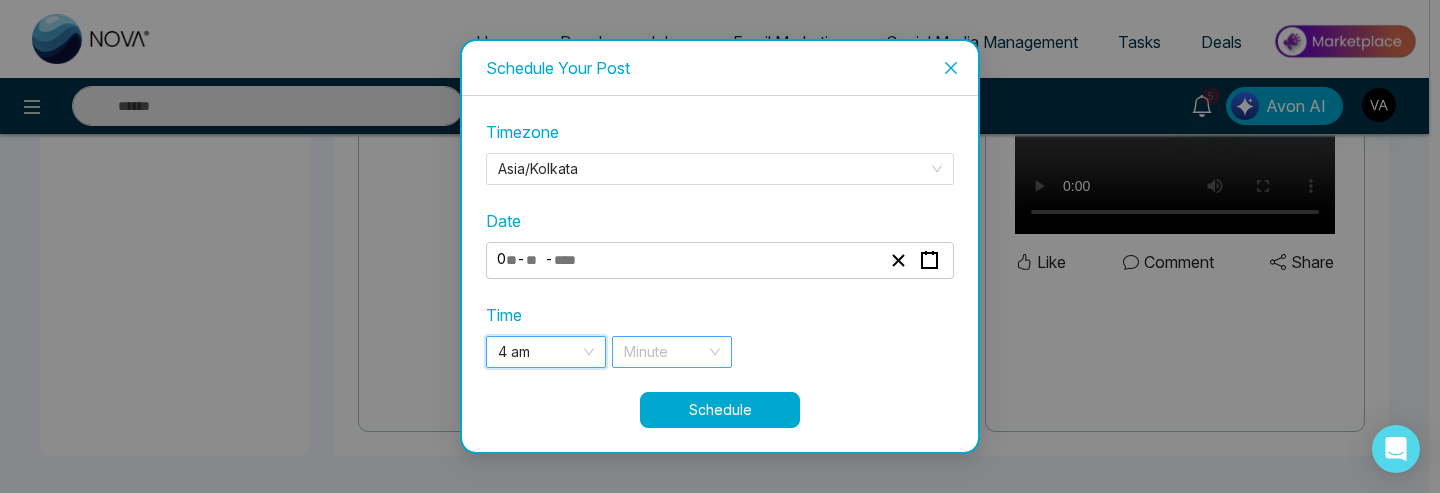 click at bounding box center [665, 352] 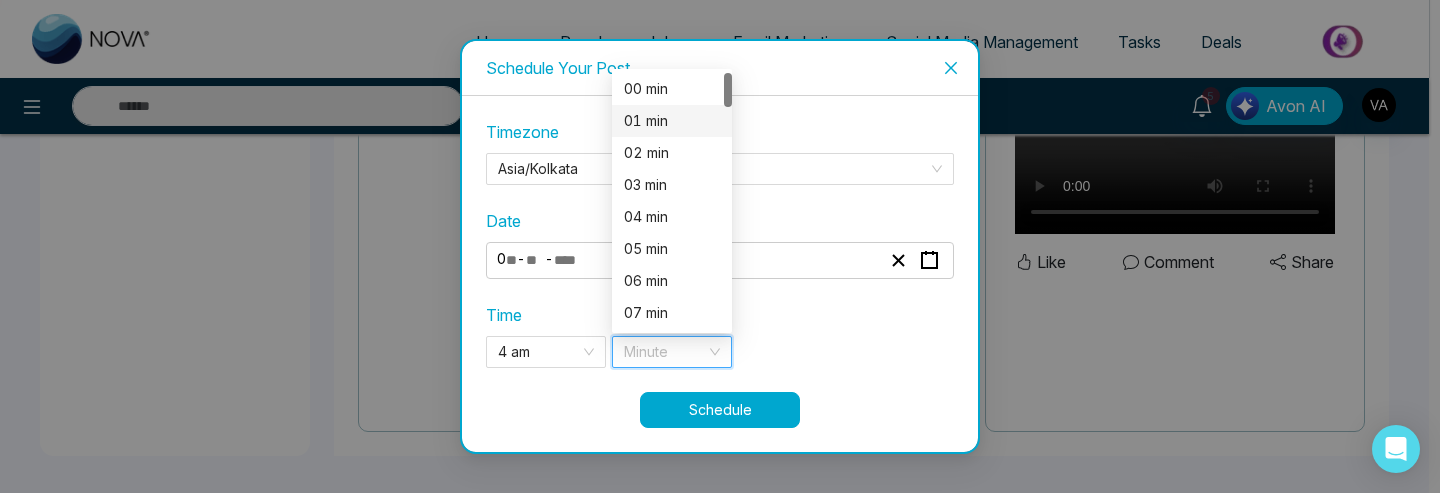 click on "01 min" at bounding box center [672, 121] 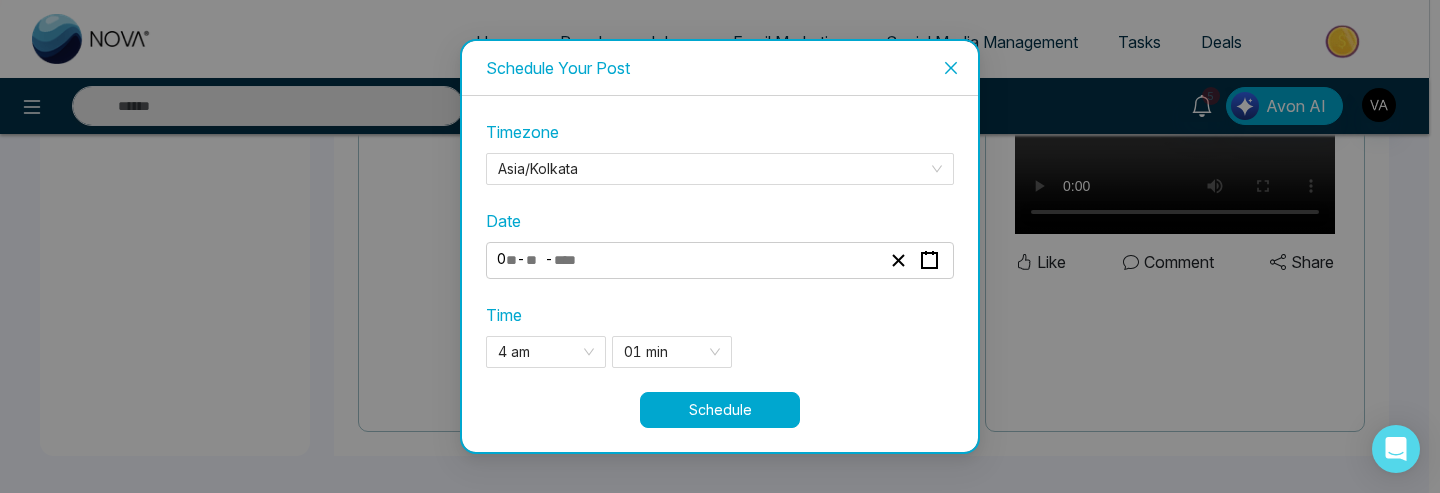 drag, startPoint x: 728, startPoint y: 406, endPoint x: 532, endPoint y: 584, distance: 264.76404 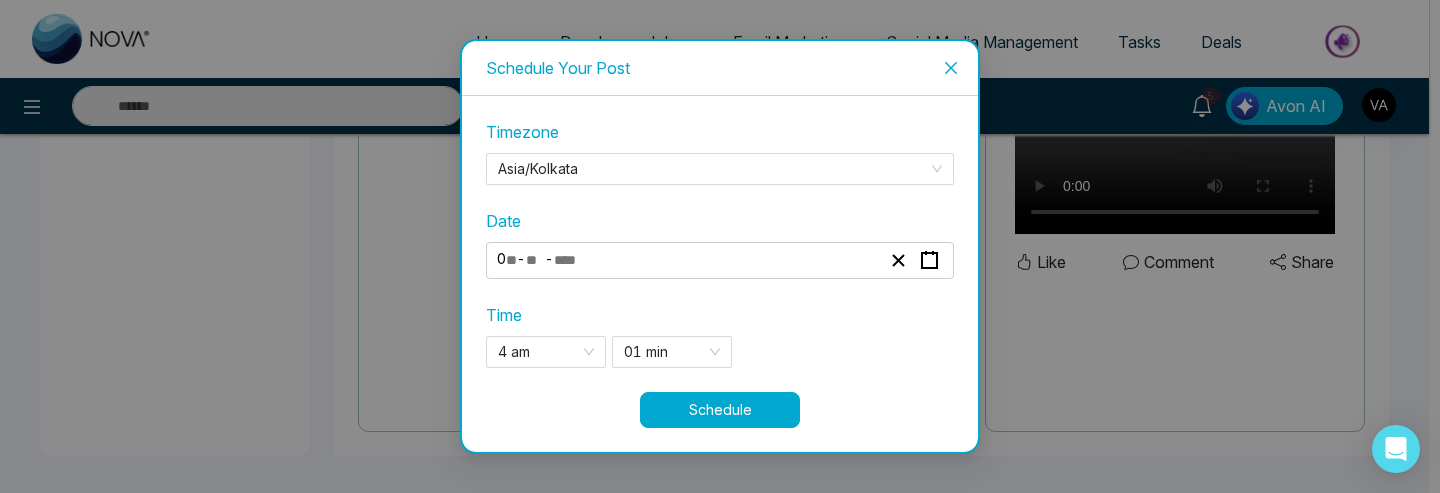 click on "**********" at bounding box center (720, -1231) 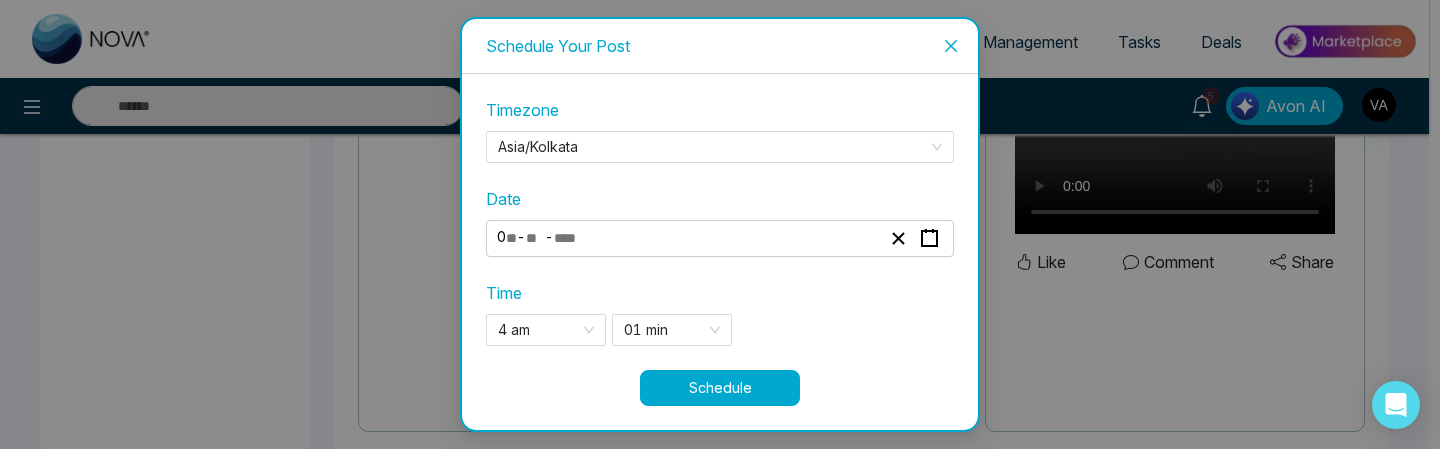 click on "Schedule" at bounding box center [720, 388] 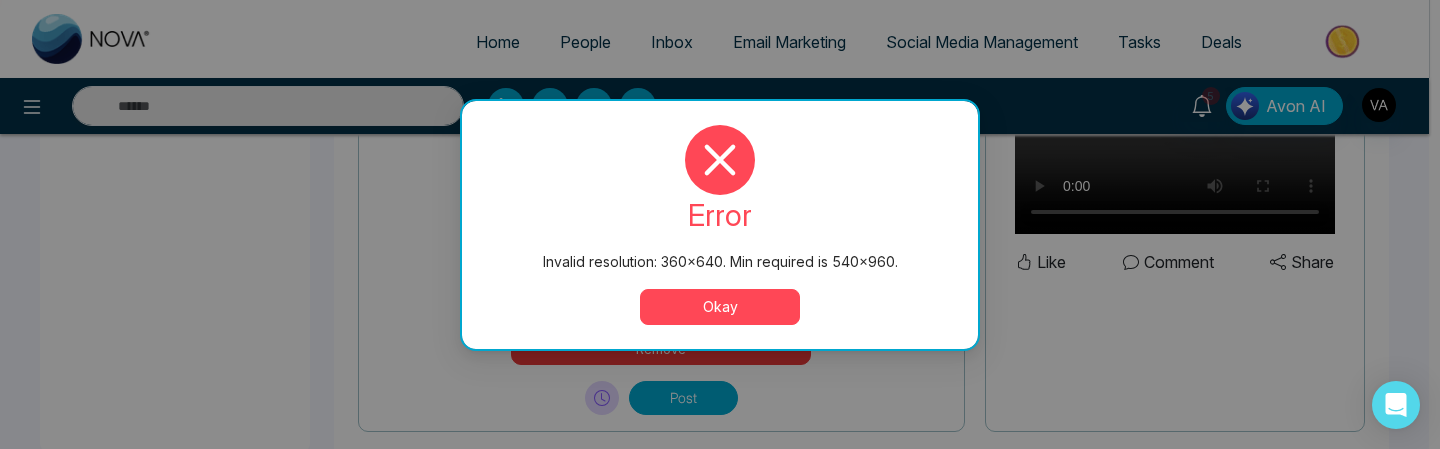 click on "Okay" at bounding box center (720, 307) 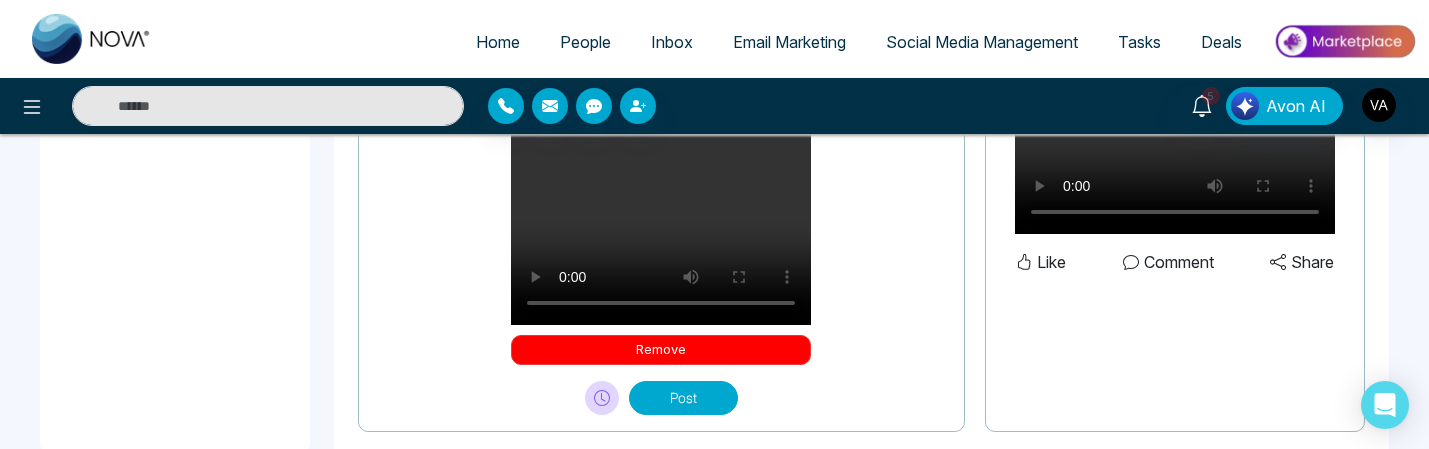 click on "Remove" at bounding box center (661, 350) 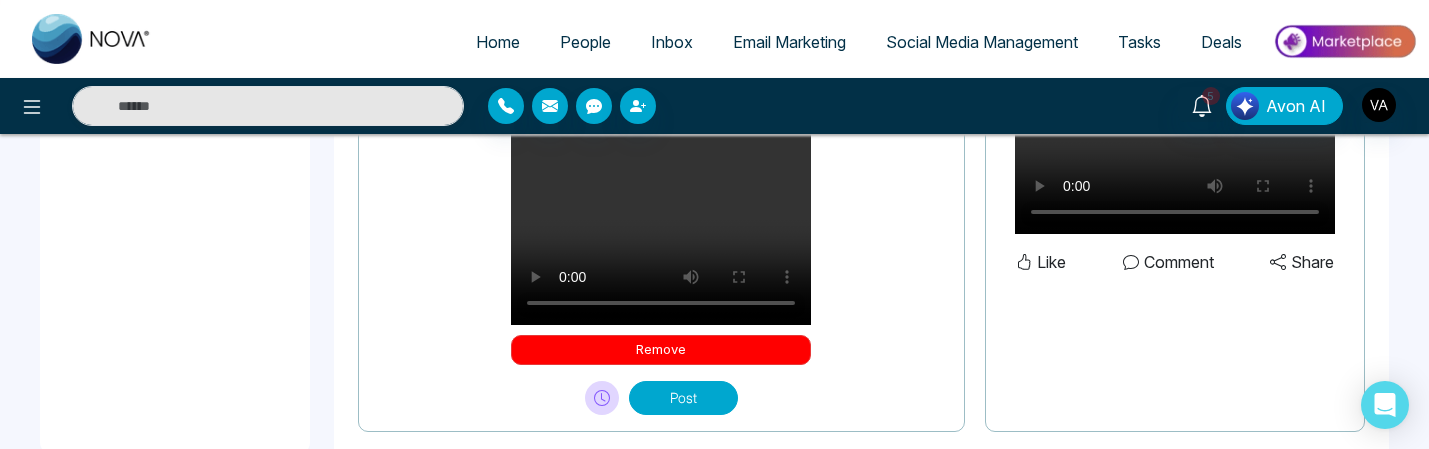 scroll, scrollTop: 1083, scrollLeft: 0, axis: vertical 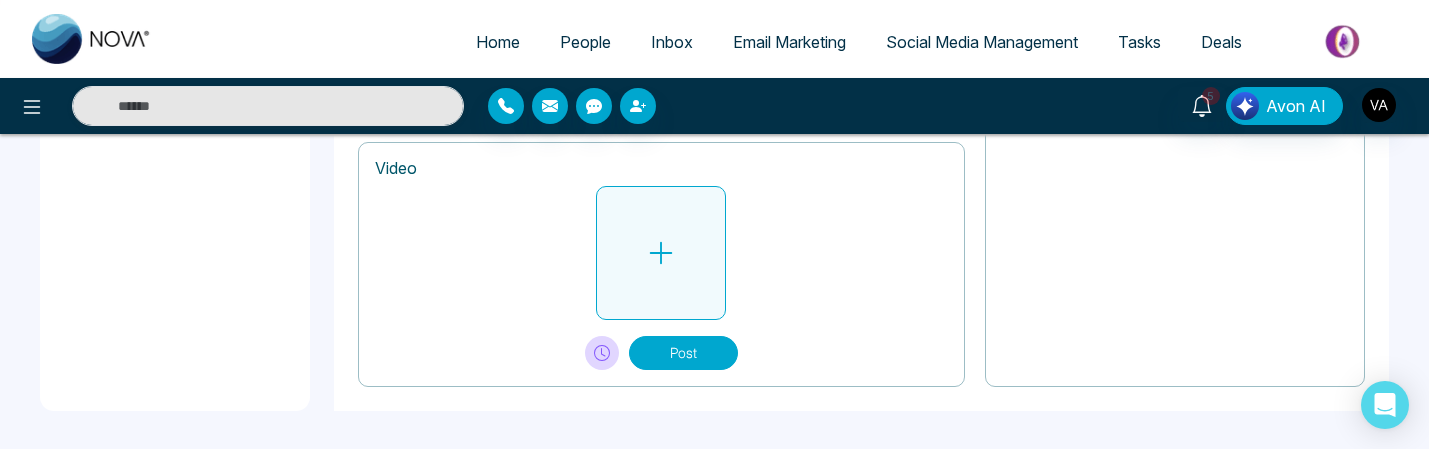 click 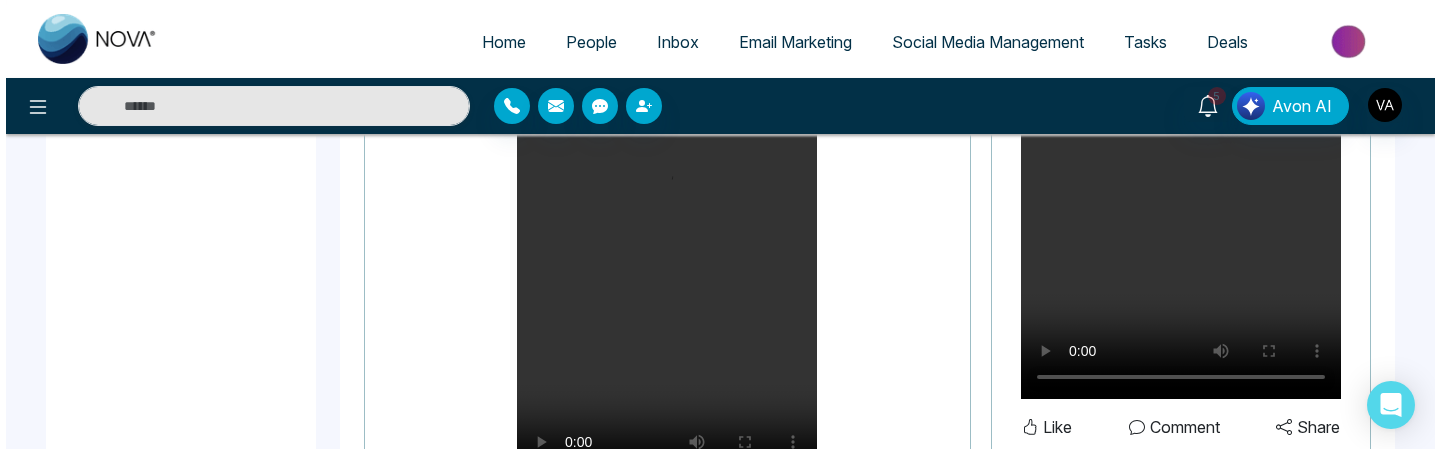 scroll, scrollTop: 1521, scrollLeft: 0, axis: vertical 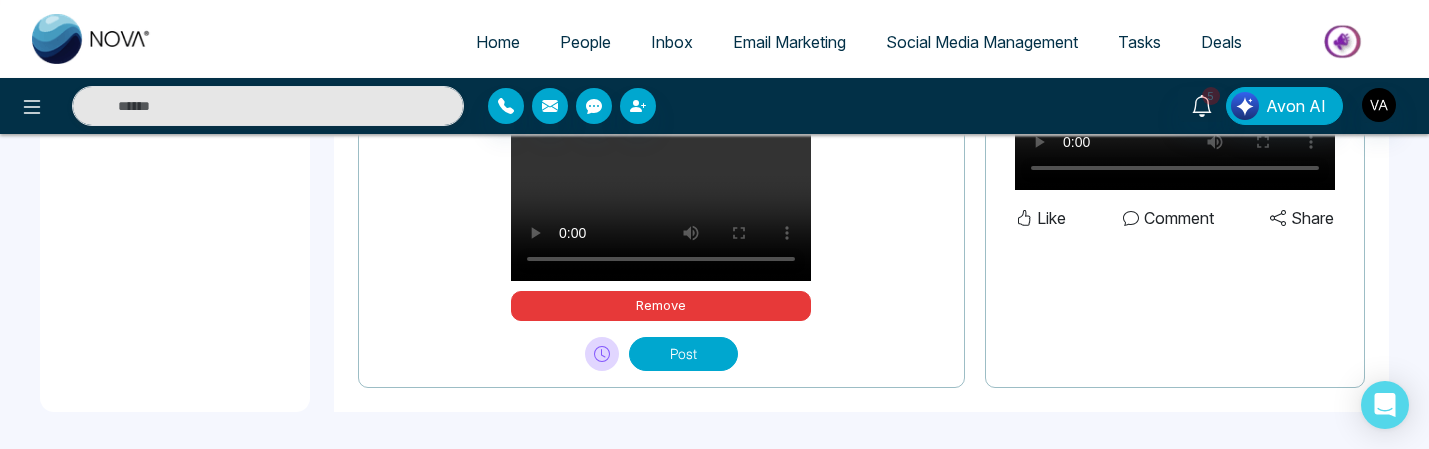 click at bounding box center (602, 354) 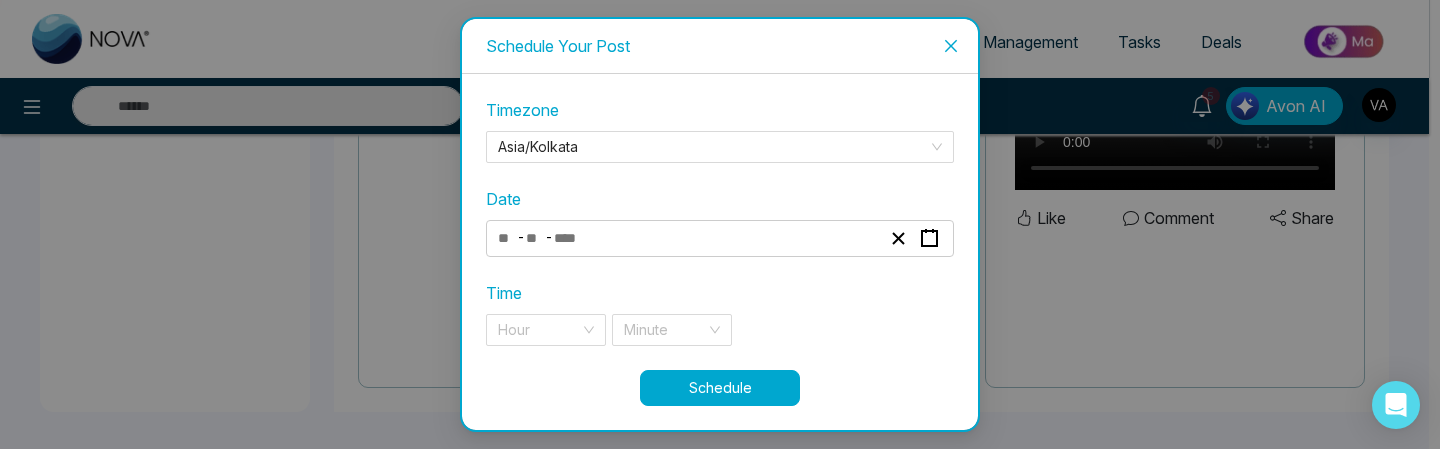 click on "Timezone Asia/Kolkata Date - - Time Hour Minute" at bounding box center [720, 234] 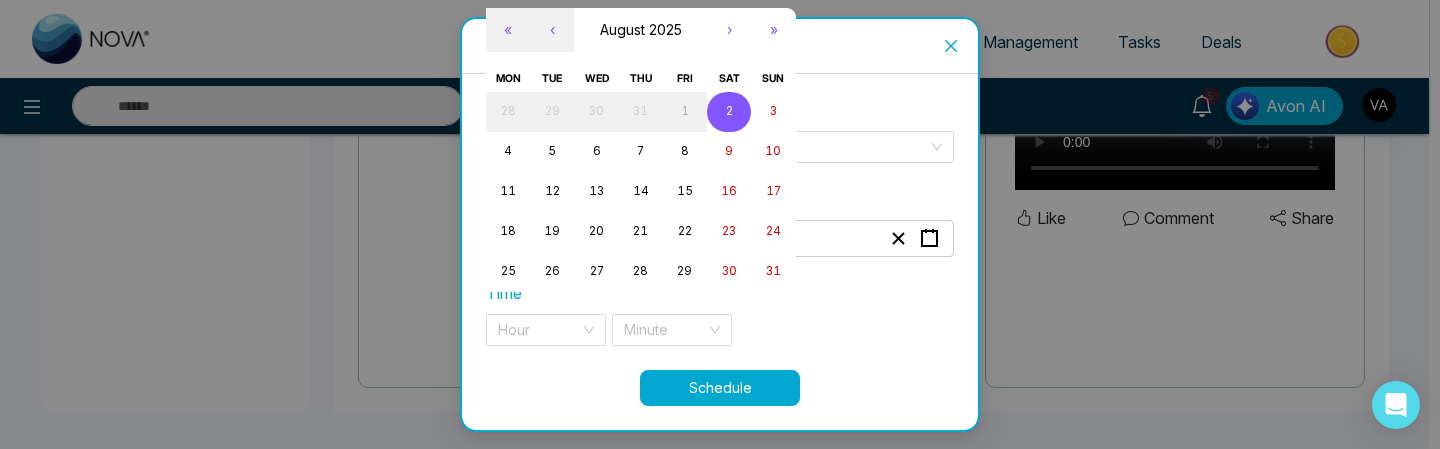 click on "- - « ‹ August 2025 › » Mon Tue Wed Thu Fri Sat Sun 28 29 30 31 1 2 3 4 5 6 7 8 9 10 11 12 13 14 15 16 17 18 19 20 21 22 23 24 25 26 27 28 29 30 31" at bounding box center (720, 238) 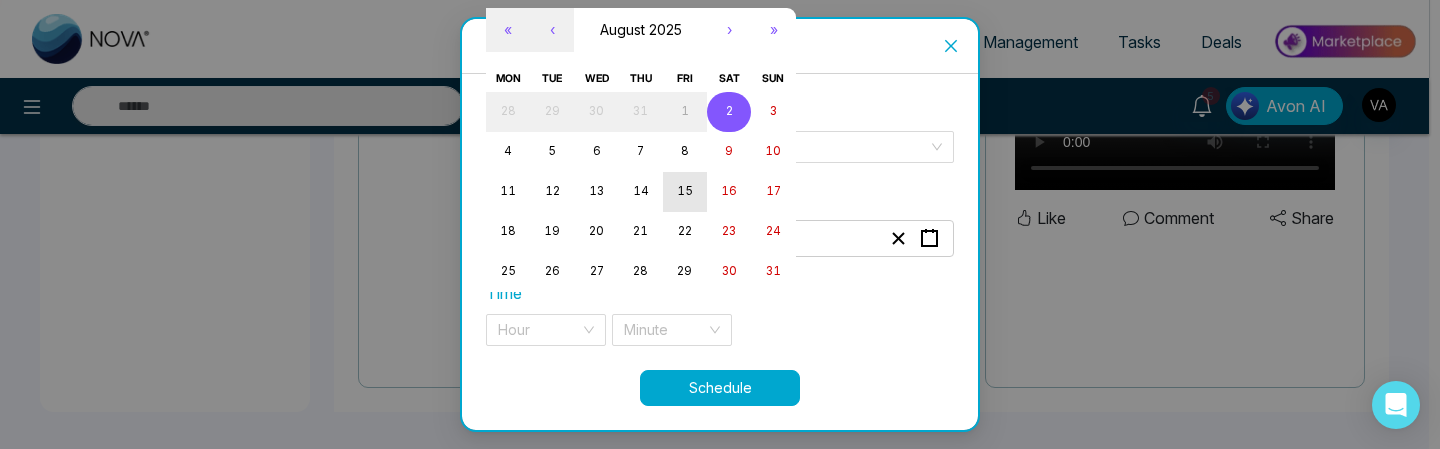 click on "15" at bounding box center (685, 191) 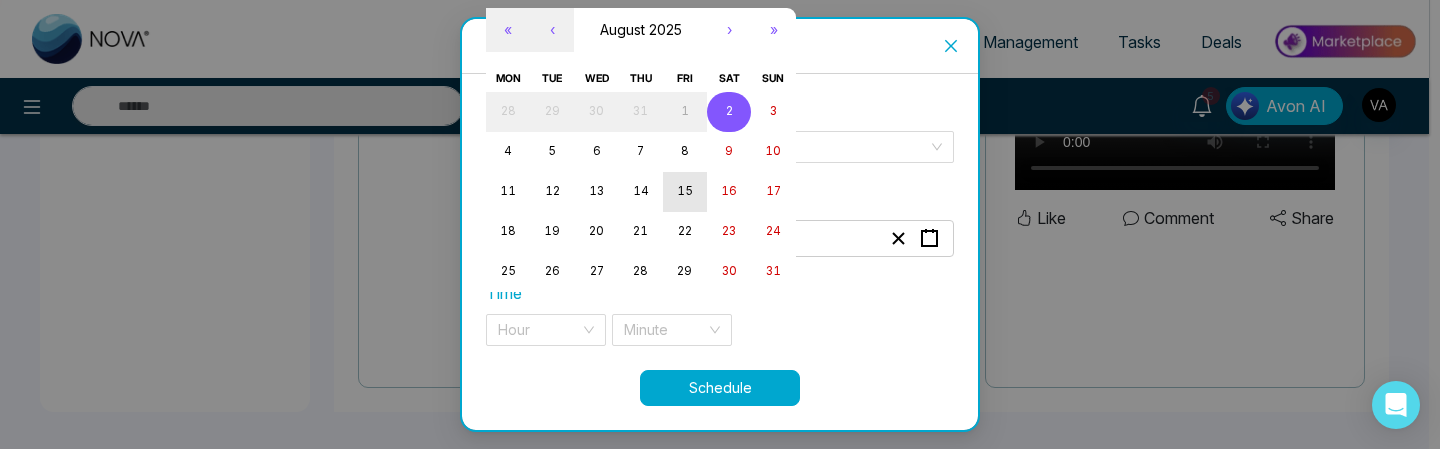 type on "*" 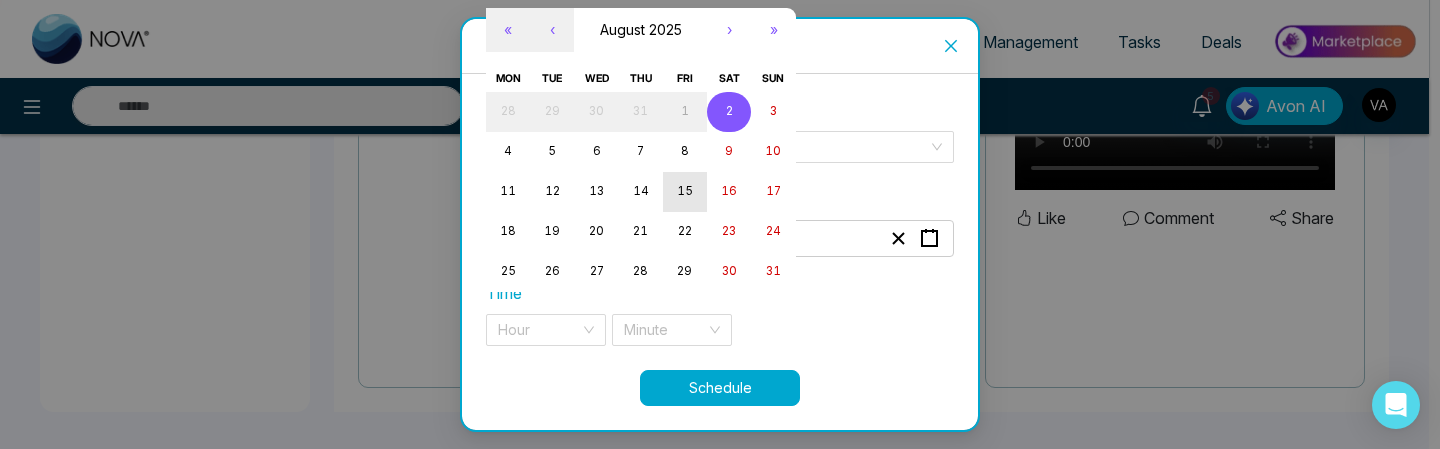 type on "**" 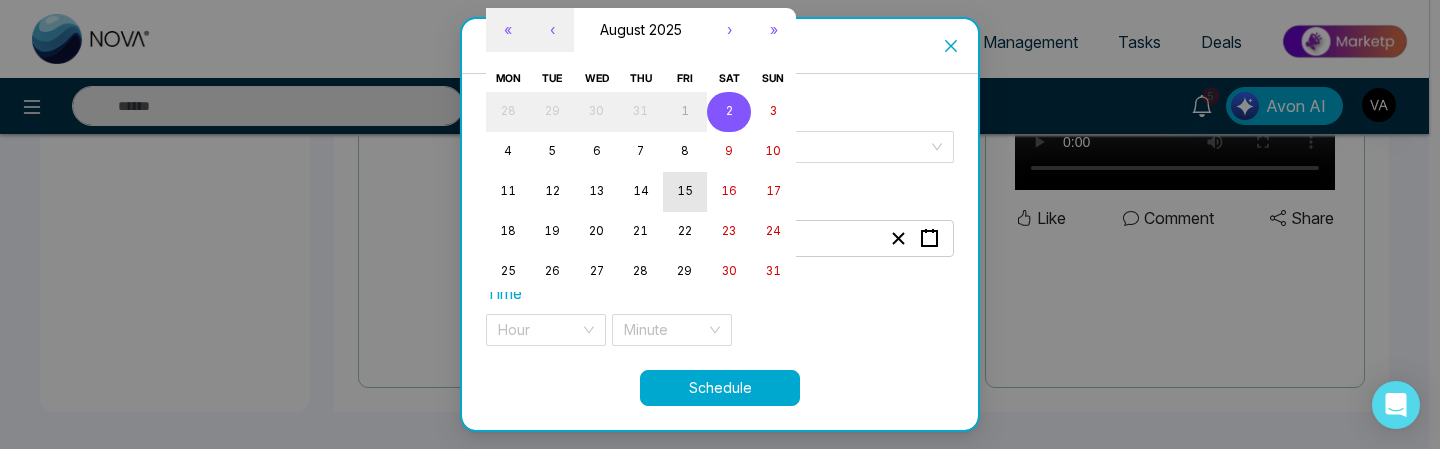 type on "****" 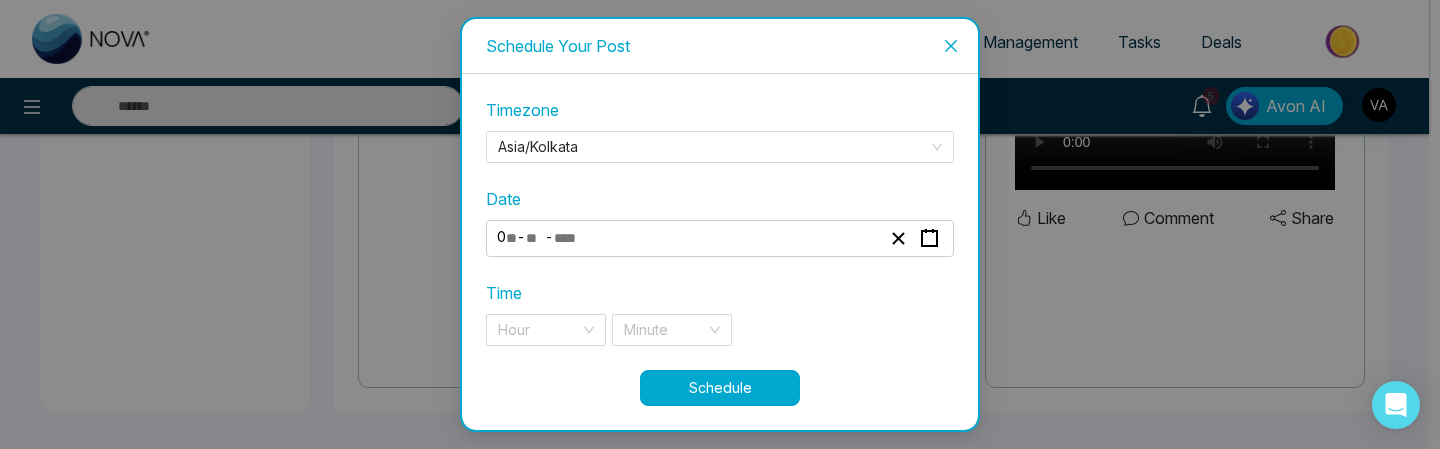 click on "**********" at bounding box center (720, 234) 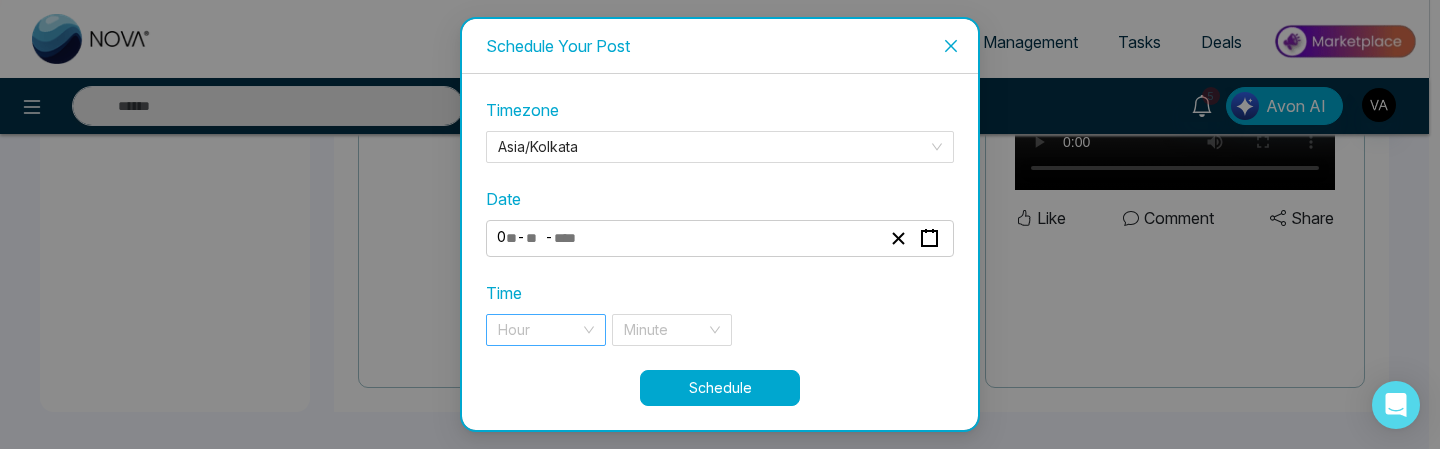click at bounding box center [539, 330] 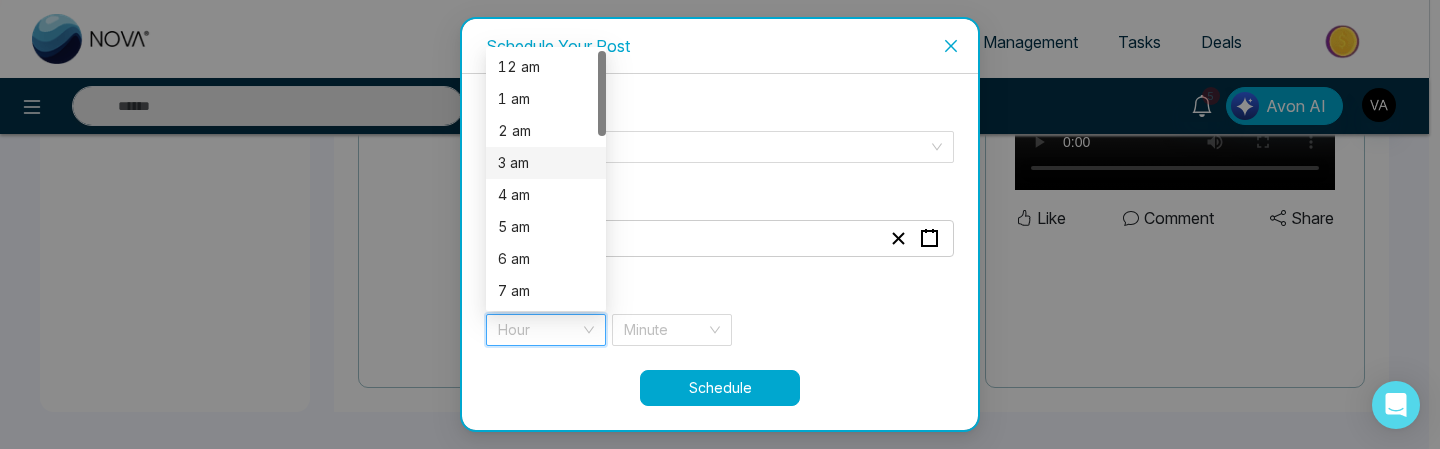 click on "3 am" at bounding box center (546, 163) 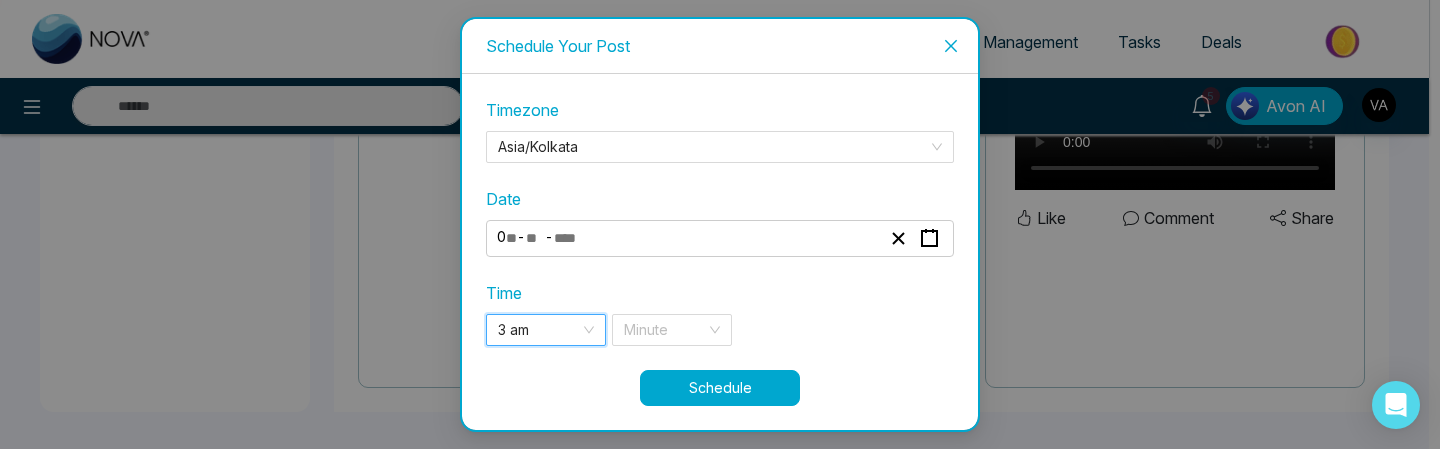 click on "Time 3 am 3 am 2 3 4 12 am 1 am 2 am 3 am 4 am 5 am 6 am 7 am 8 am 9 am Minute" at bounding box center (720, 313) 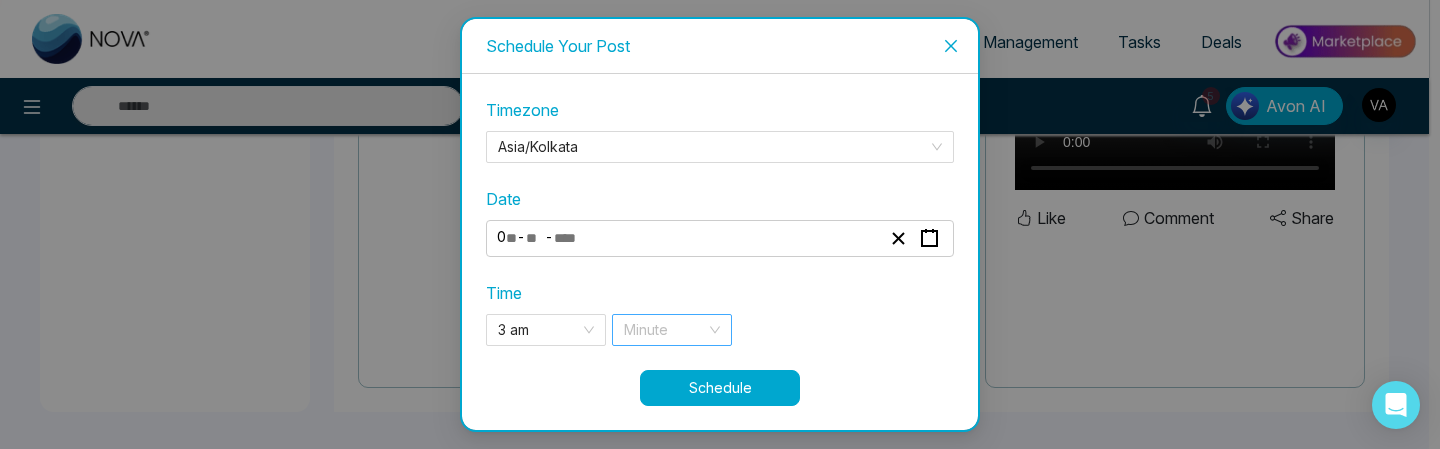 click at bounding box center (665, 330) 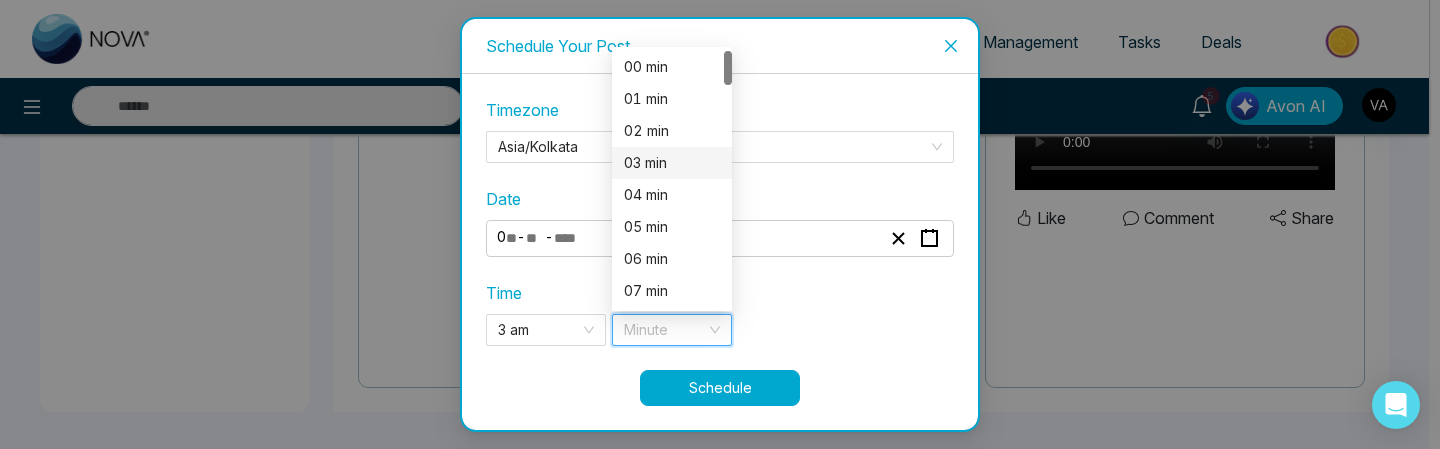 click on "03 min" at bounding box center (672, 163) 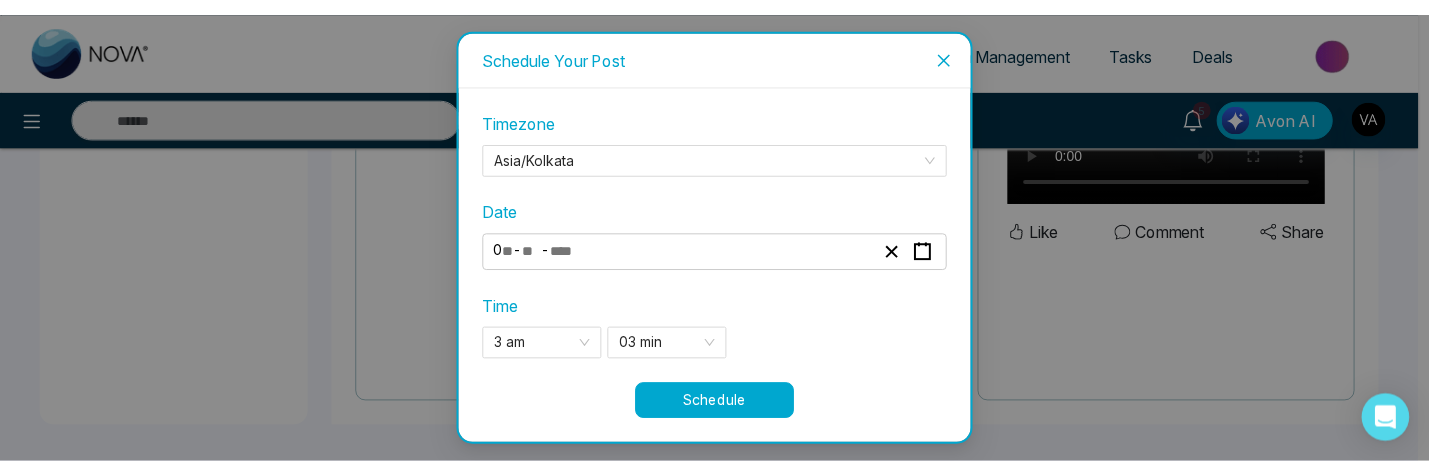 scroll, scrollTop: 1495, scrollLeft: 0, axis: vertical 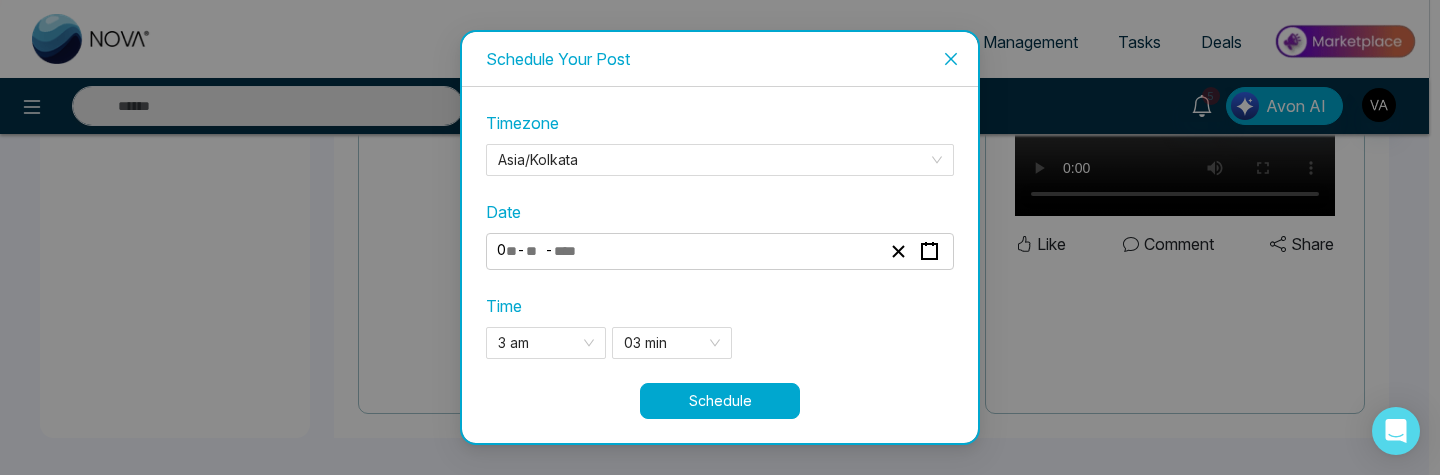 click on "Schedule" at bounding box center (720, 401) 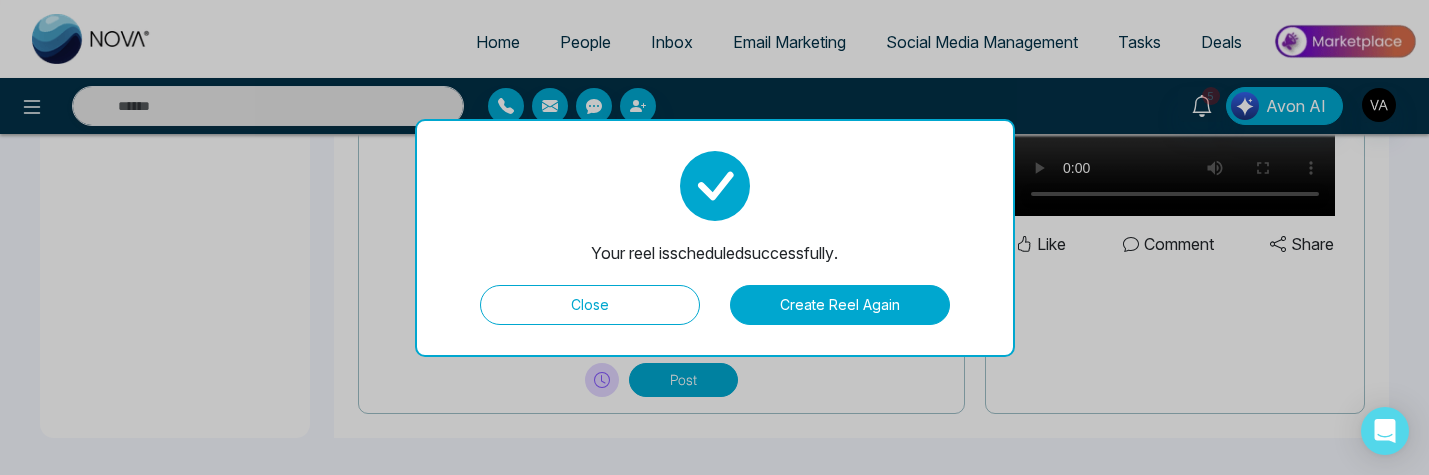 click on "Close" at bounding box center [590, 305] 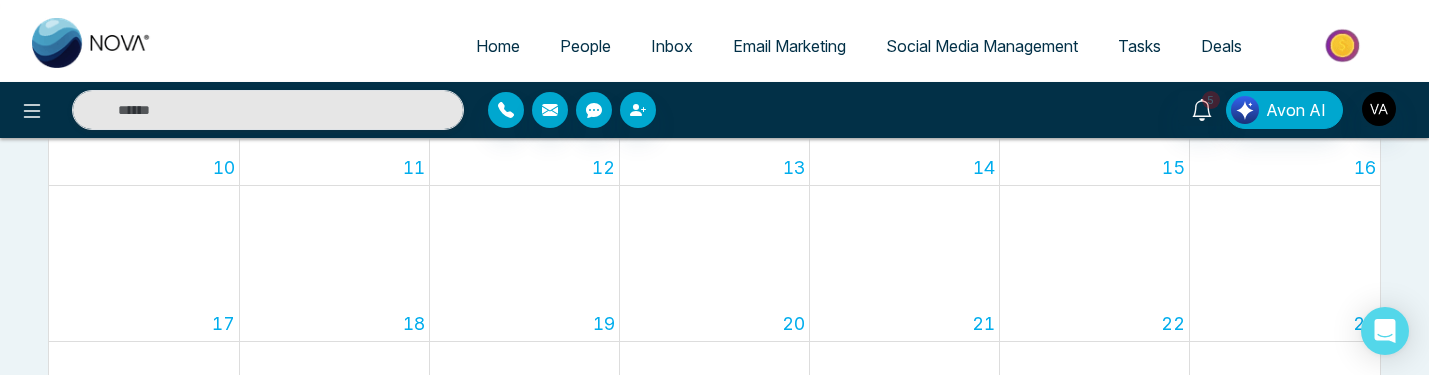 scroll, scrollTop: 619, scrollLeft: 0, axis: vertical 